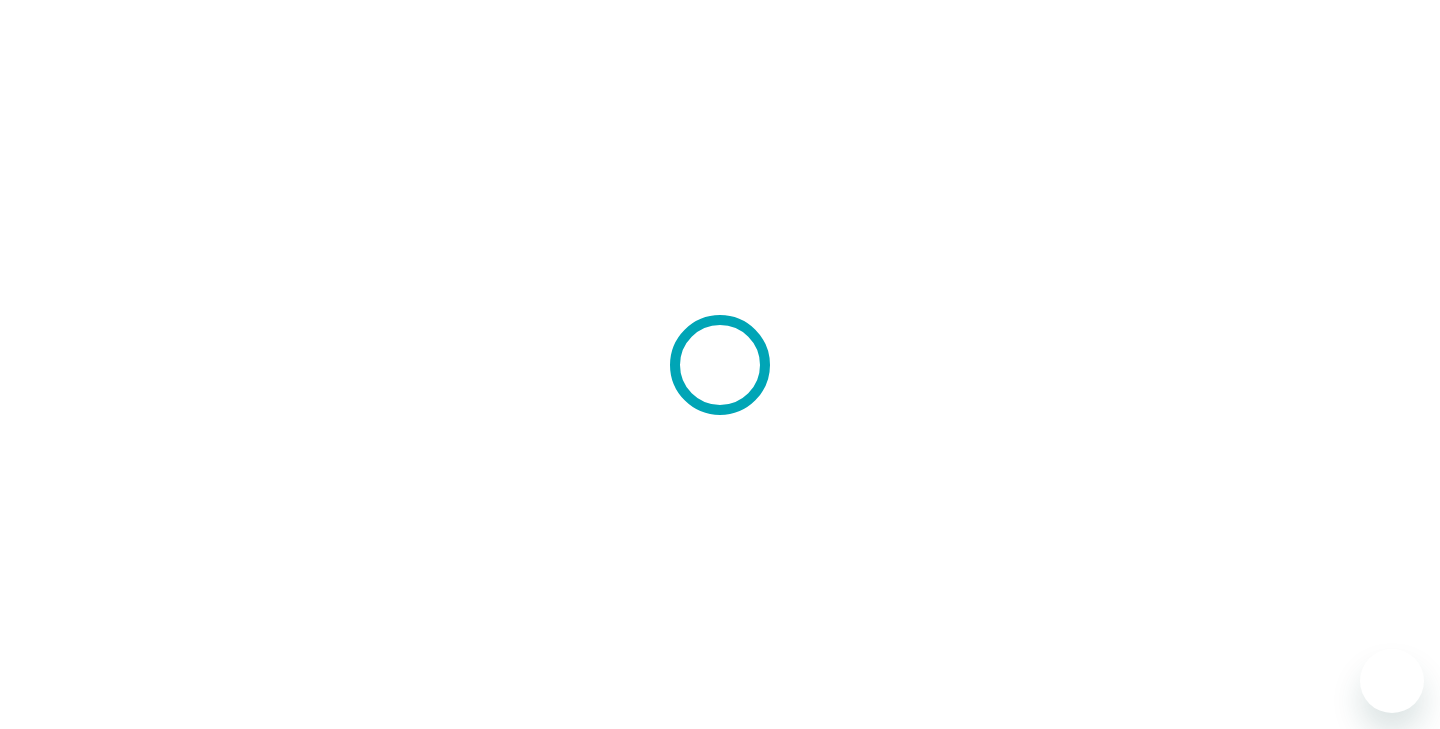 scroll, scrollTop: 0, scrollLeft: 0, axis: both 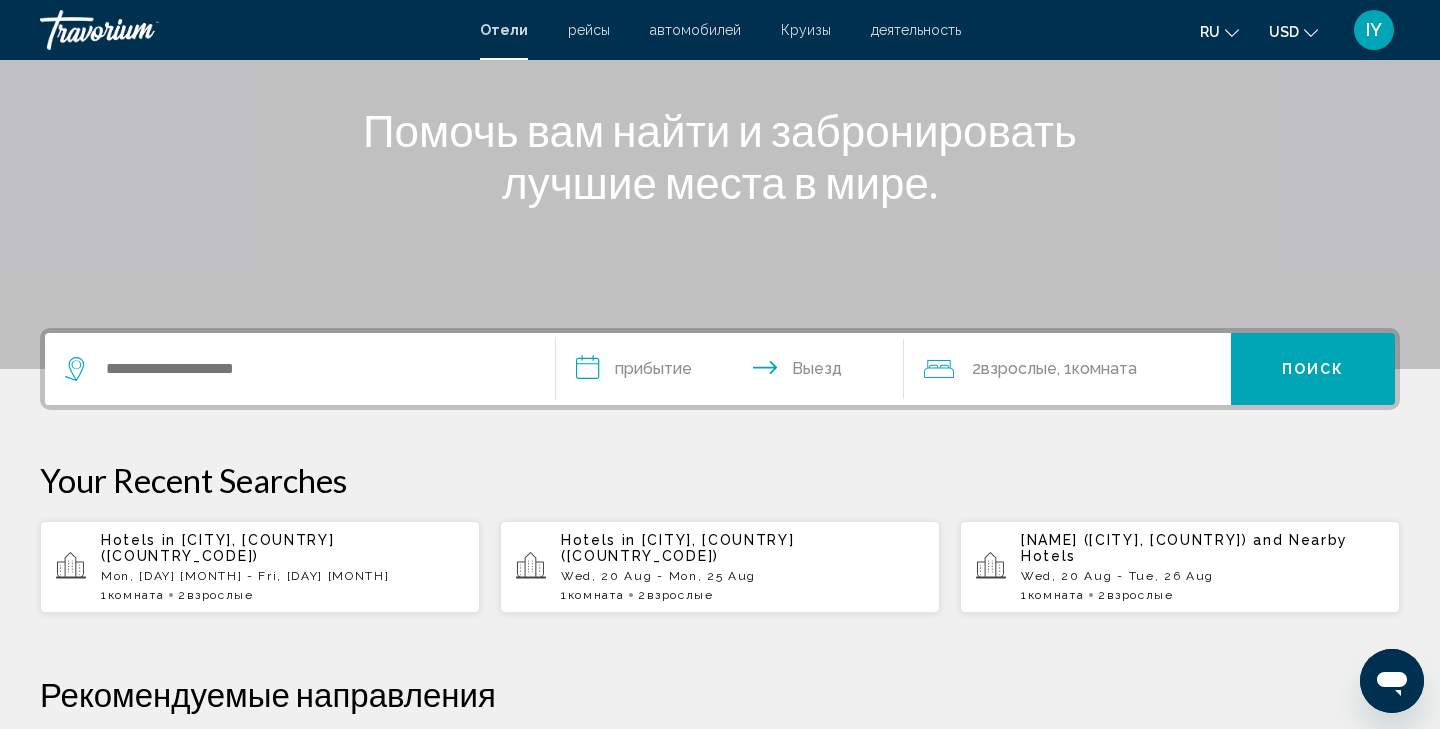click at bounding box center [300, 369] 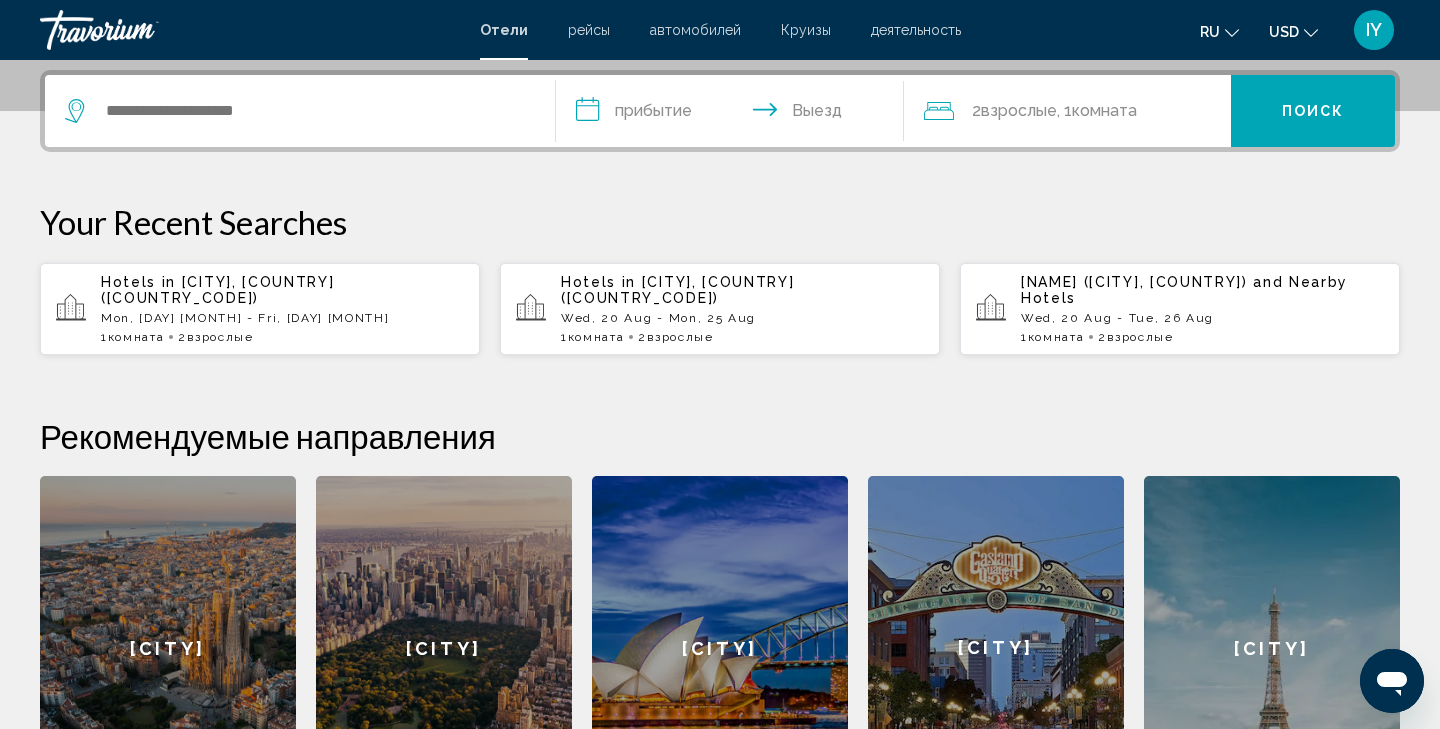scroll, scrollTop: 494, scrollLeft: 0, axis: vertical 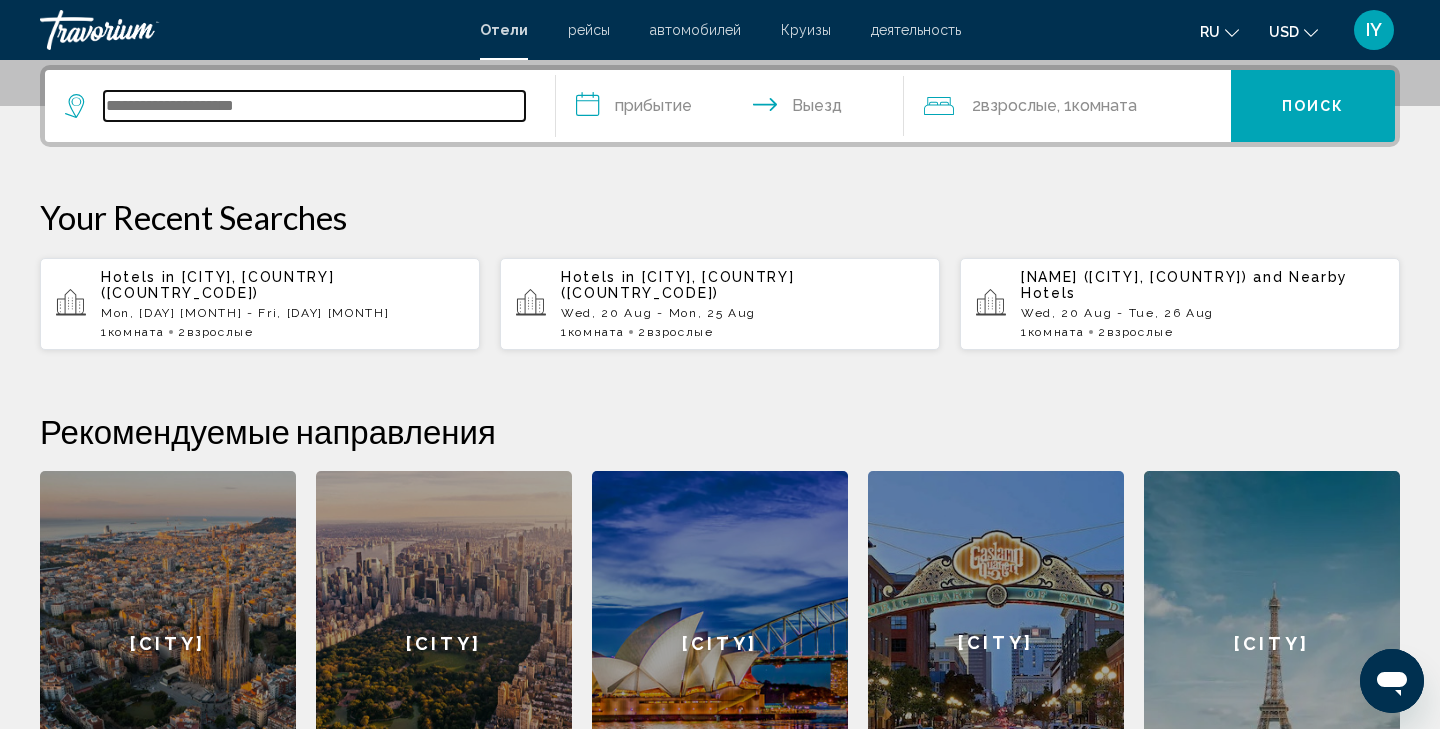 click at bounding box center (314, 106) 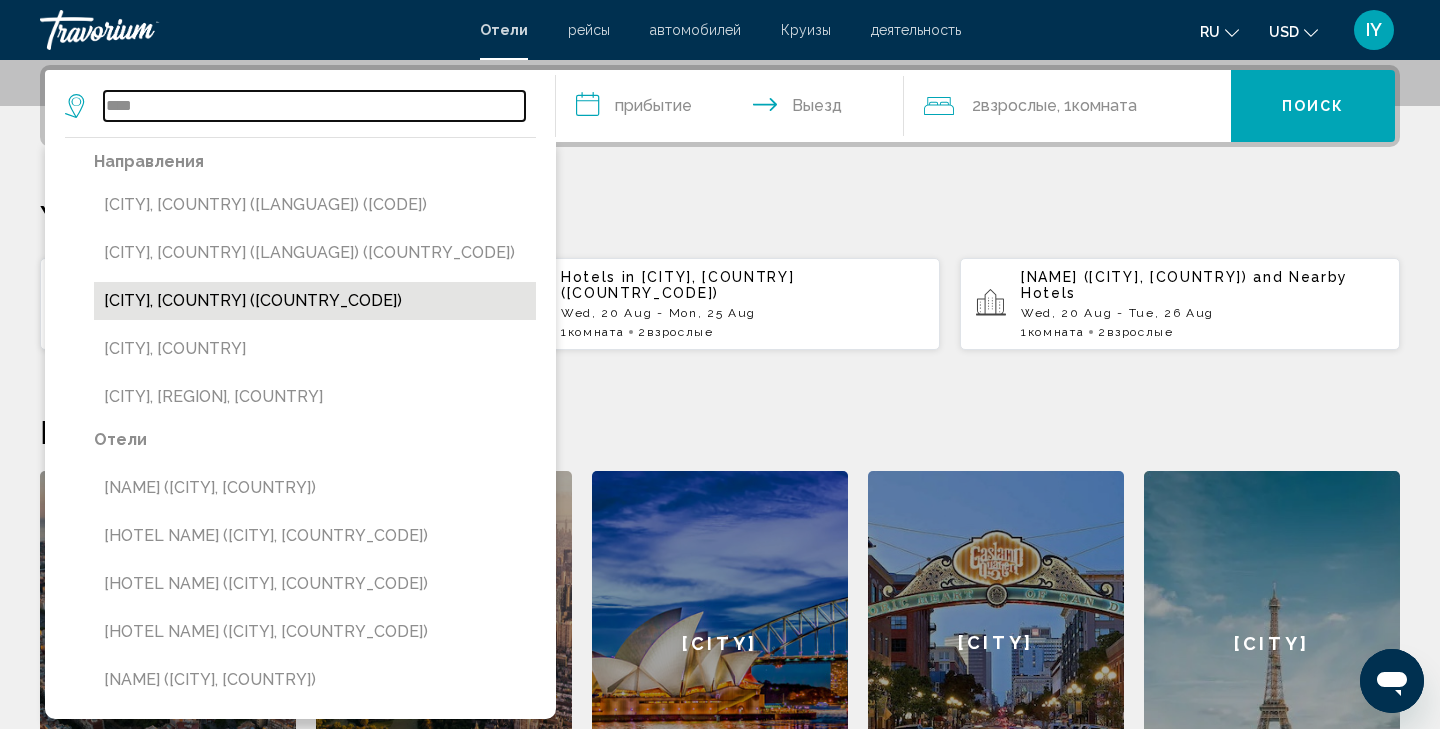 type on "*****" 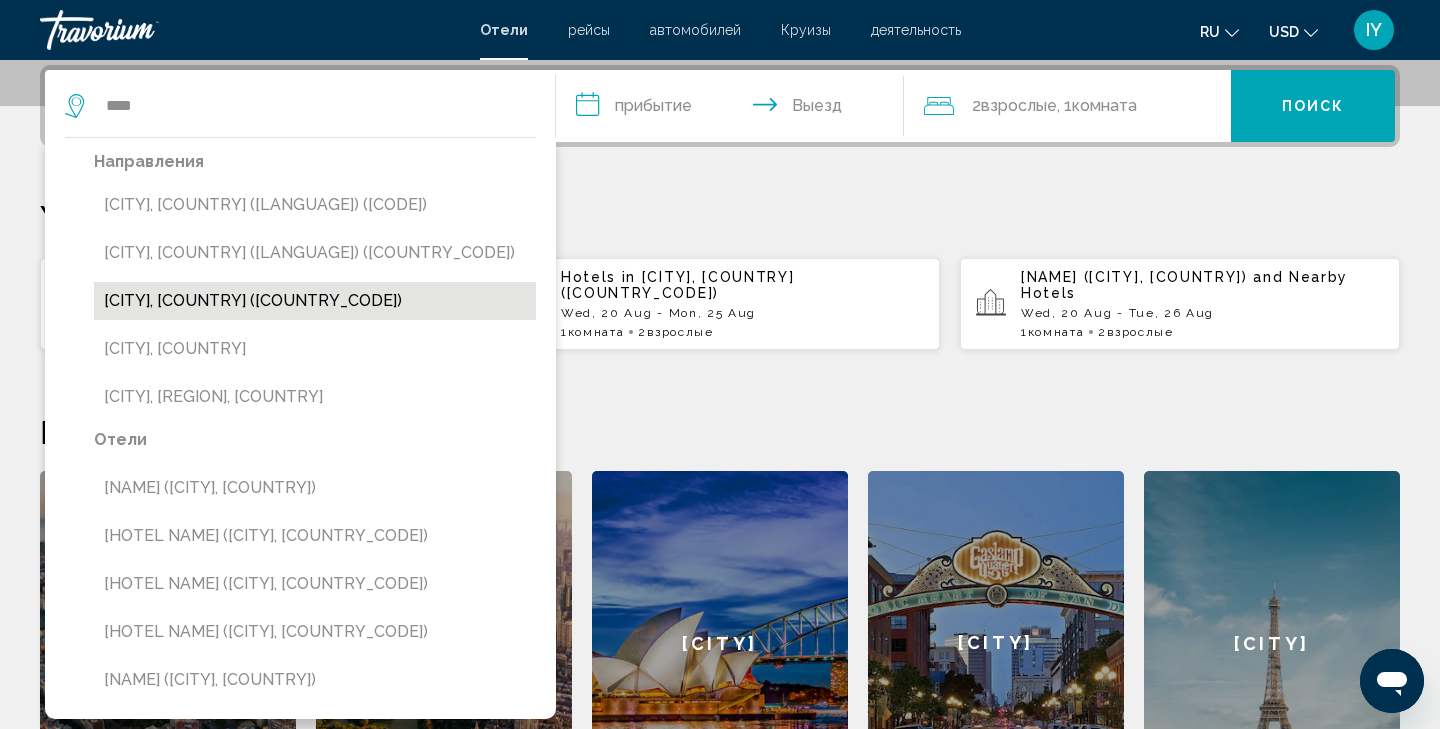 click on "[CITY], [COUNTRY] ([COUNTRY_CODE])" at bounding box center (315, 301) 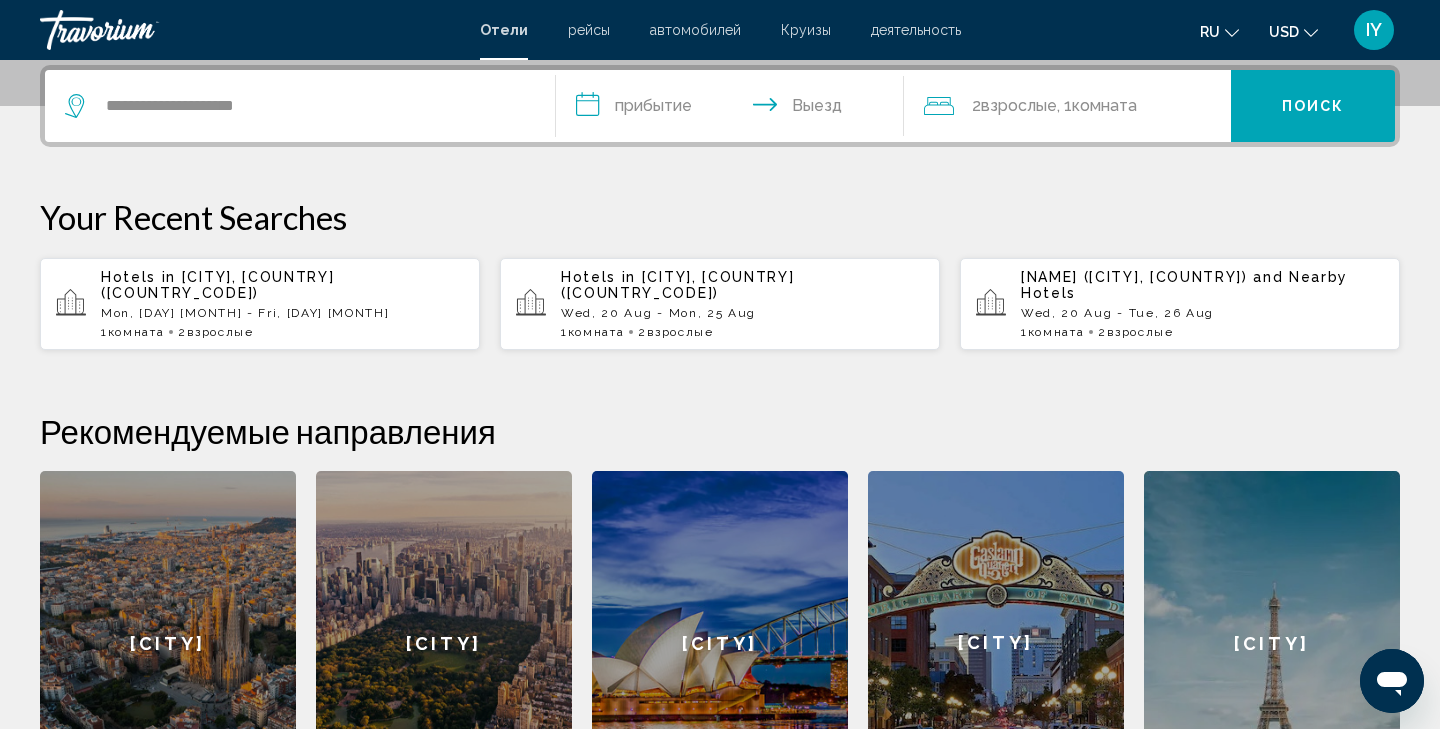 click on "**********" at bounding box center [734, 109] 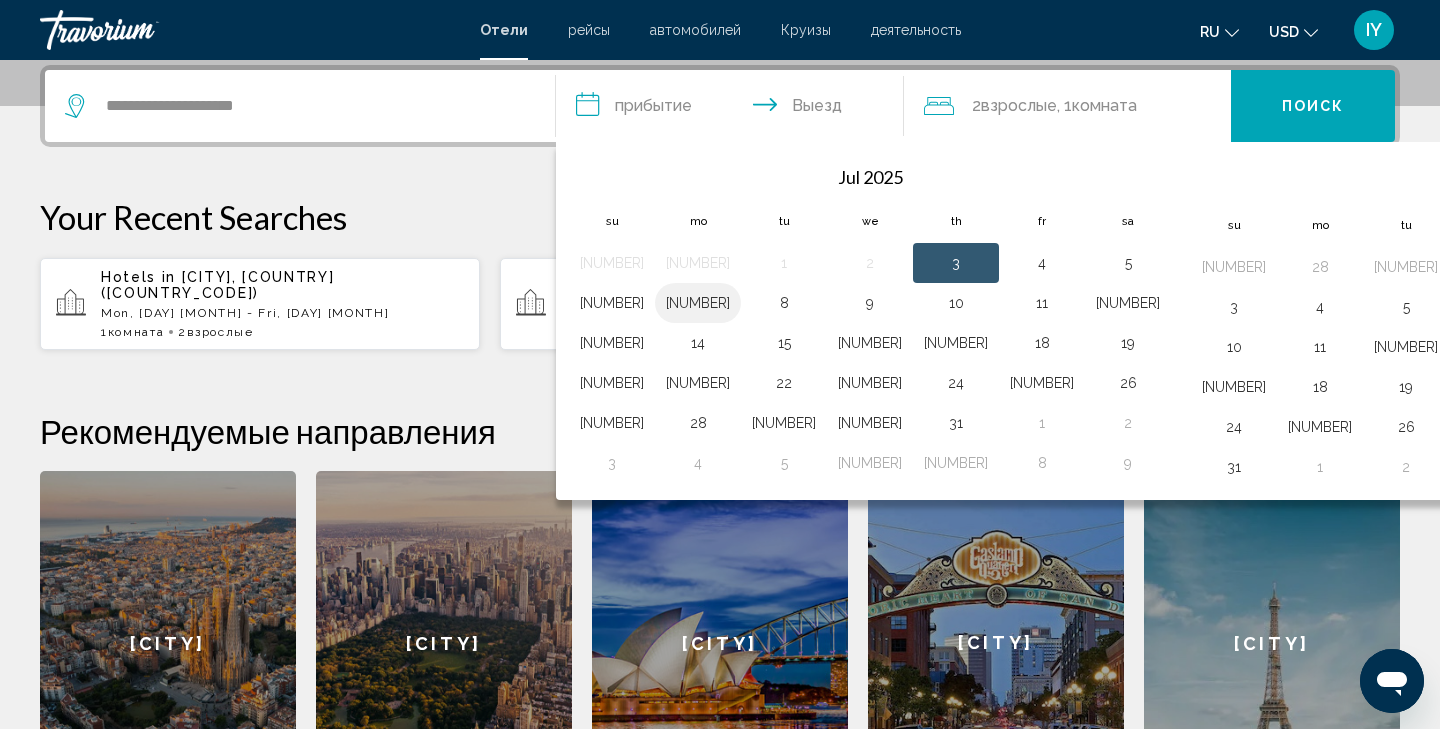 click on "7" at bounding box center (698, 303) 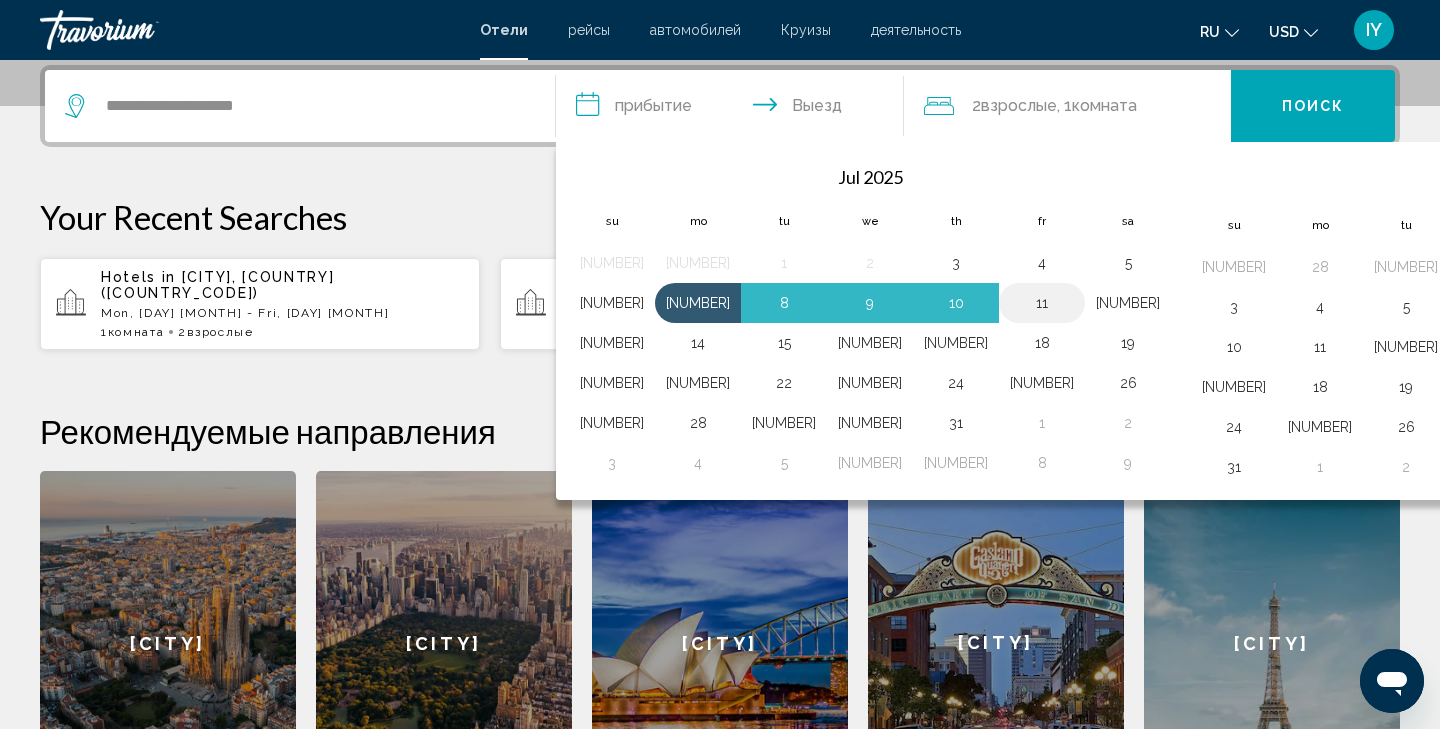 click on "11" at bounding box center [1042, 303] 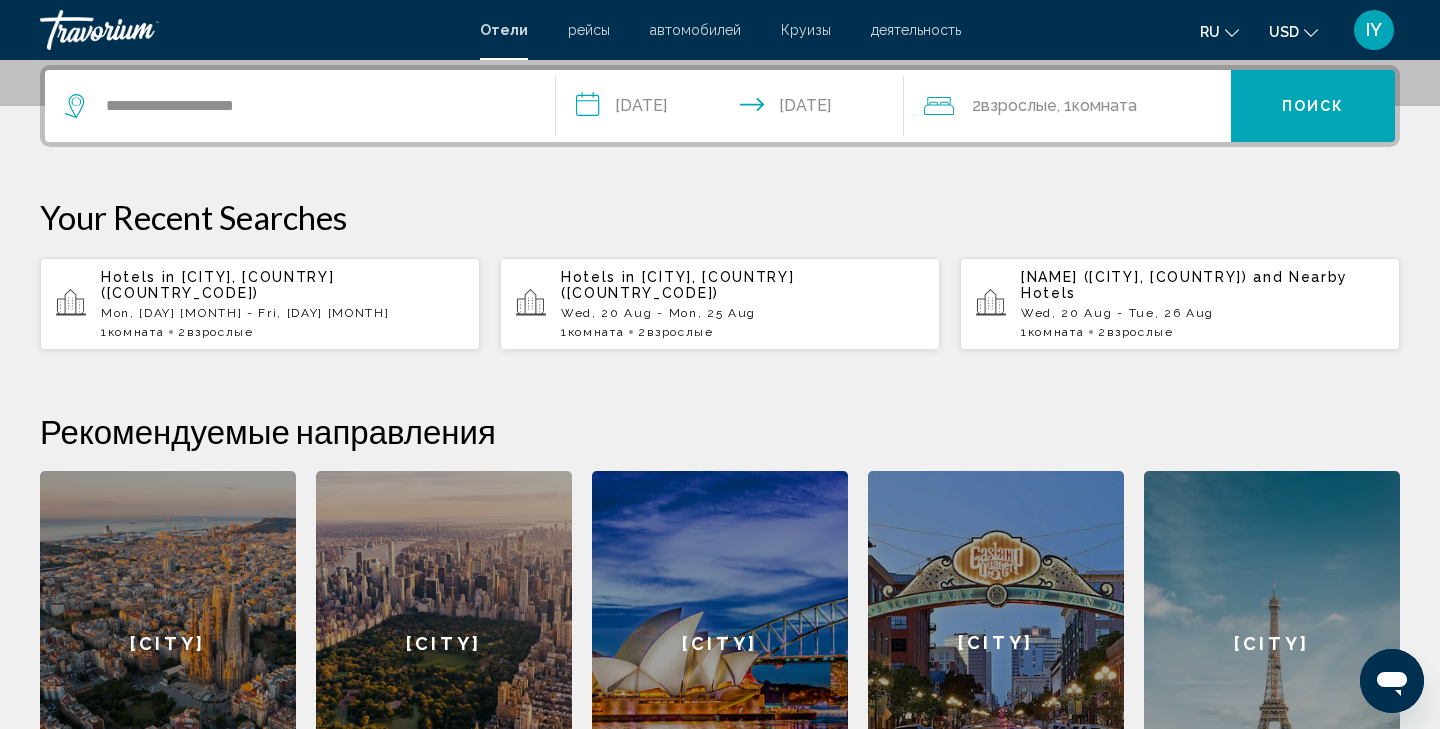 click on "Поиск" at bounding box center (1313, 107) 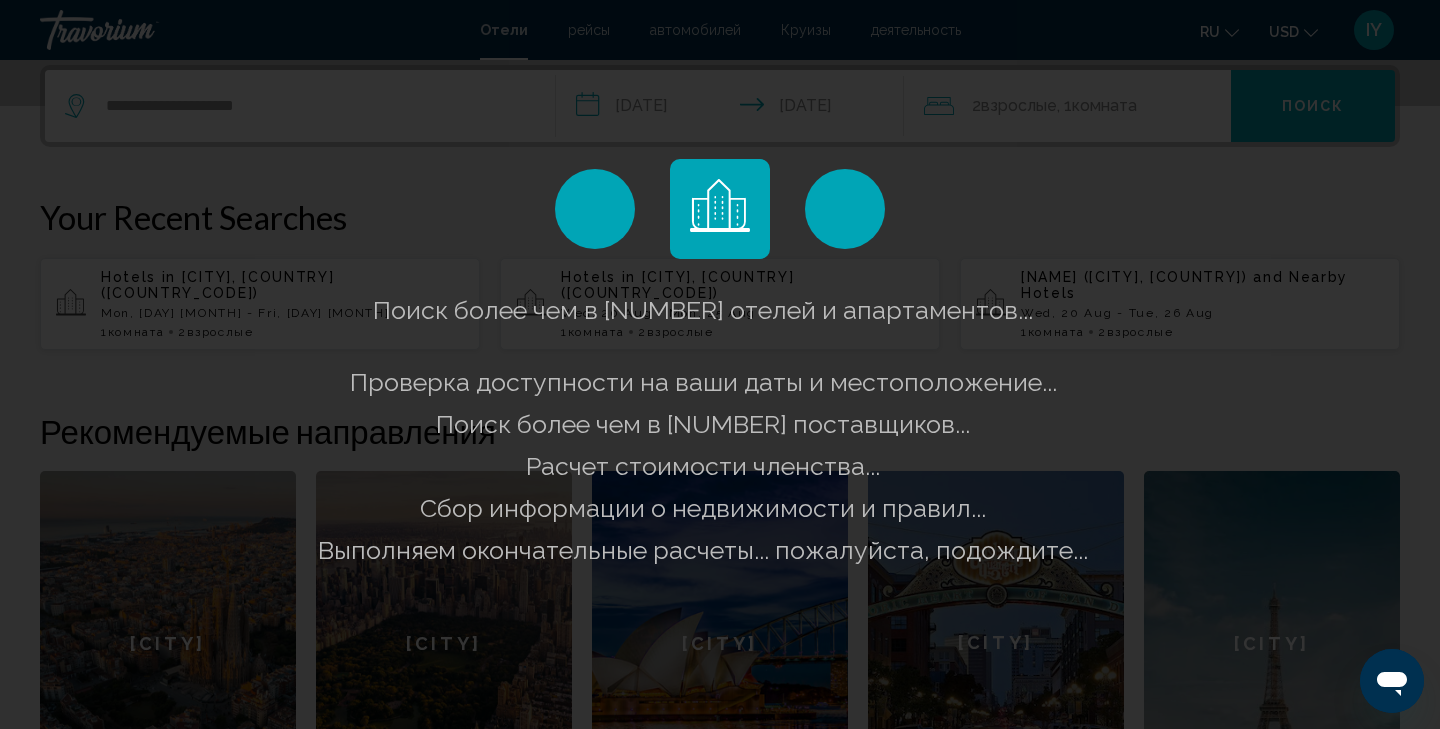 scroll, scrollTop: 0, scrollLeft: 0, axis: both 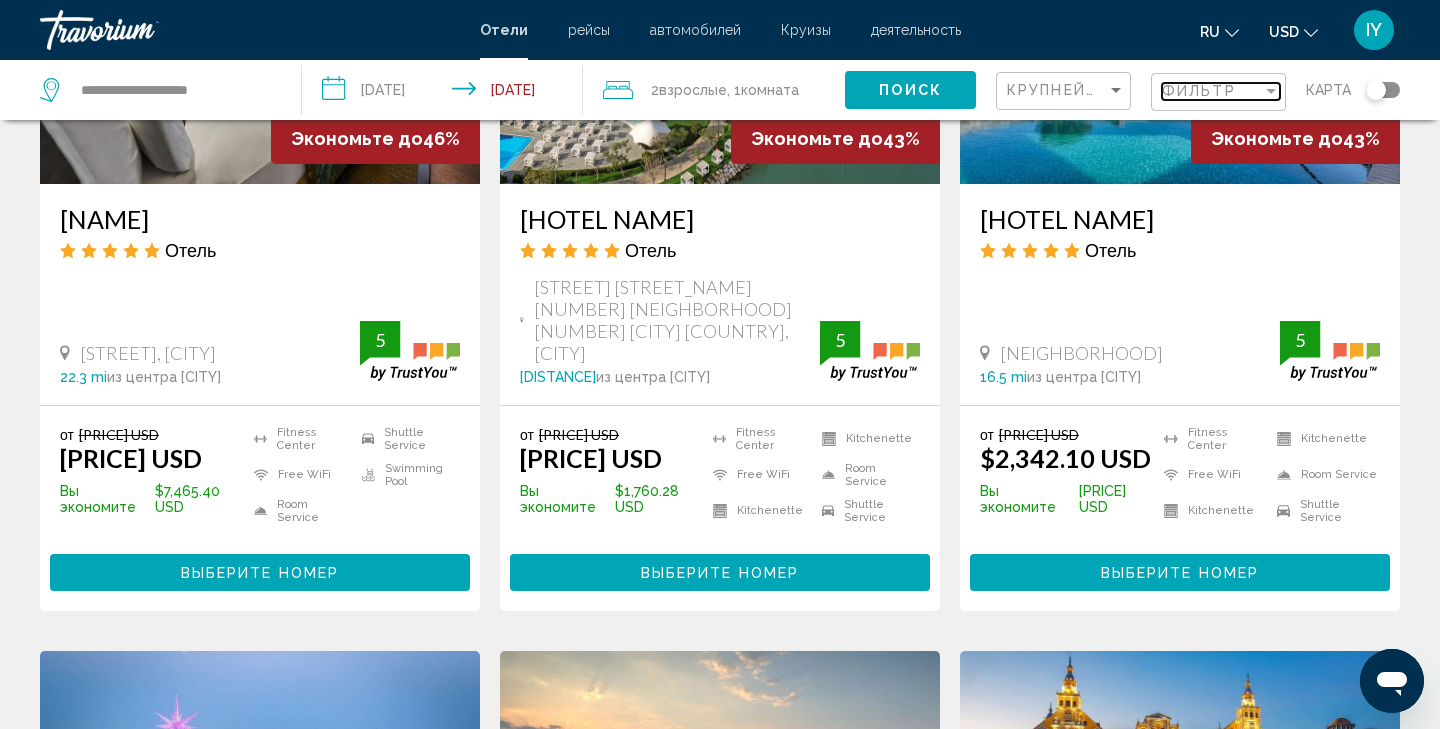 click at bounding box center (1271, 91) 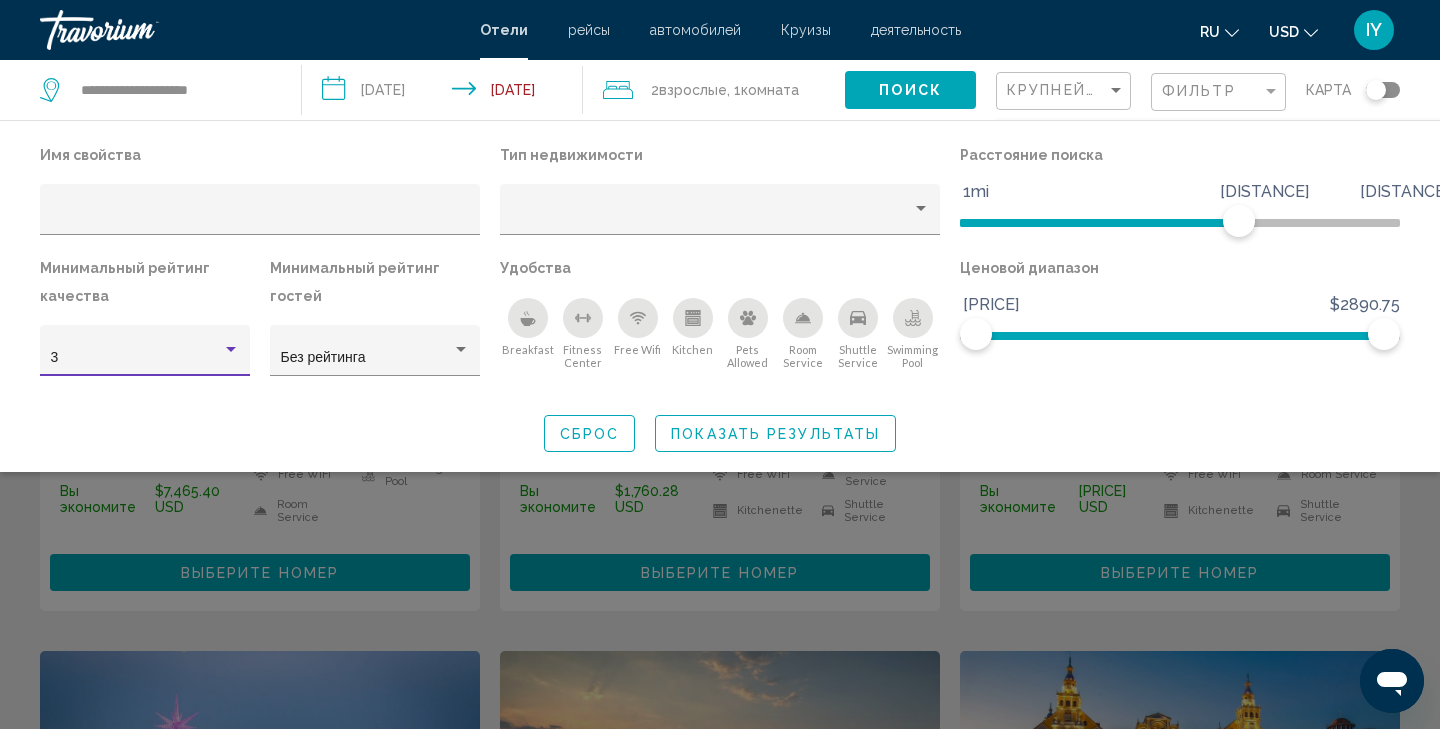 click at bounding box center [231, 350] 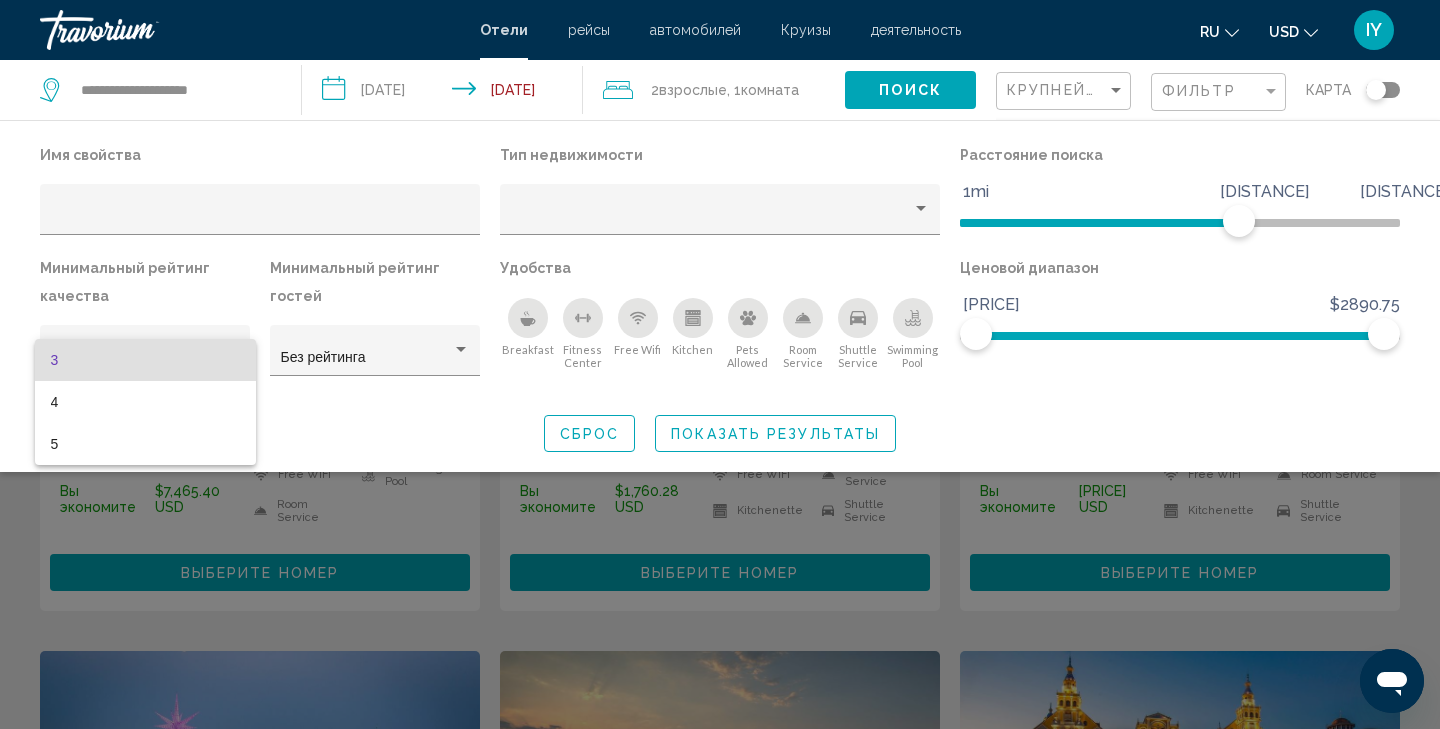 click at bounding box center [720, 364] 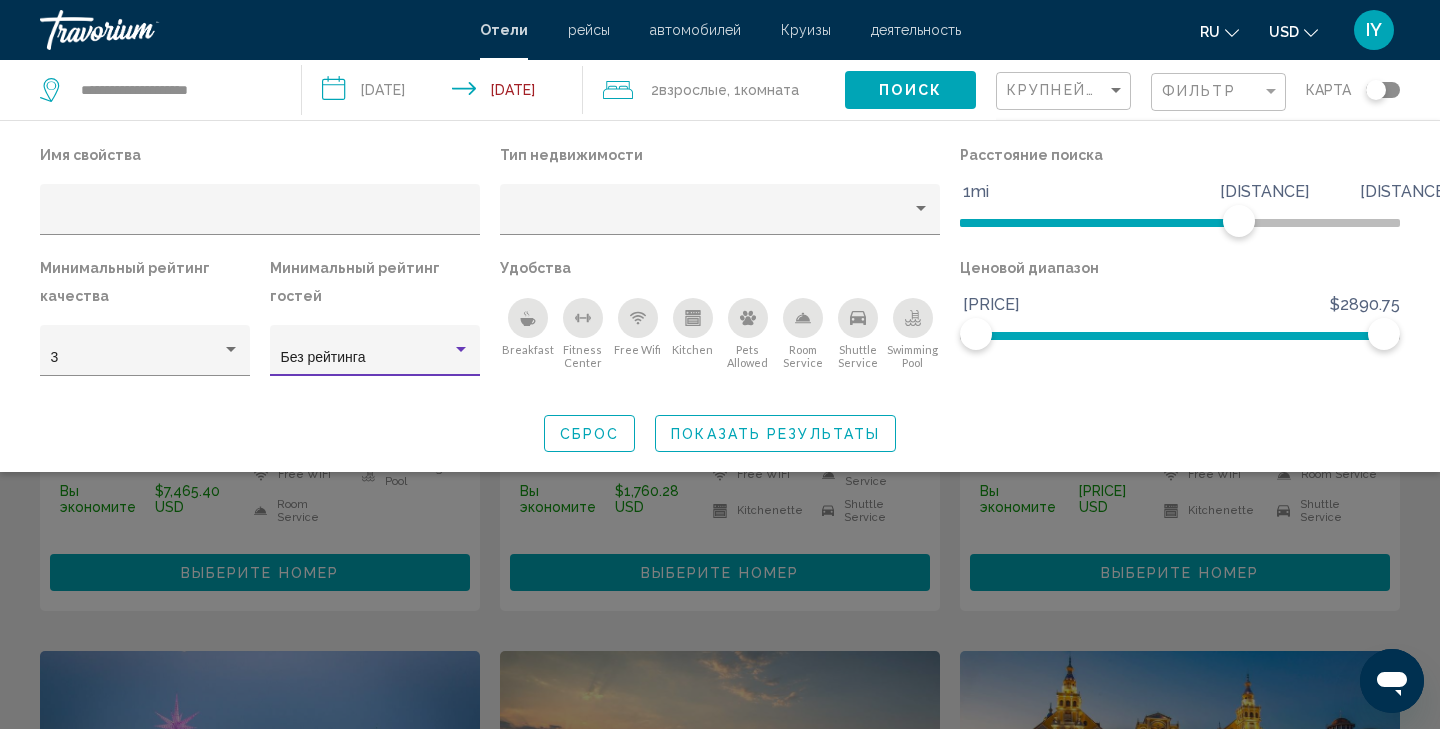 click at bounding box center (461, 349) 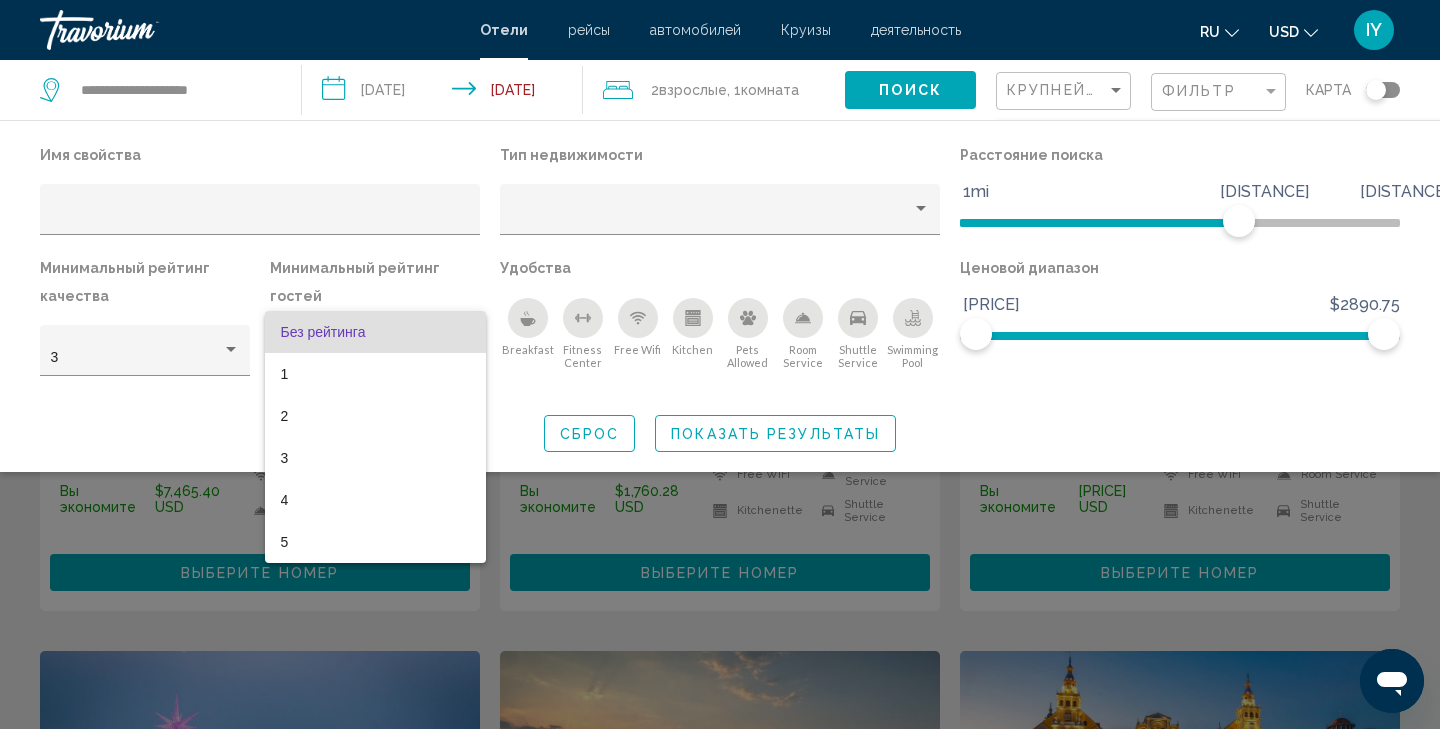 click at bounding box center [720, 364] 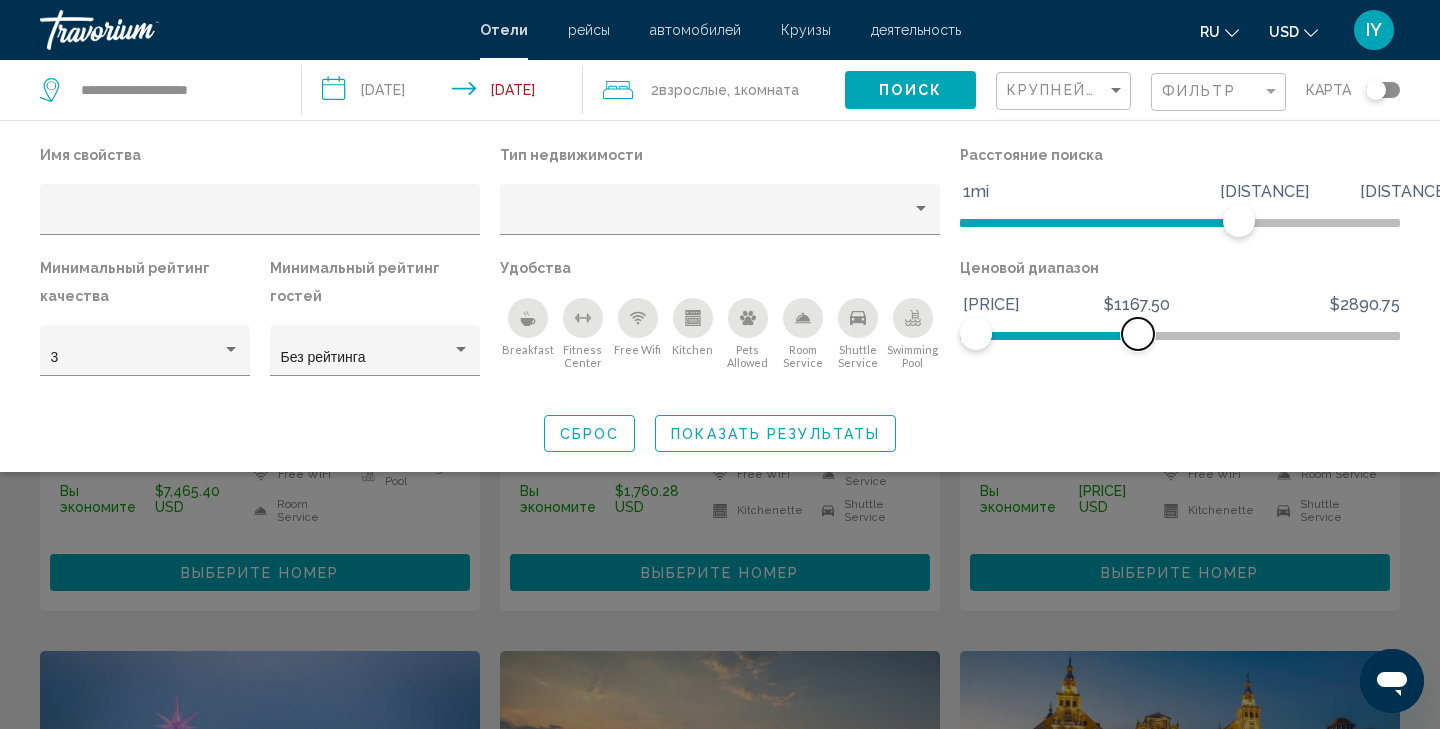 drag, startPoint x: 1378, startPoint y: 334, endPoint x: 1137, endPoint y: 335, distance: 241.00208 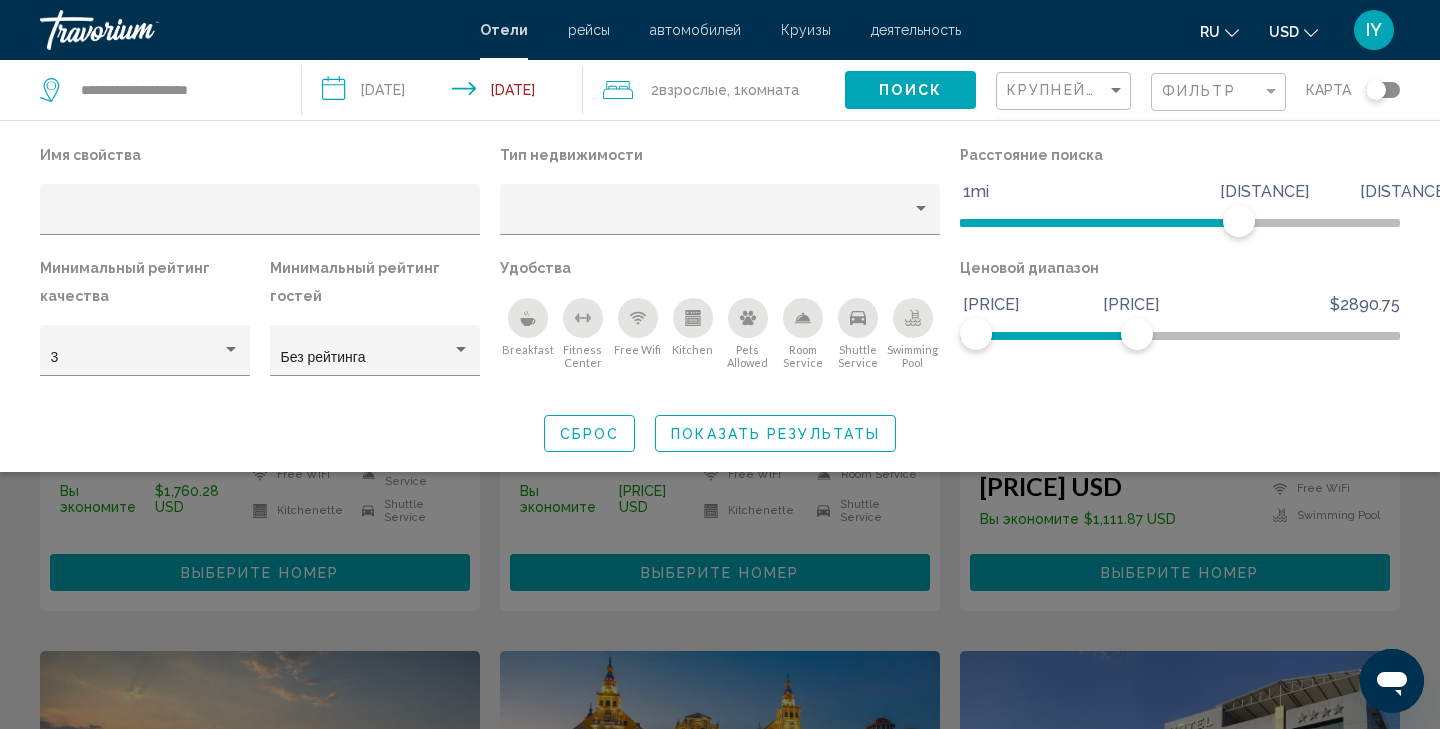 click on "Показать результаты" at bounding box center [775, 434] 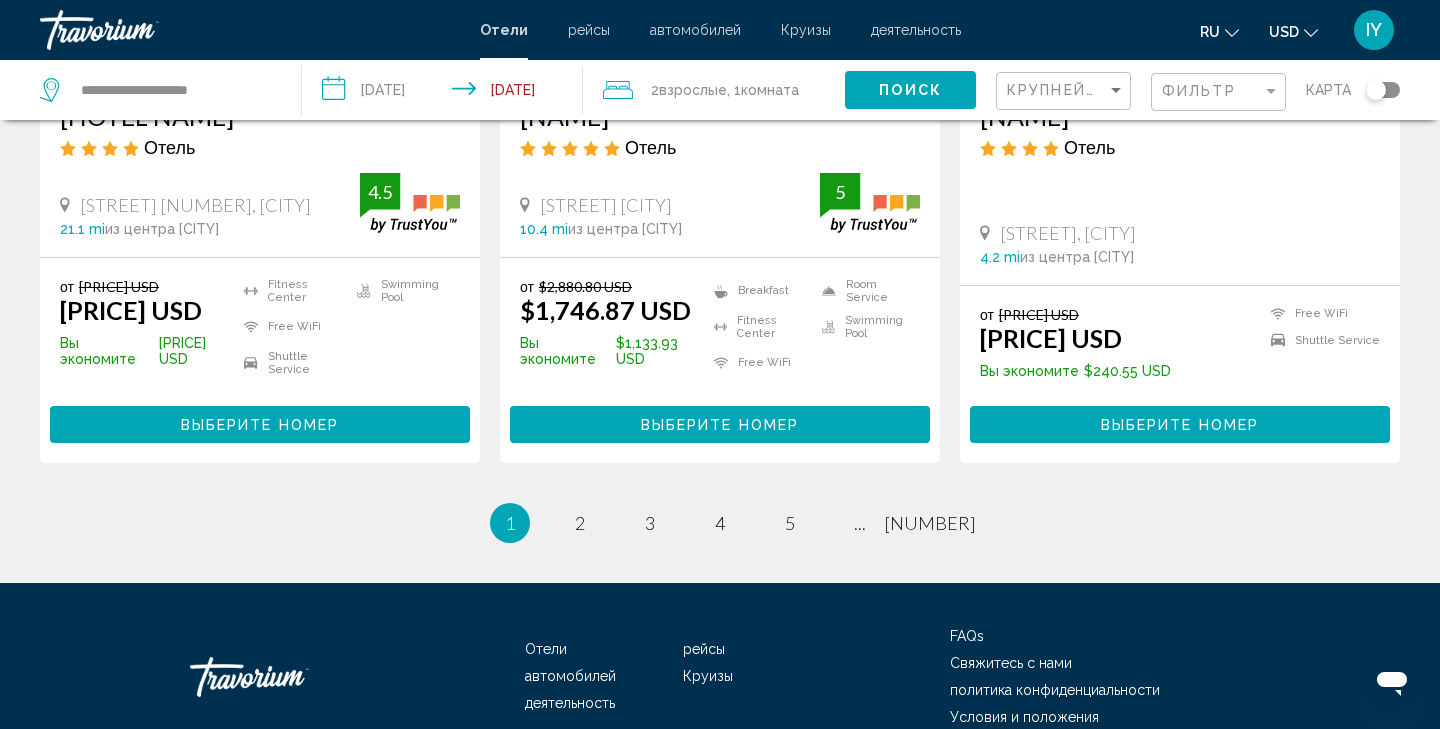 scroll, scrollTop: 2706, scrollLeft: 0, axis: vertical 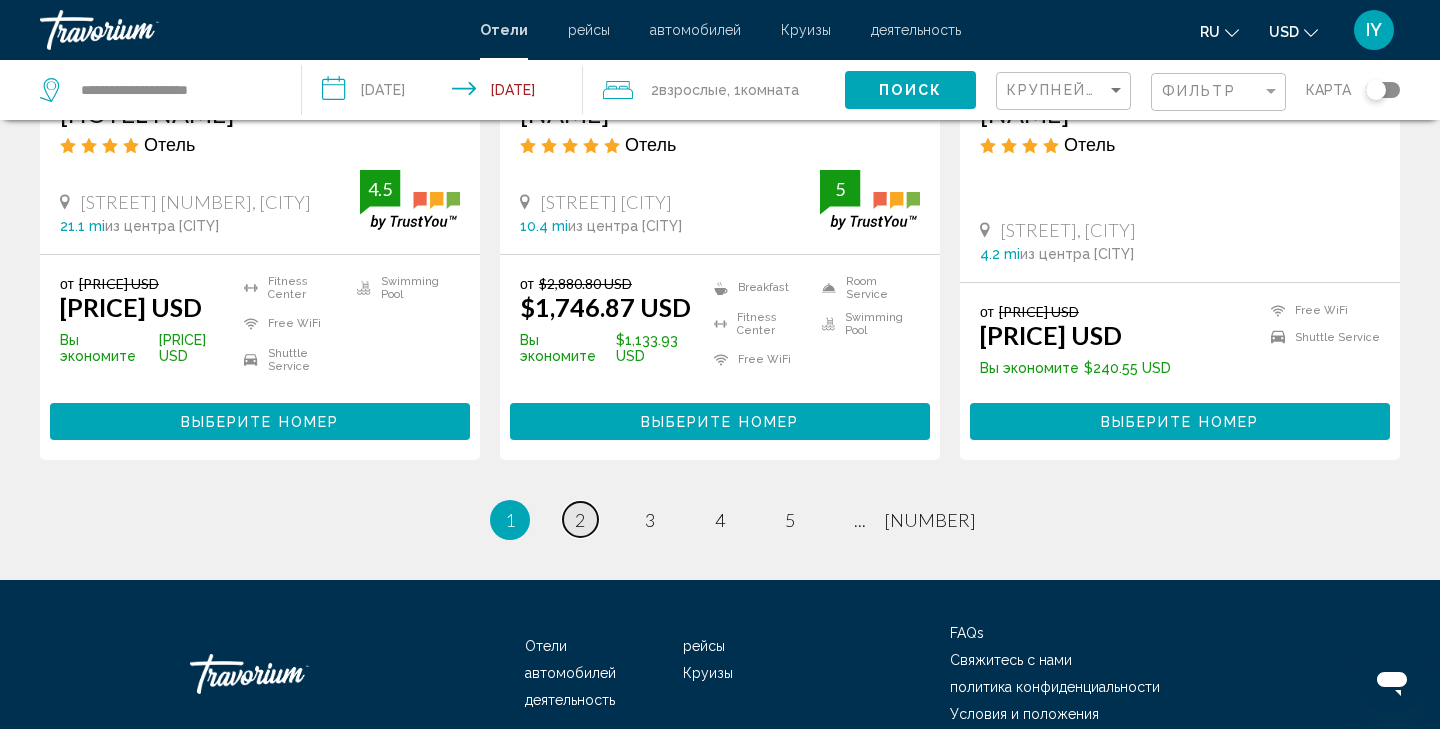 click on "2" at bounding box center (580, 520) 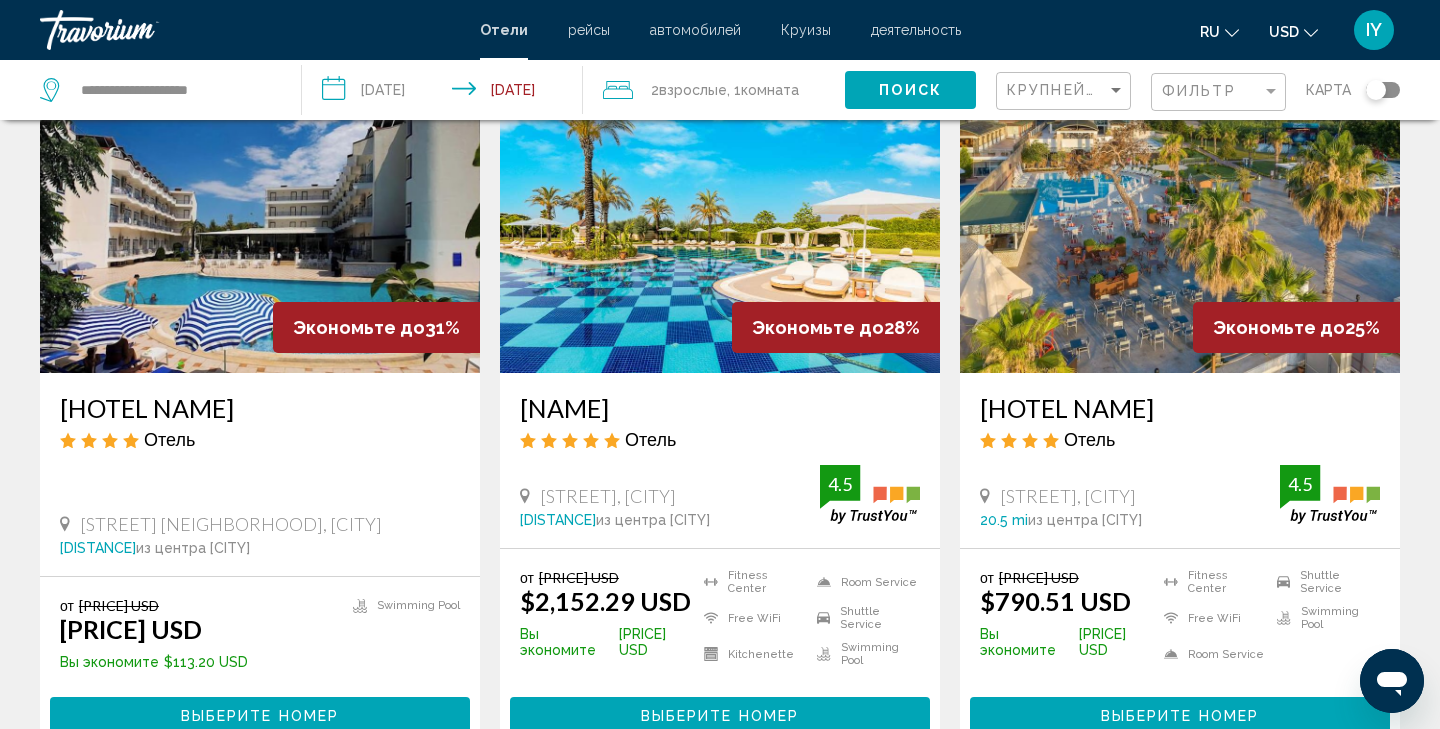 scroll, scrollTop: 132, scrollLeft: 0, axis: vertical 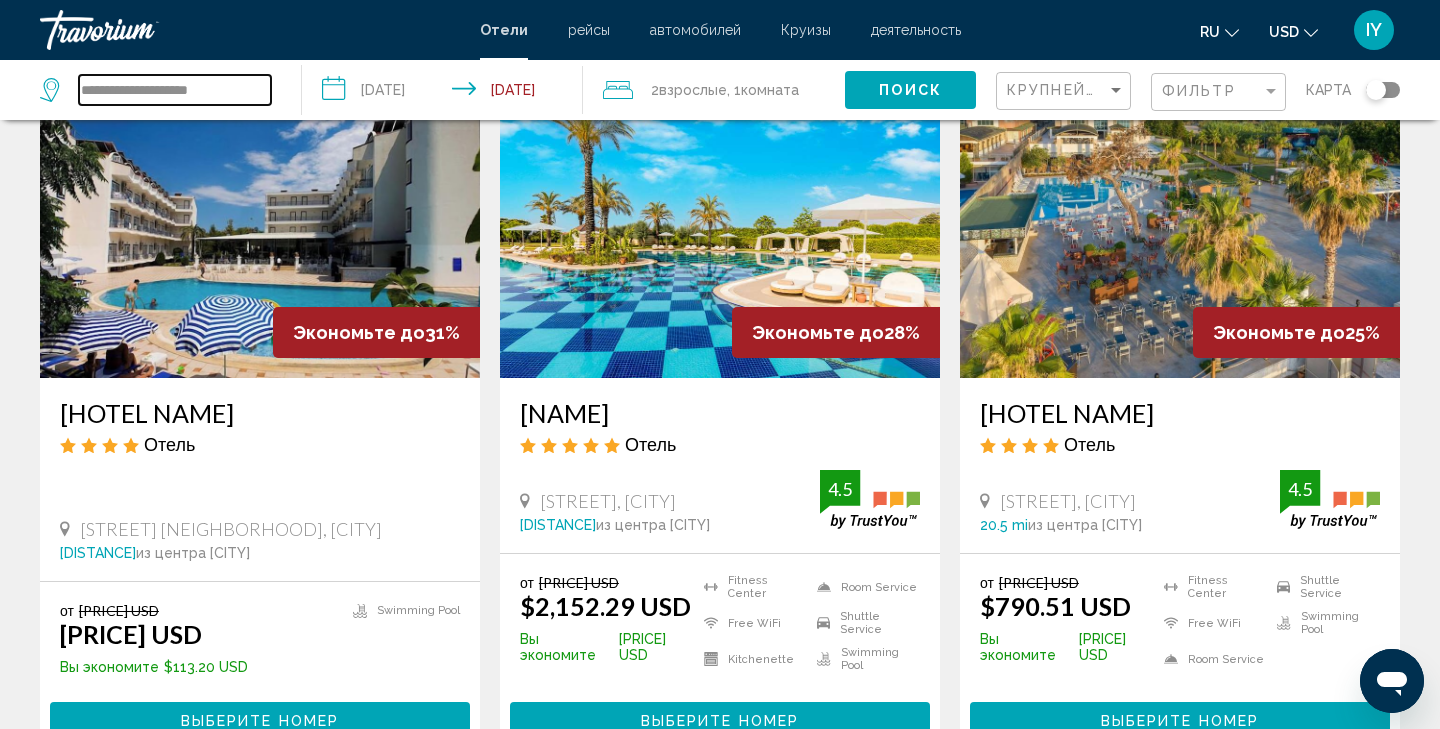 click on "**********" at bounding box center (175, 90) 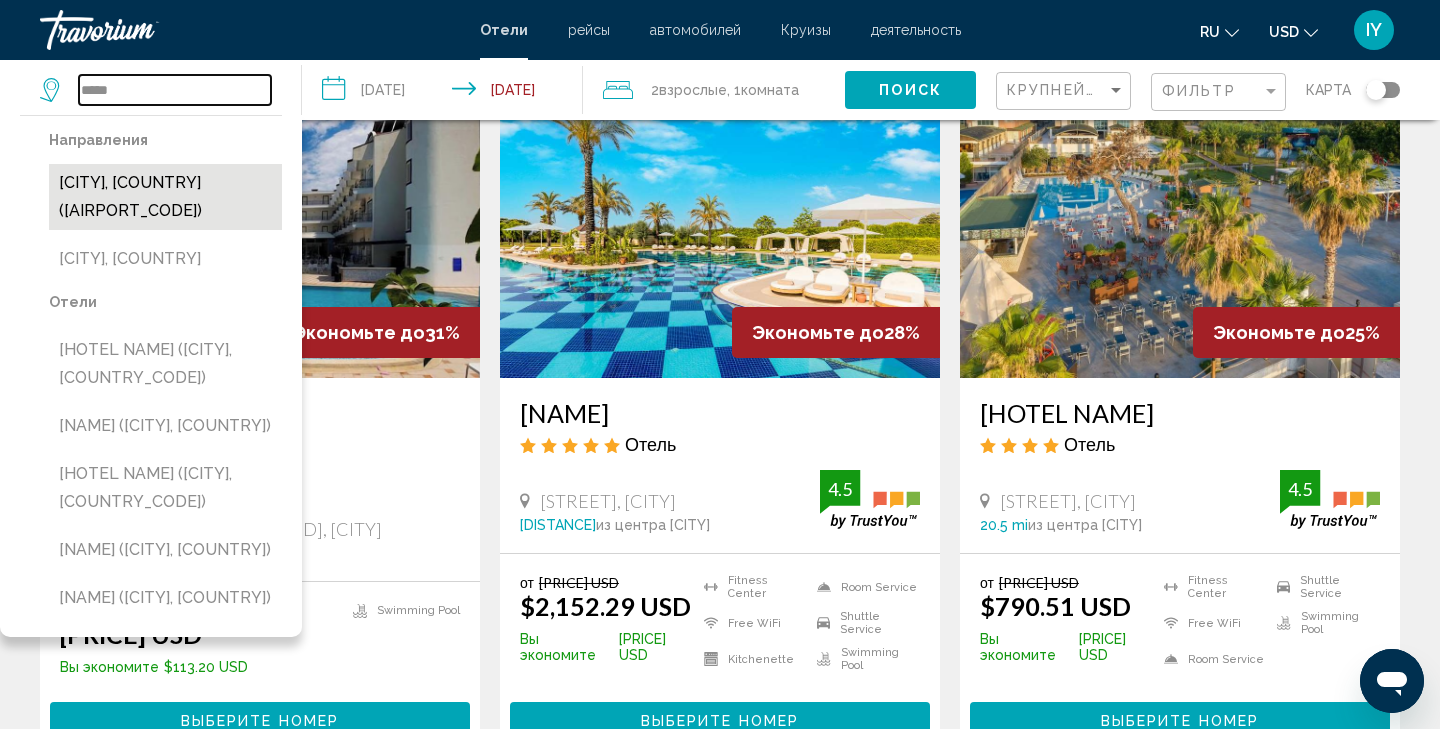 type on "*****" 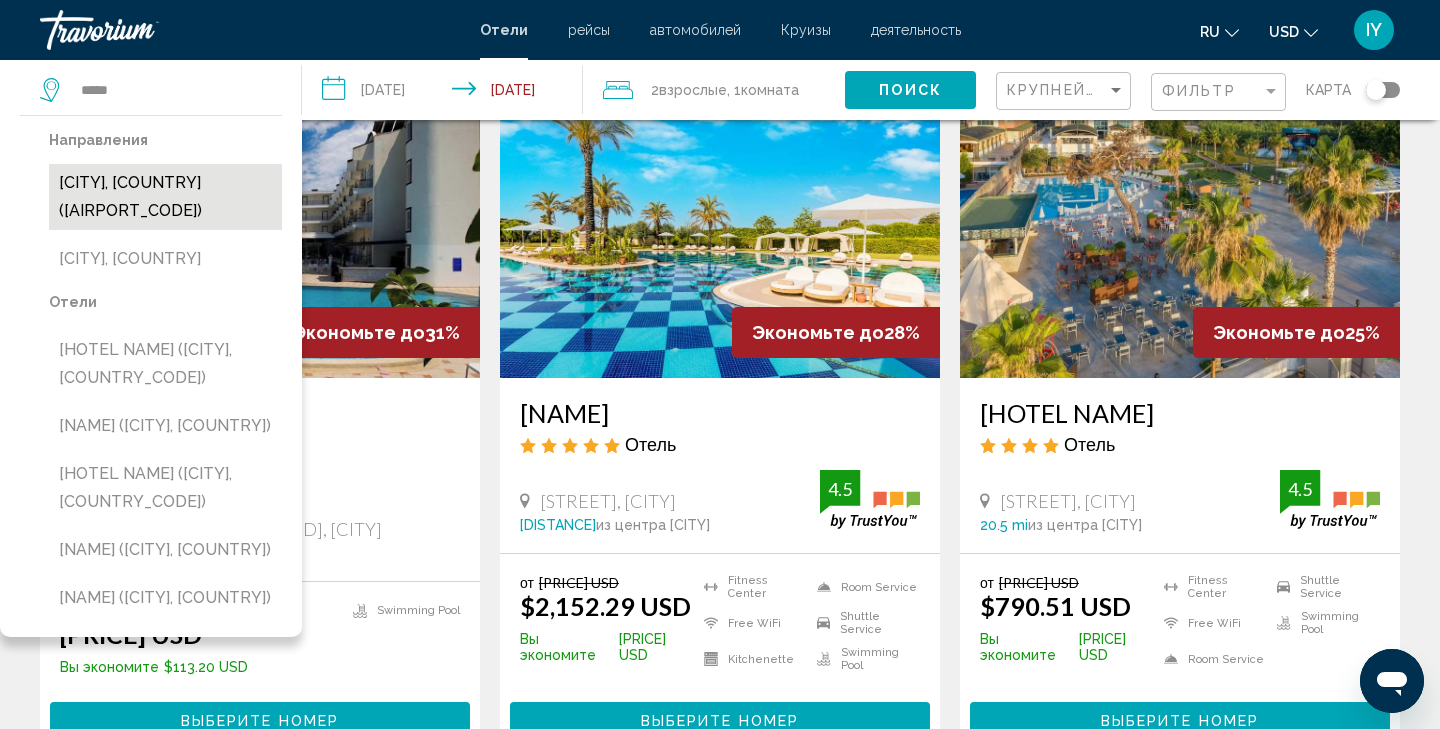 click on "[CITY], [COUNTRY] ([AIRPORT_CODE])" at bounding box center (165, 197) 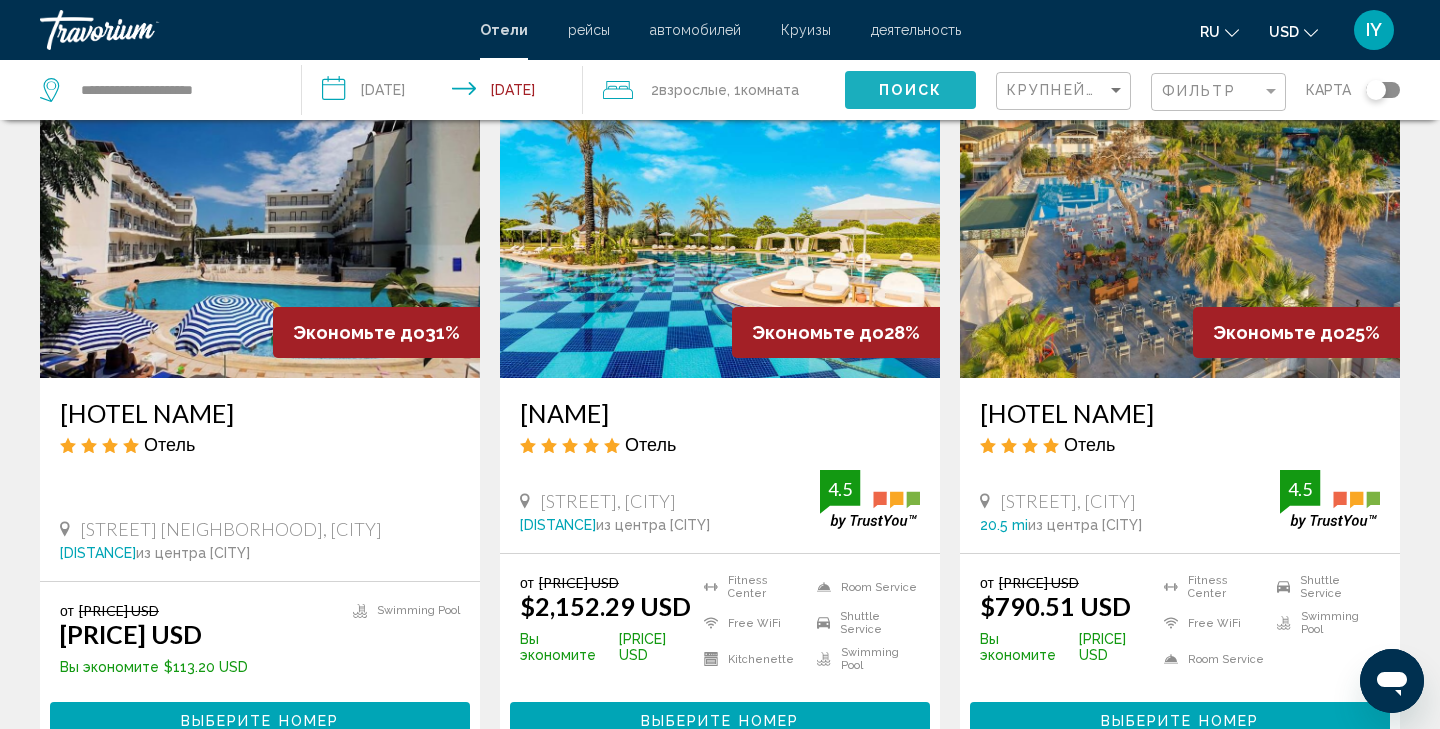 click on "Поиск" at bounding box center (910, 91) 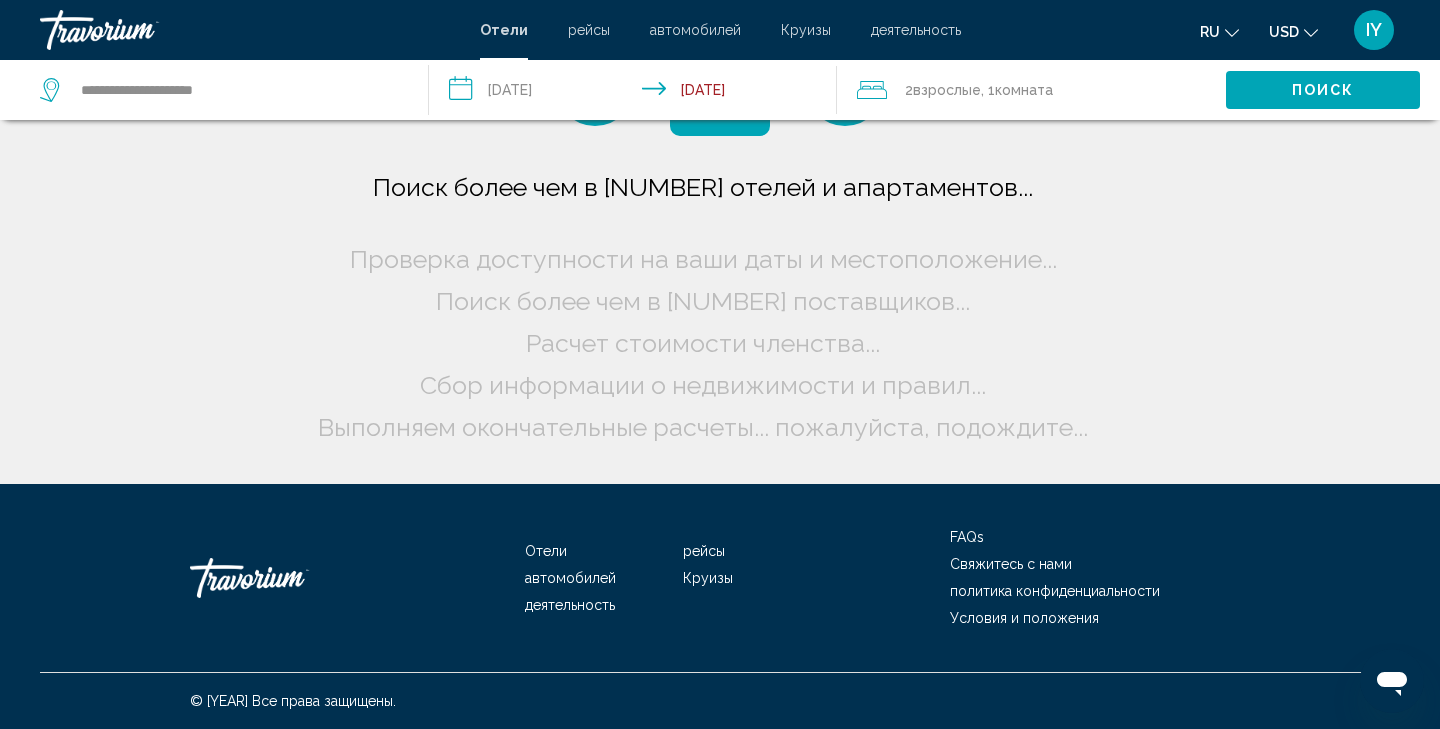 scroll, scrollTop: 0, scrollLeft: 0, axis: both 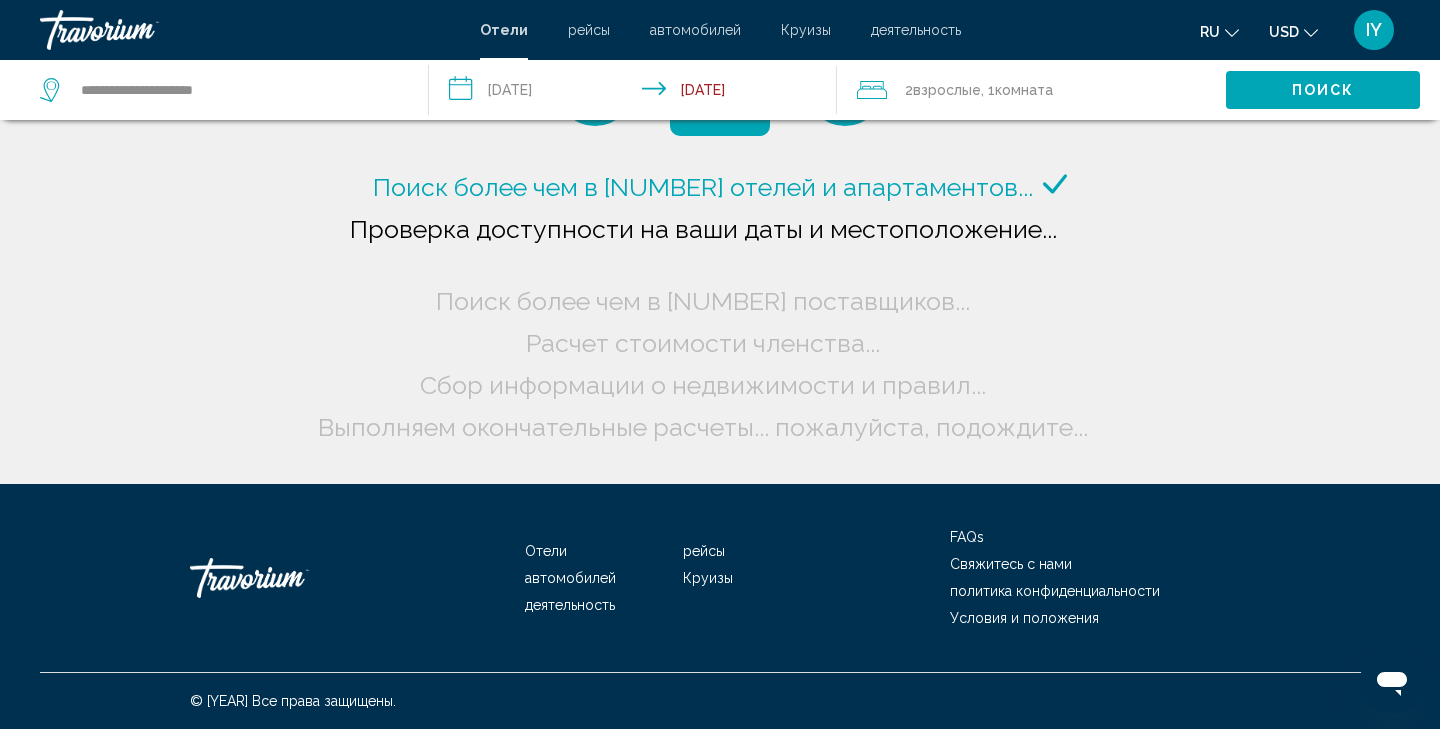 click on "**********" at bounding box center (637, 93) 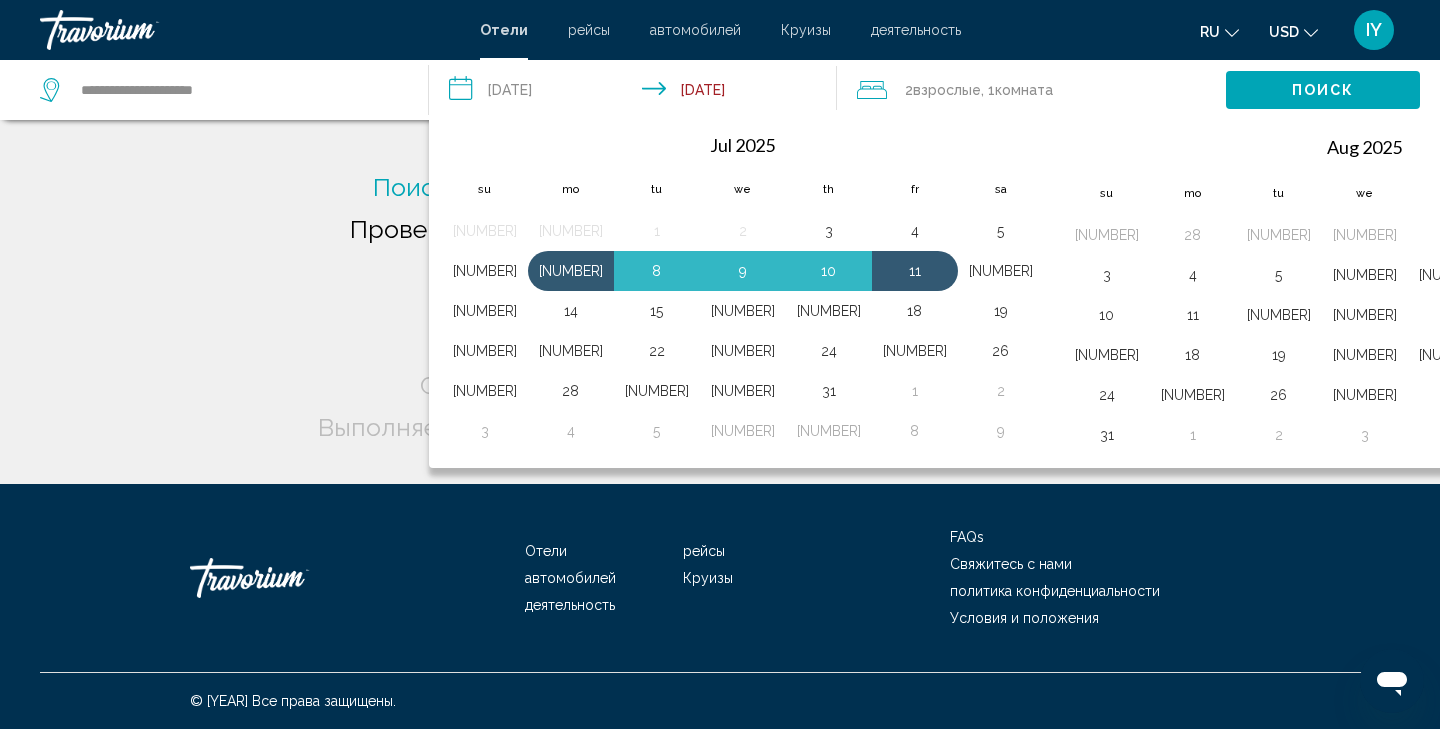 scroll, scrollTop: 0, scrollLeft: 0, axis: both 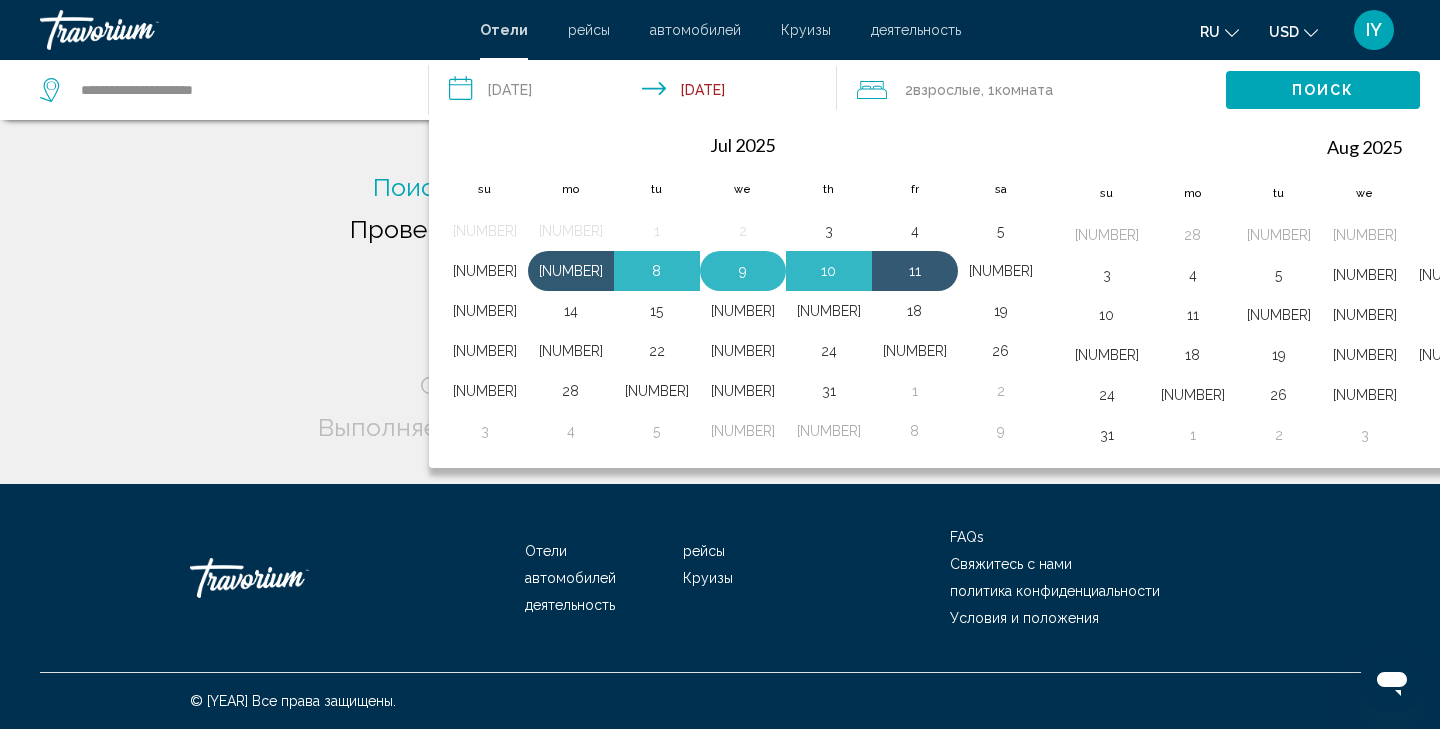click on "9" at bounding box center (743, 271) 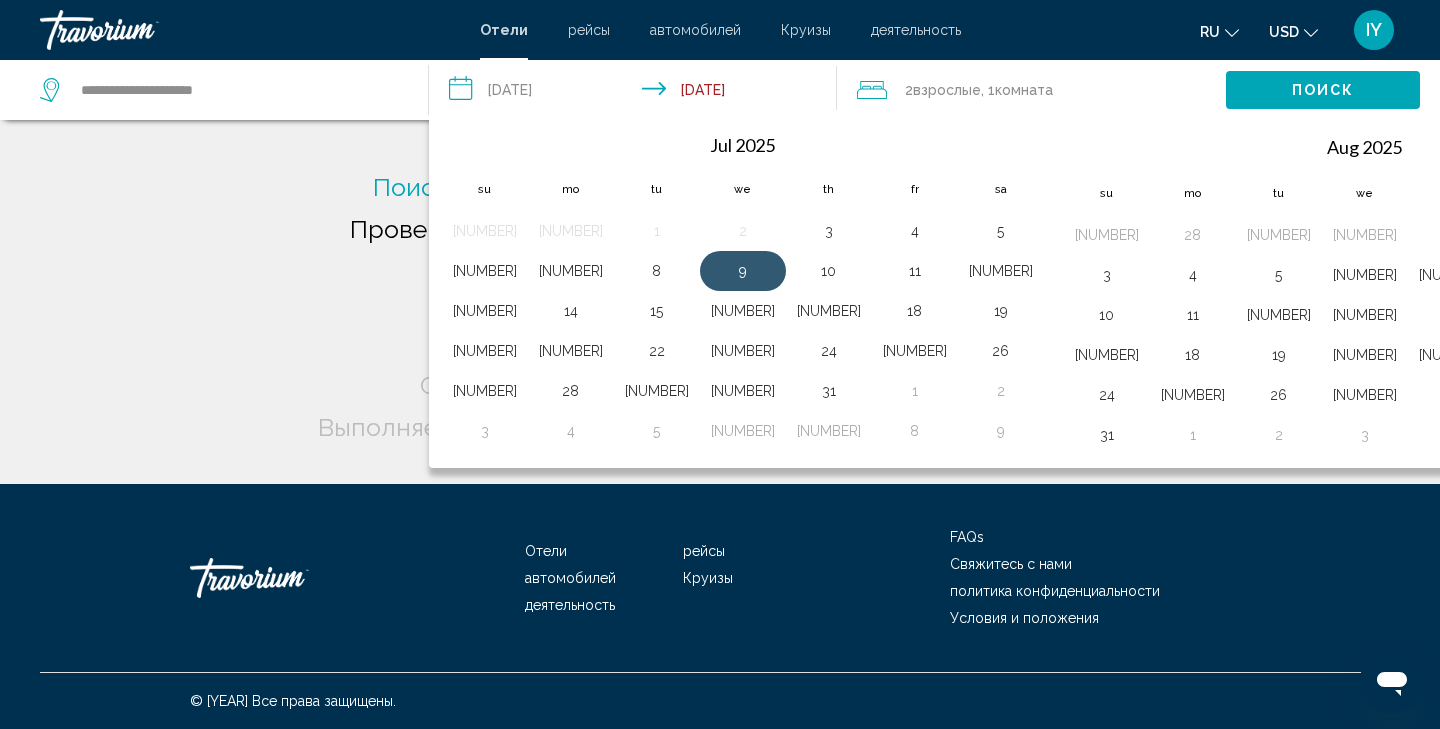 scroll, scrollTop: 0, scrollLeft: 0, axis: both 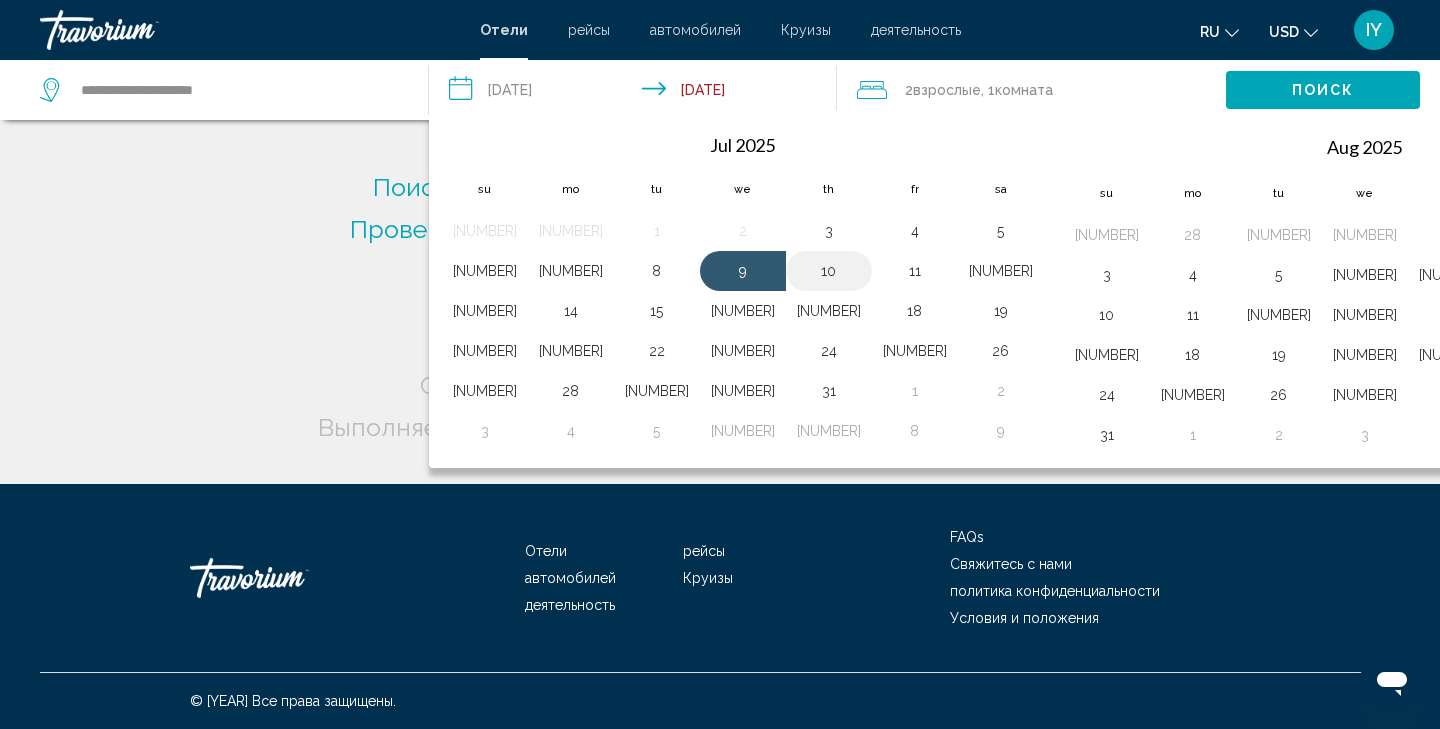 click on "[NUMBER]" at bounding box center (829, 271) 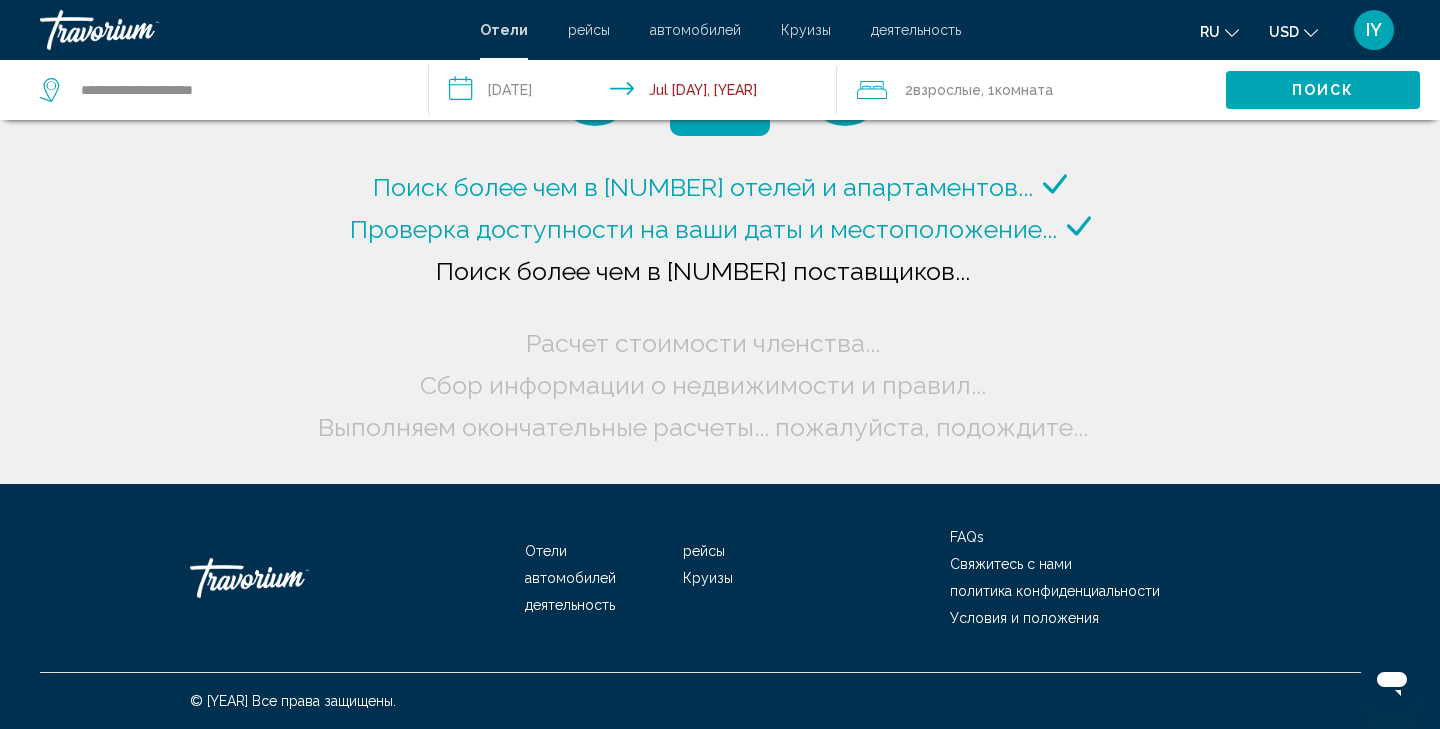 scroll, scrollTop: 0, scrollLeft: 0, axis: both 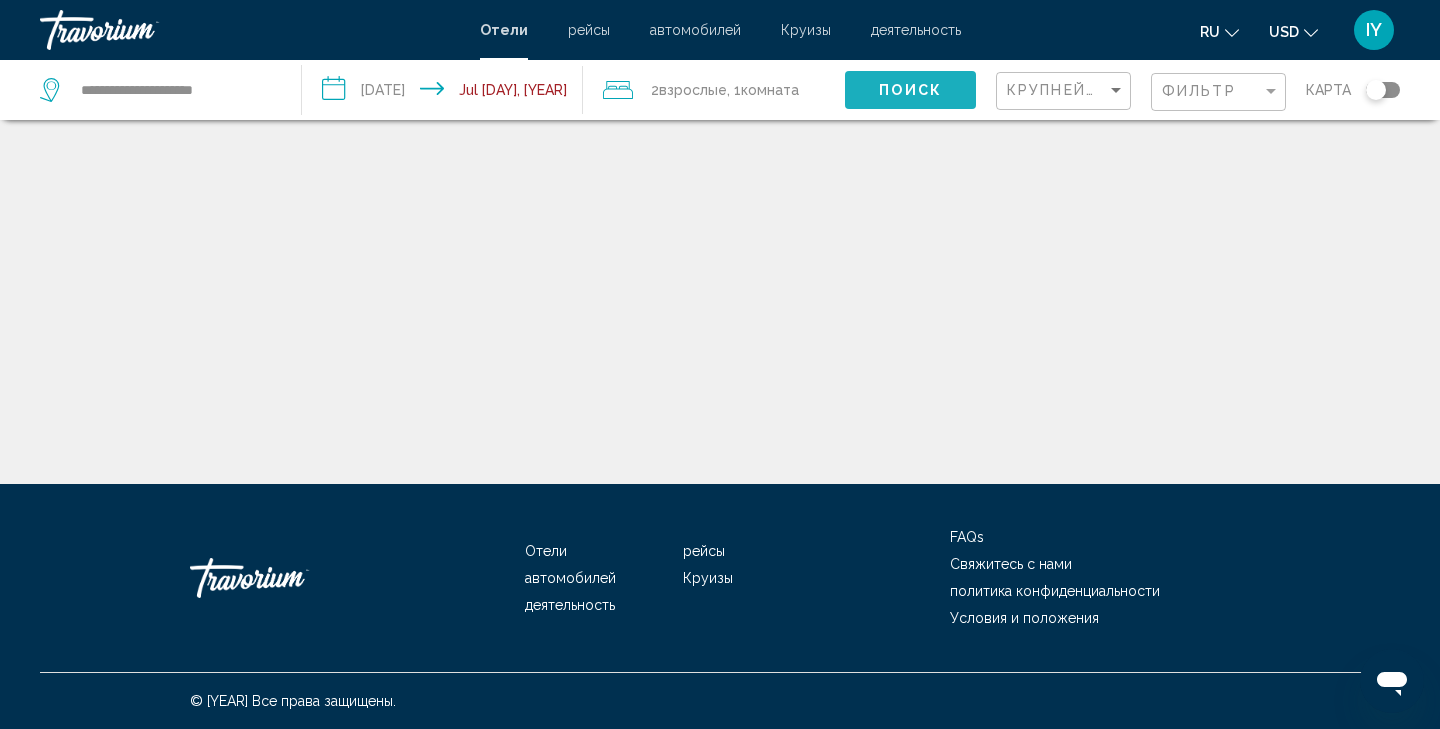click on "Поиск" at bounding box center [910, 91] 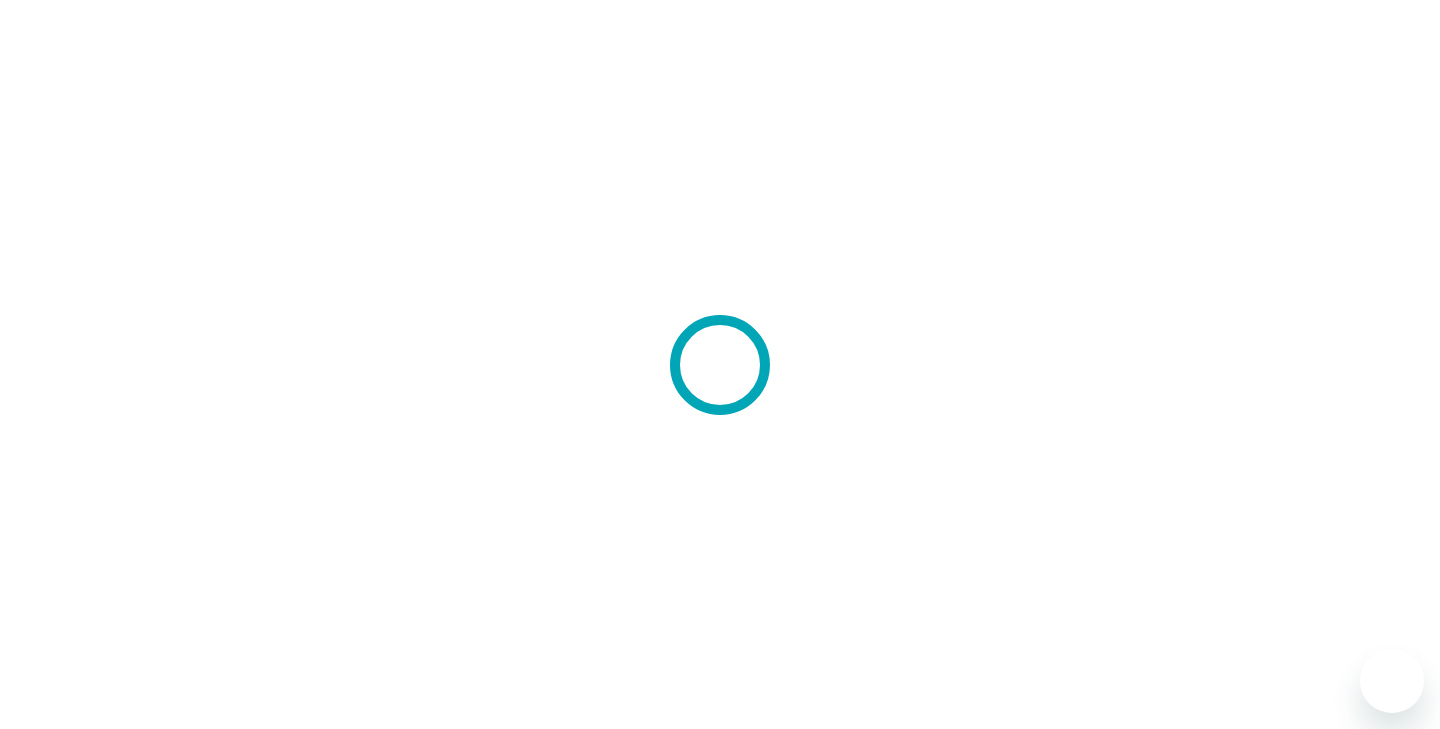 scroll, scrollTop: 0, scrollLeft: 0, axis: both 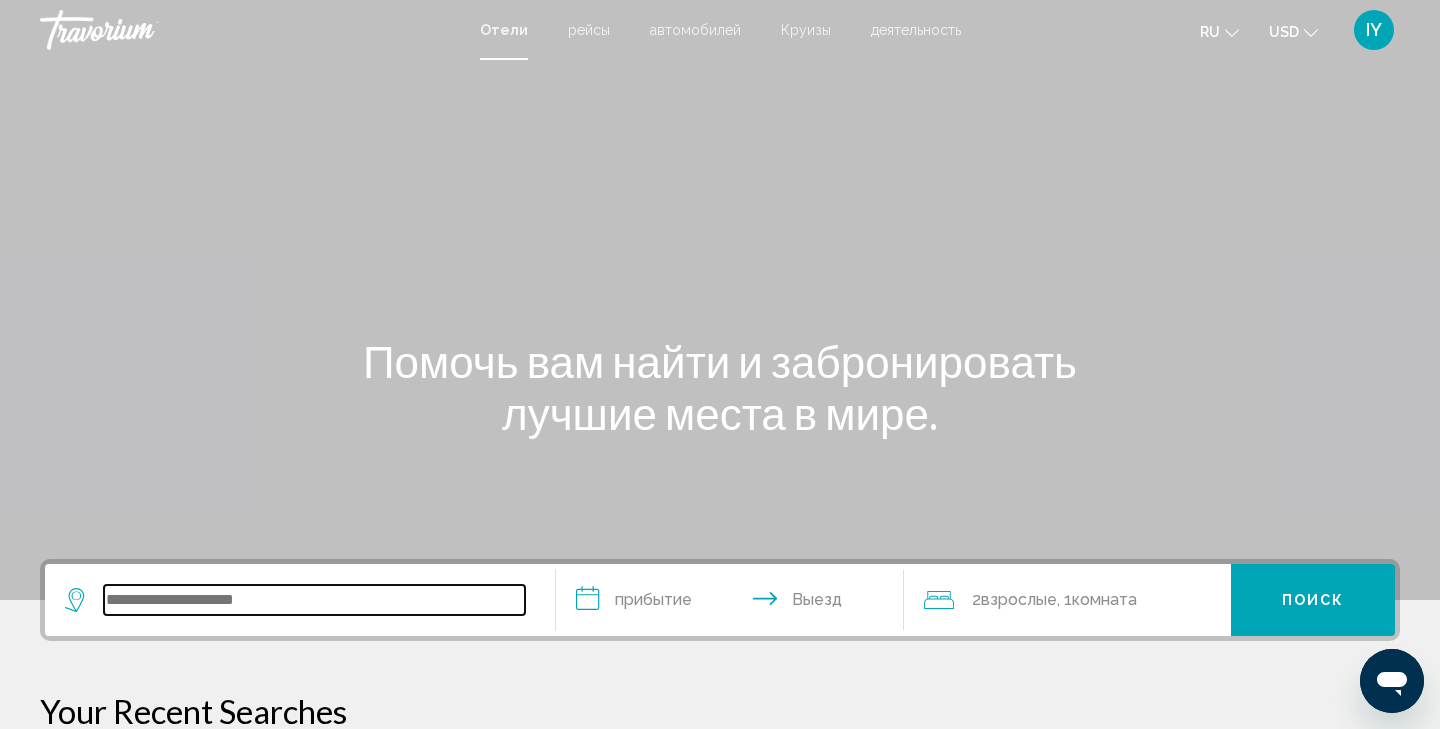 click at bounding box center (314, 600) 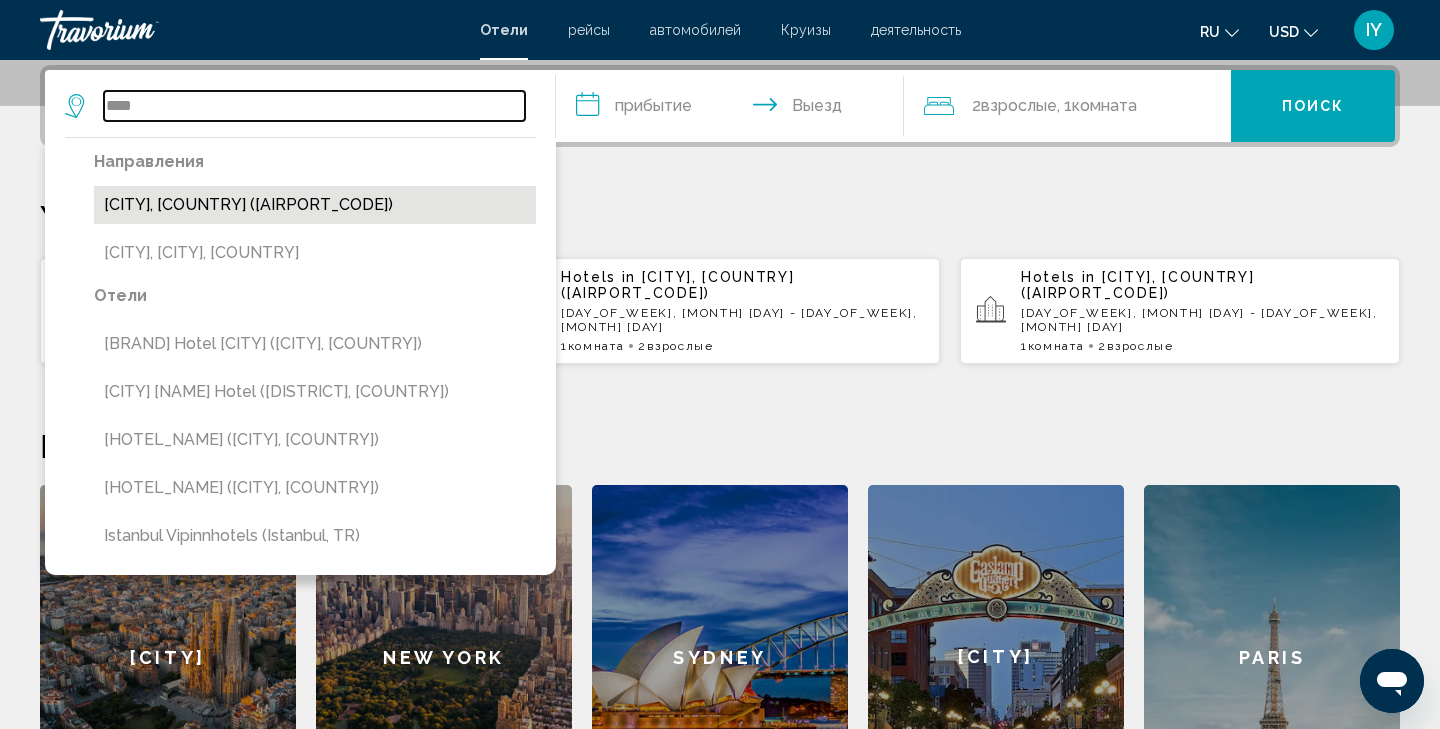type on "****" 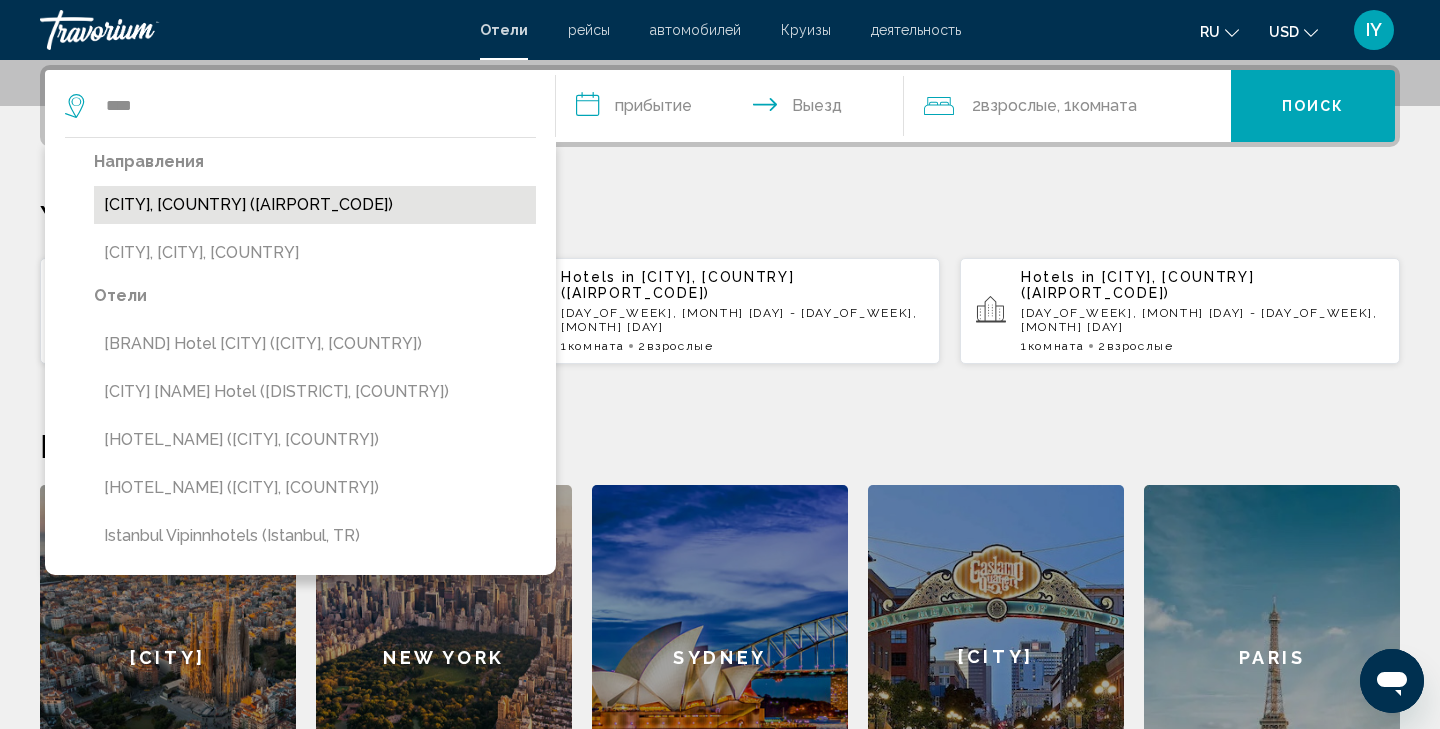 click on "[CITY], [COUNTRY] ([AIRPORT_CODE])" at bounding box center (315, 205) 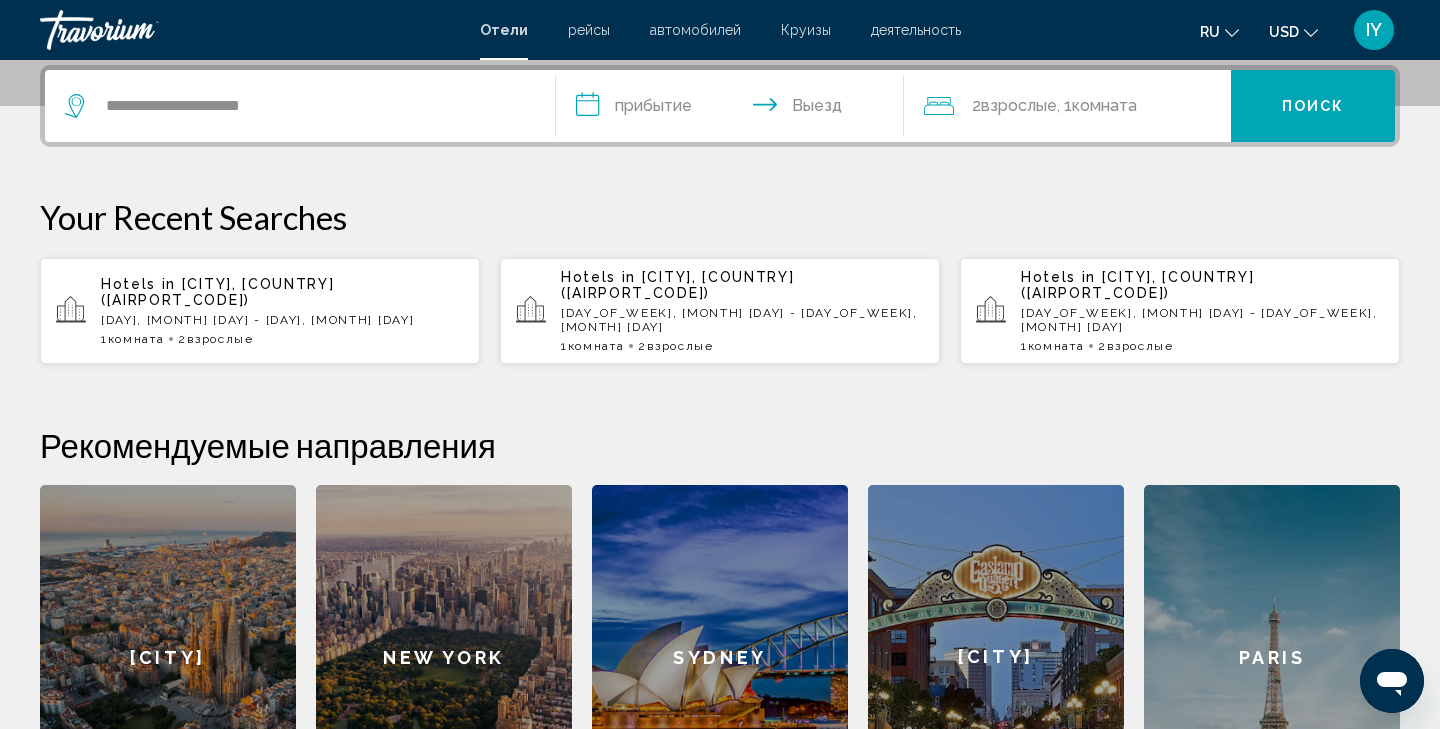 click on "**********" at bounding box center [734, 109] 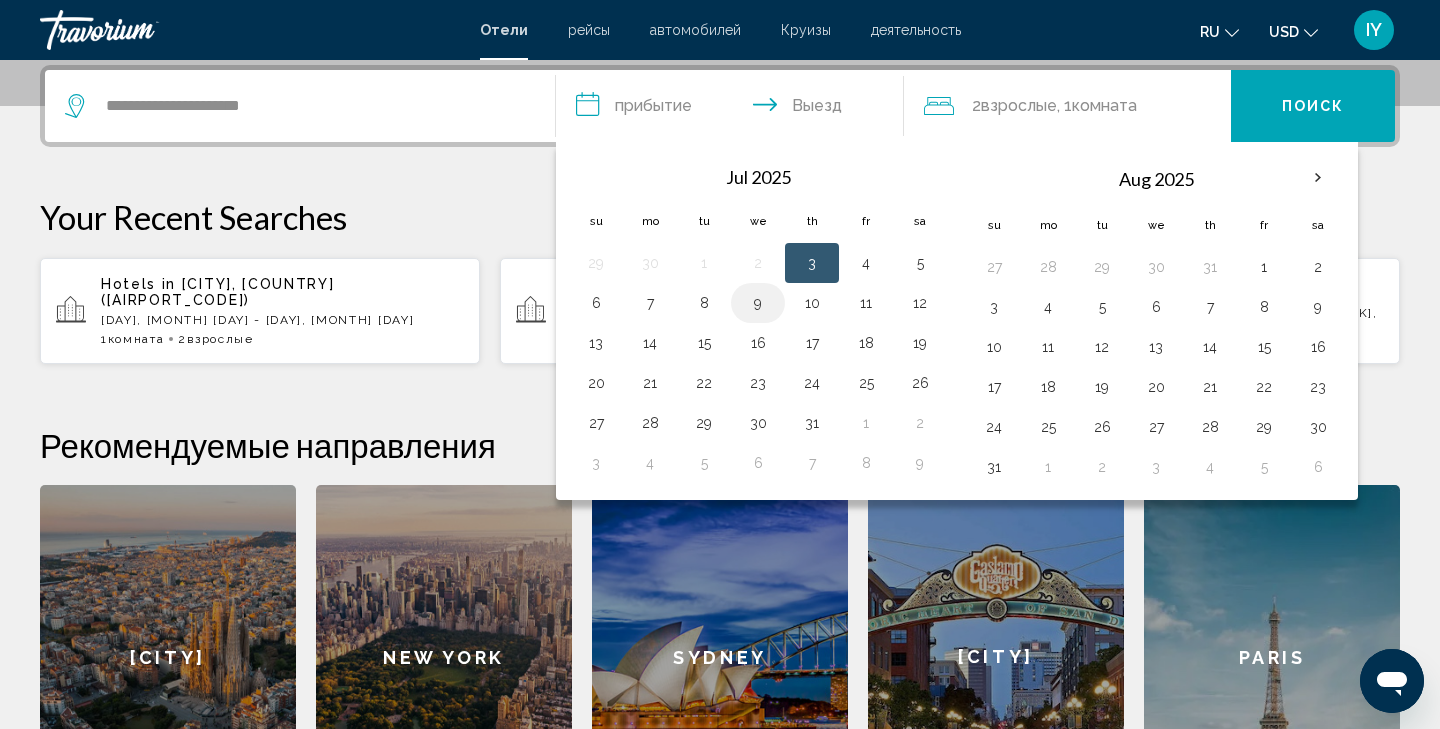 click on "9" at bounding box center (758, 303) 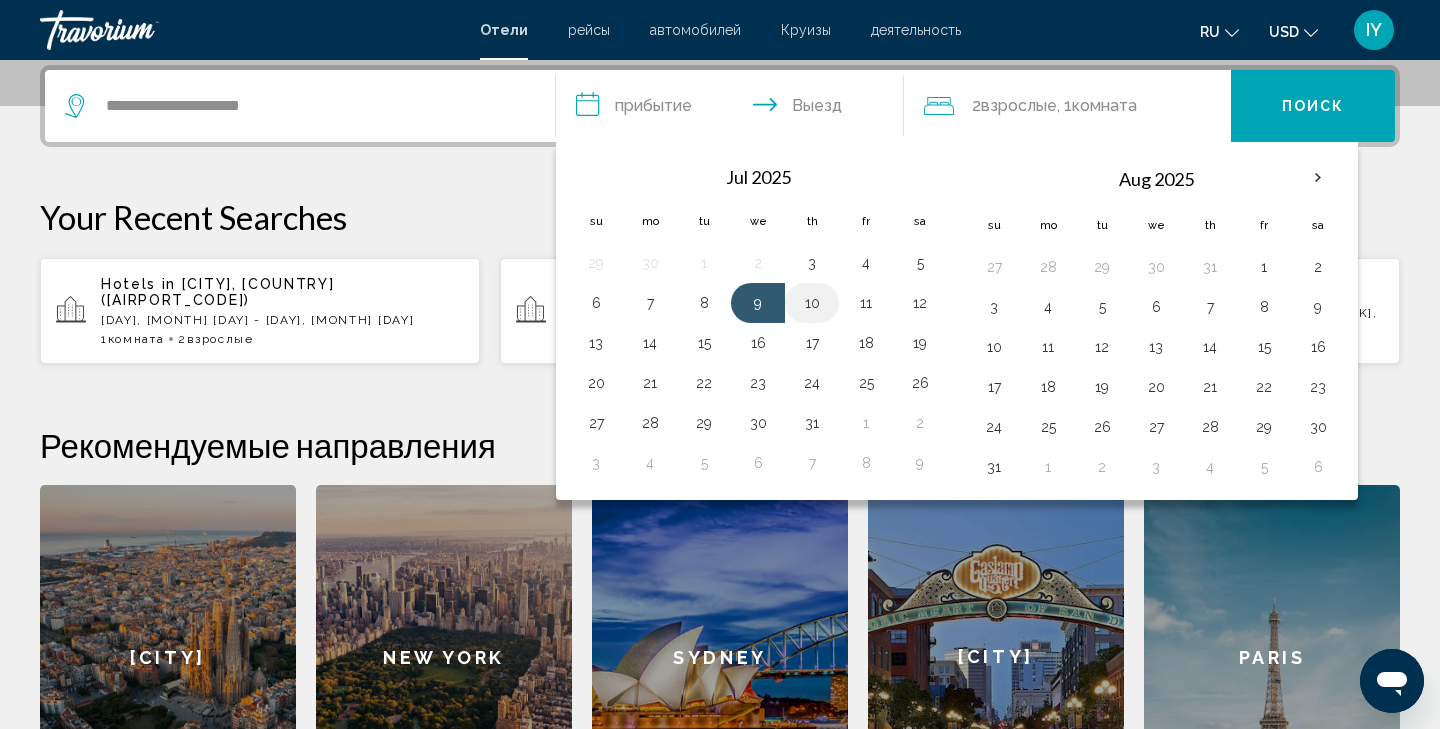 click on "10" at bounding box center [812, 303] 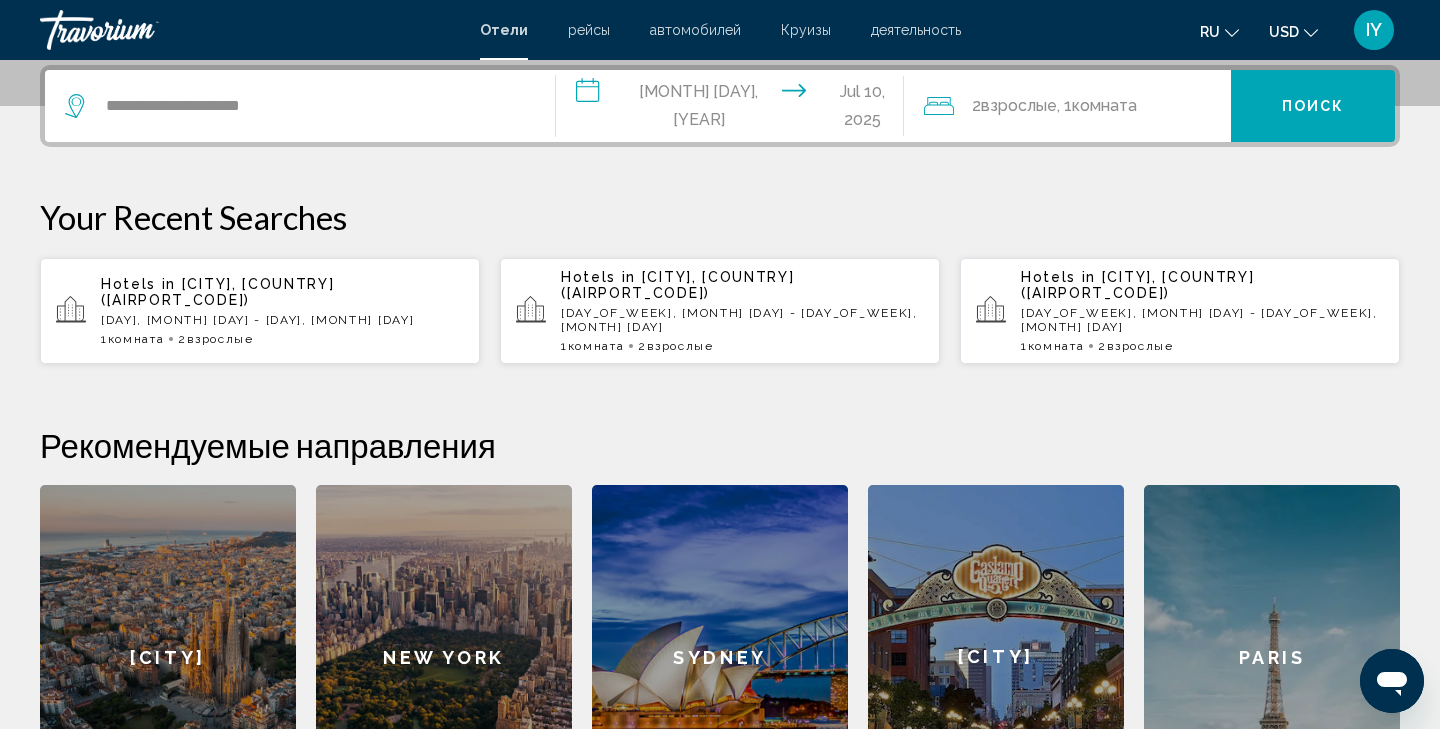 click on "**********" at bounding box center [734, 109] 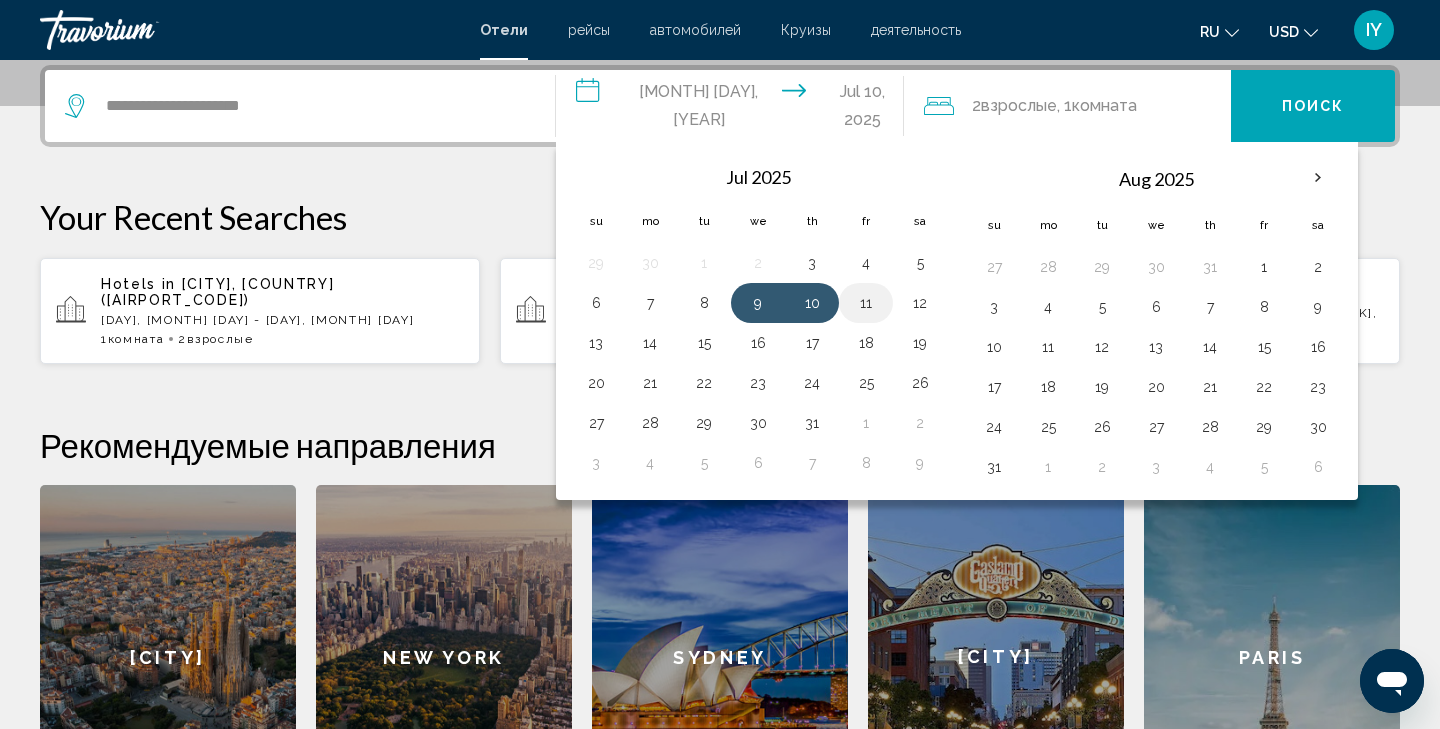 click on "11" at bounding box center [866, 303] 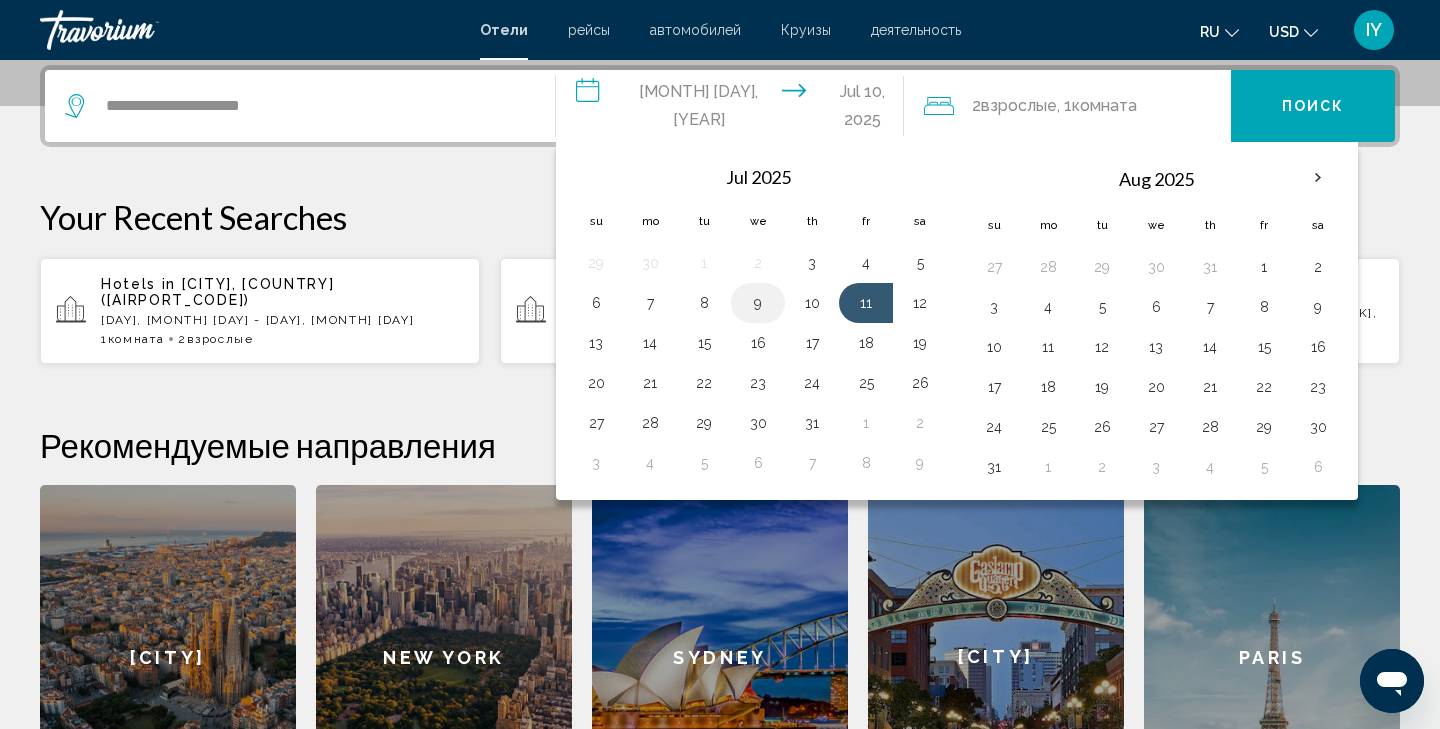 click on "9" at bounding box center (758, 303) 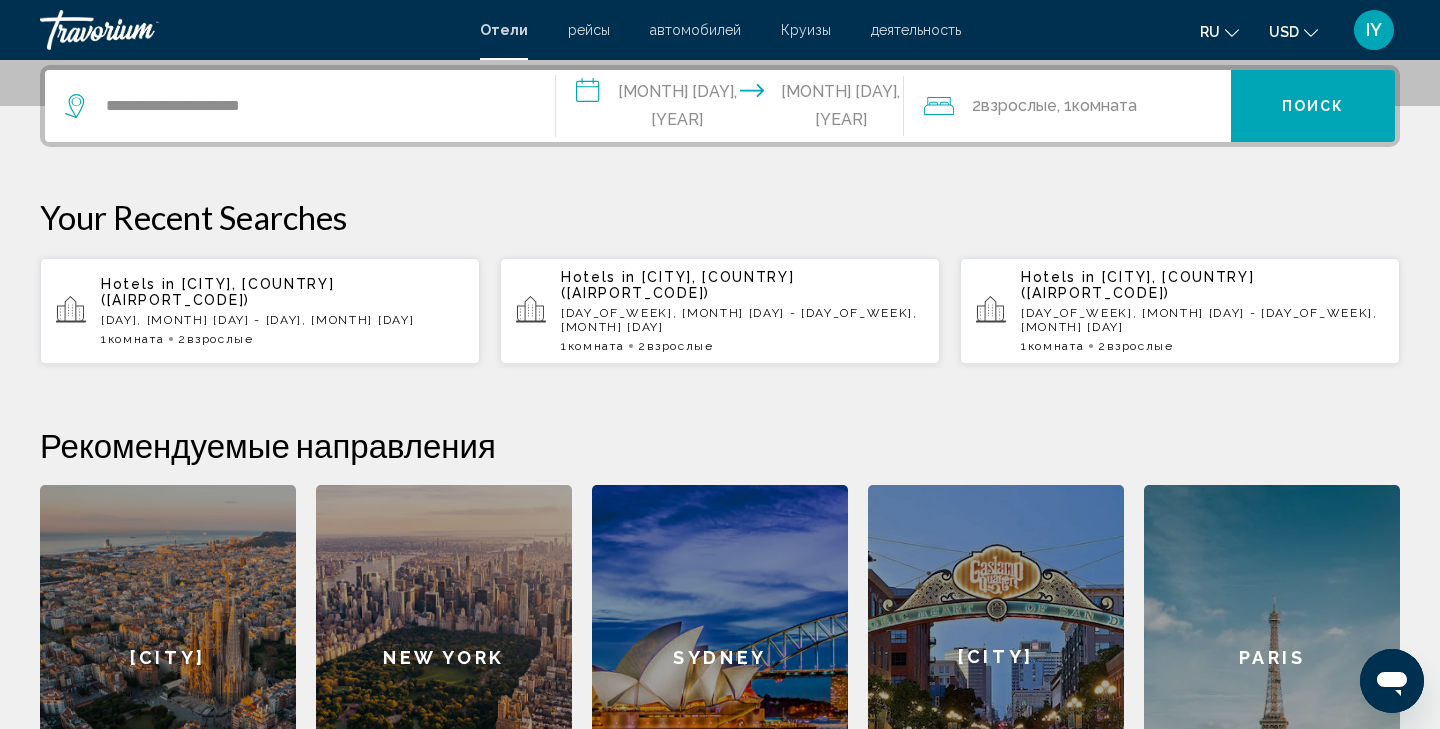 click on "Поиск" at bounding box center [1313, 106] 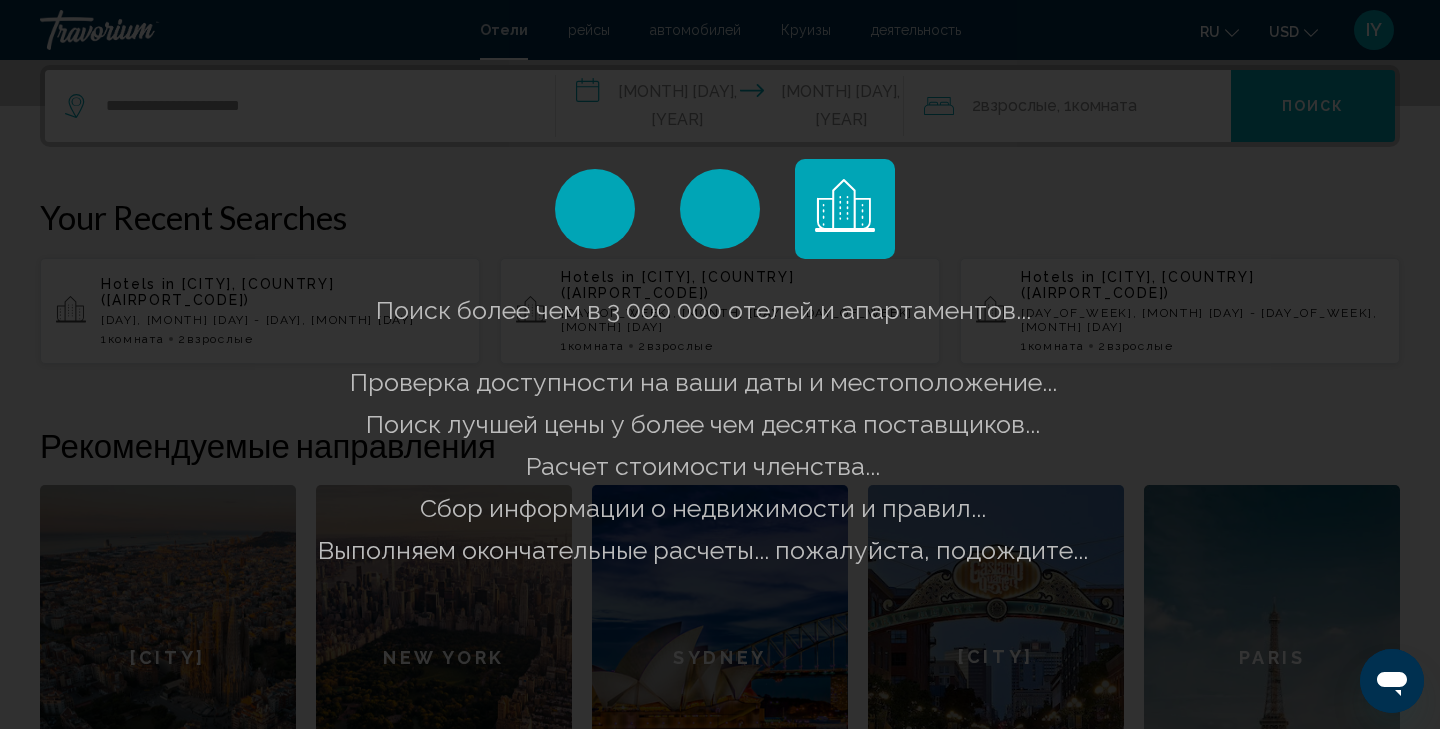 scroll, scrollTop: 0, scrollLeft: 0, axis: both 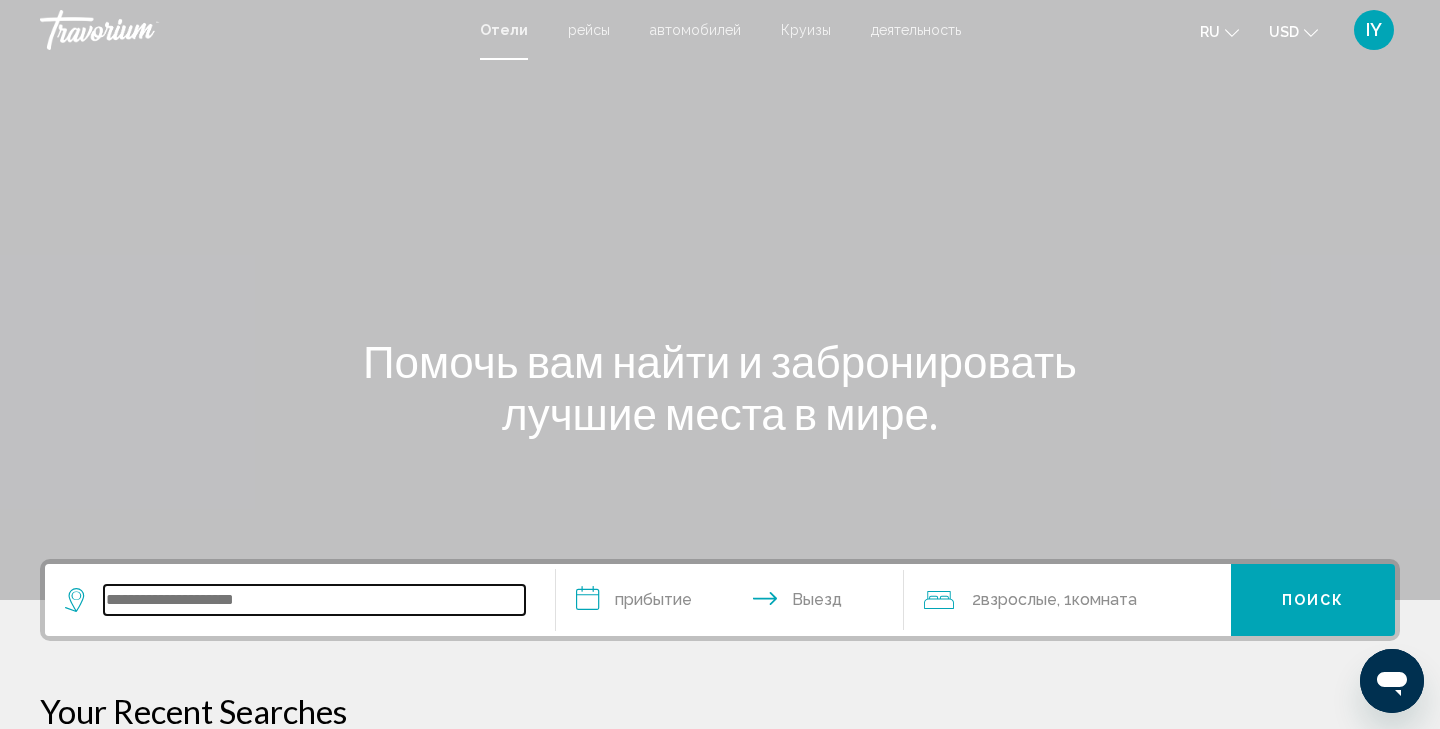 click at bounding box center [314, 600] 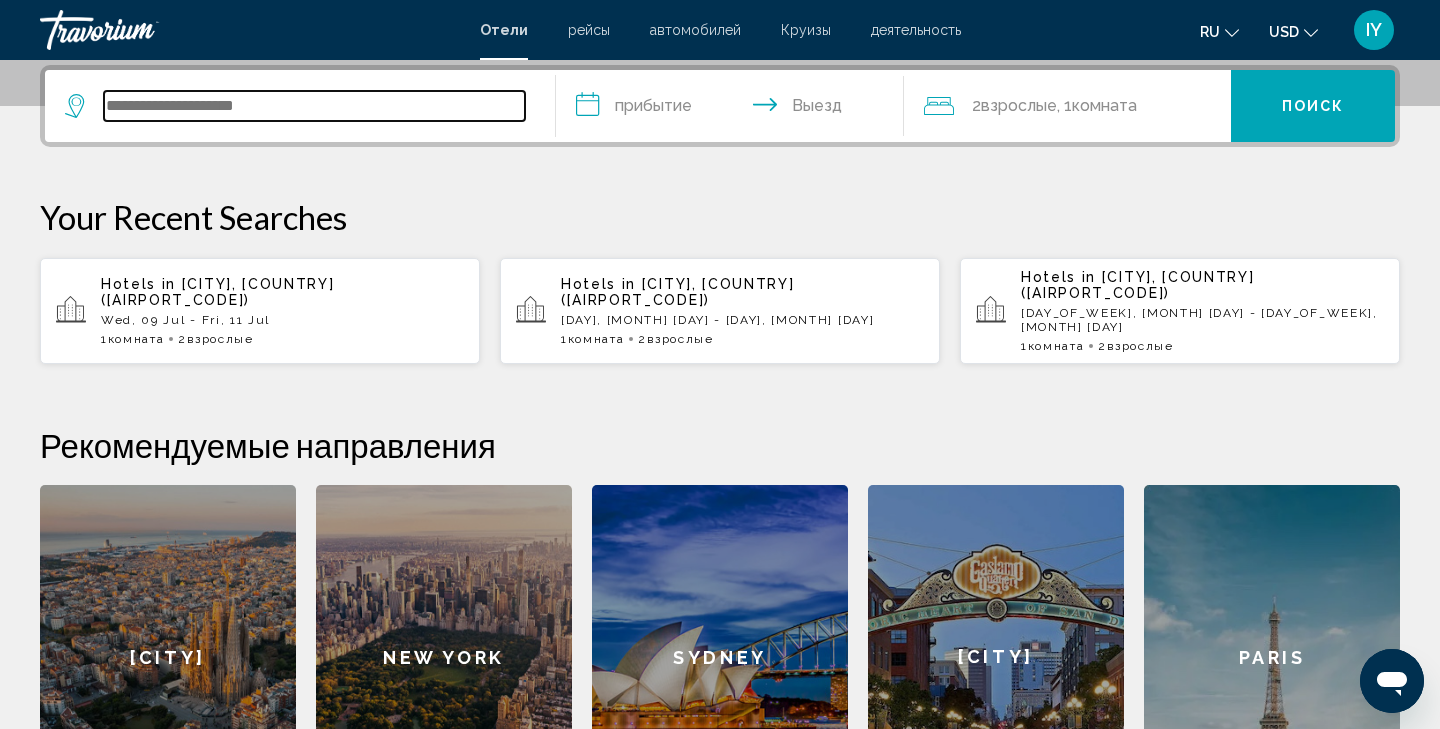 click at bounding box center (314, 106) 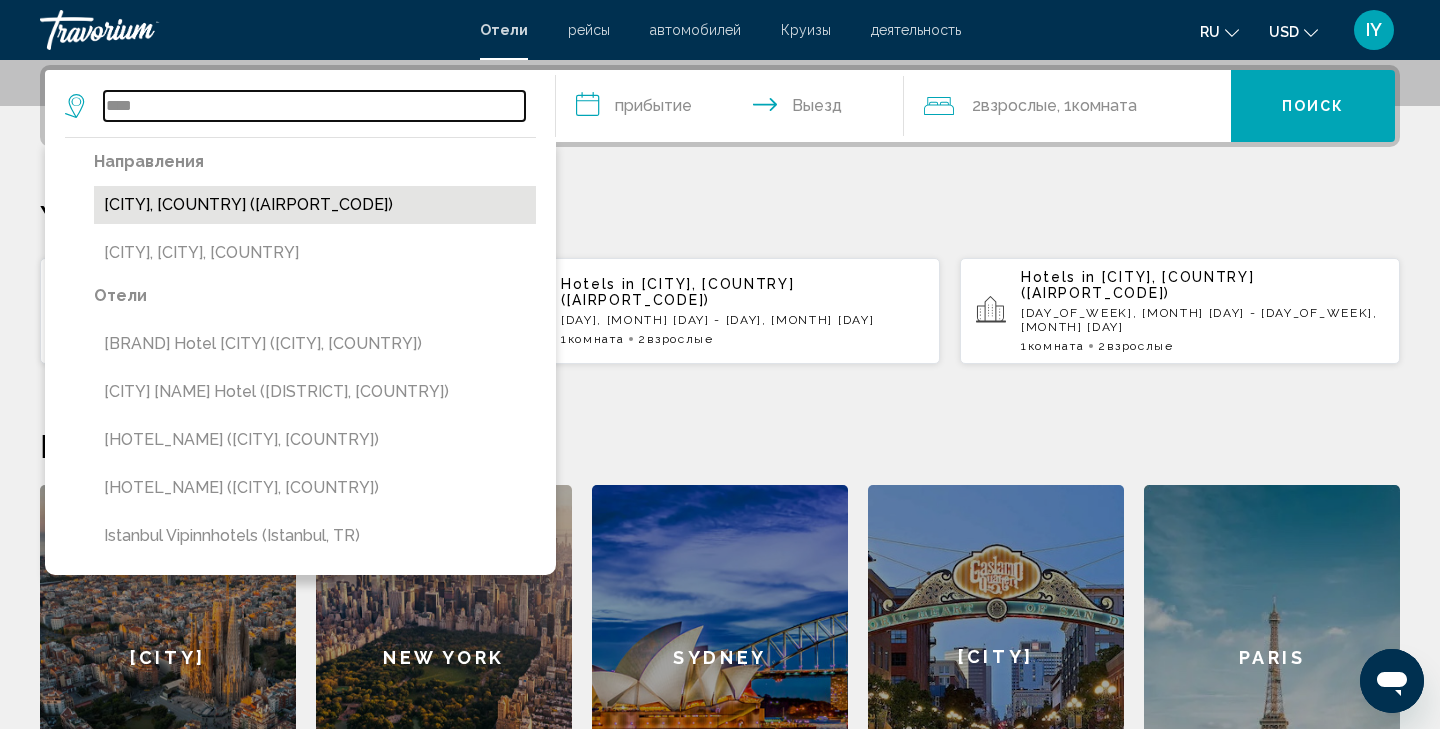 type on "****" 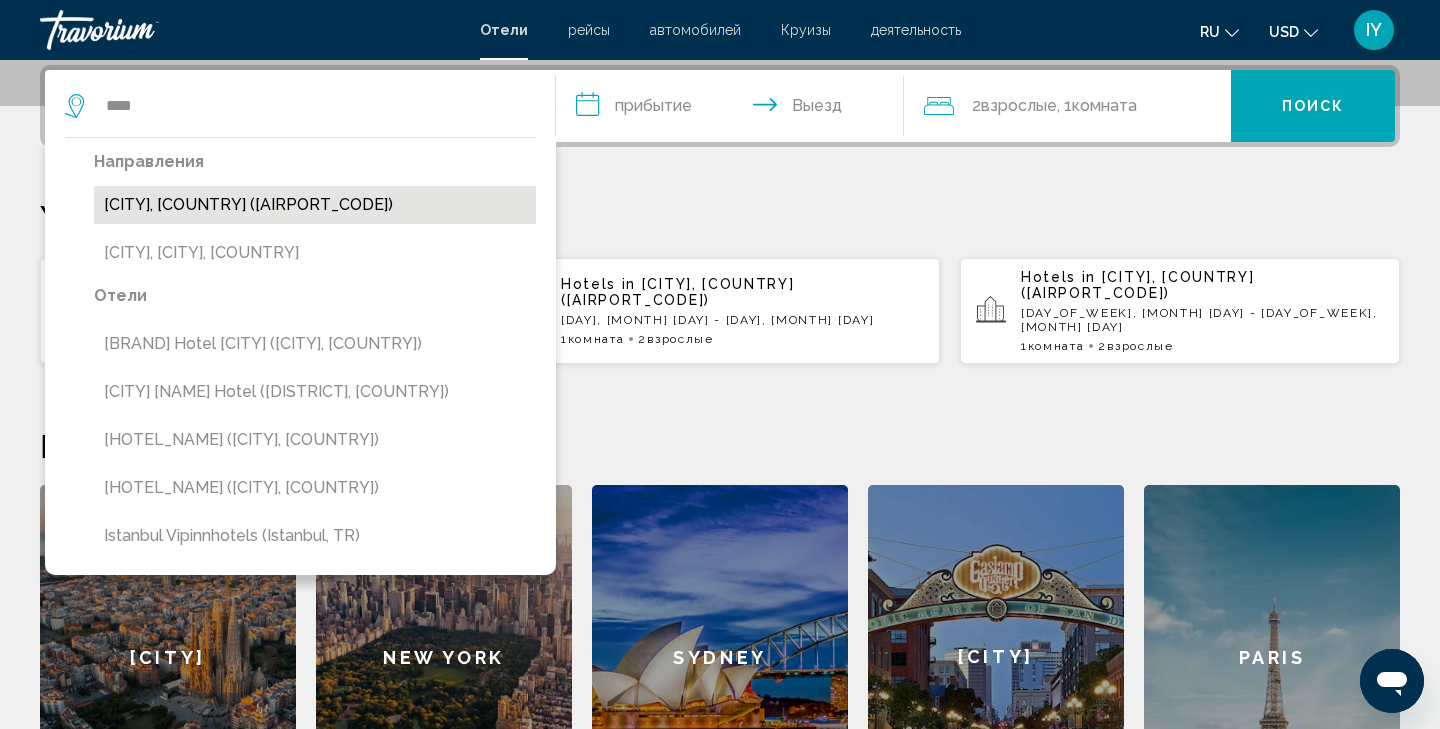 click on "[CITY], [COUNTRY] ([AIRPORT_CODE])" at bounding box center [315, 205] 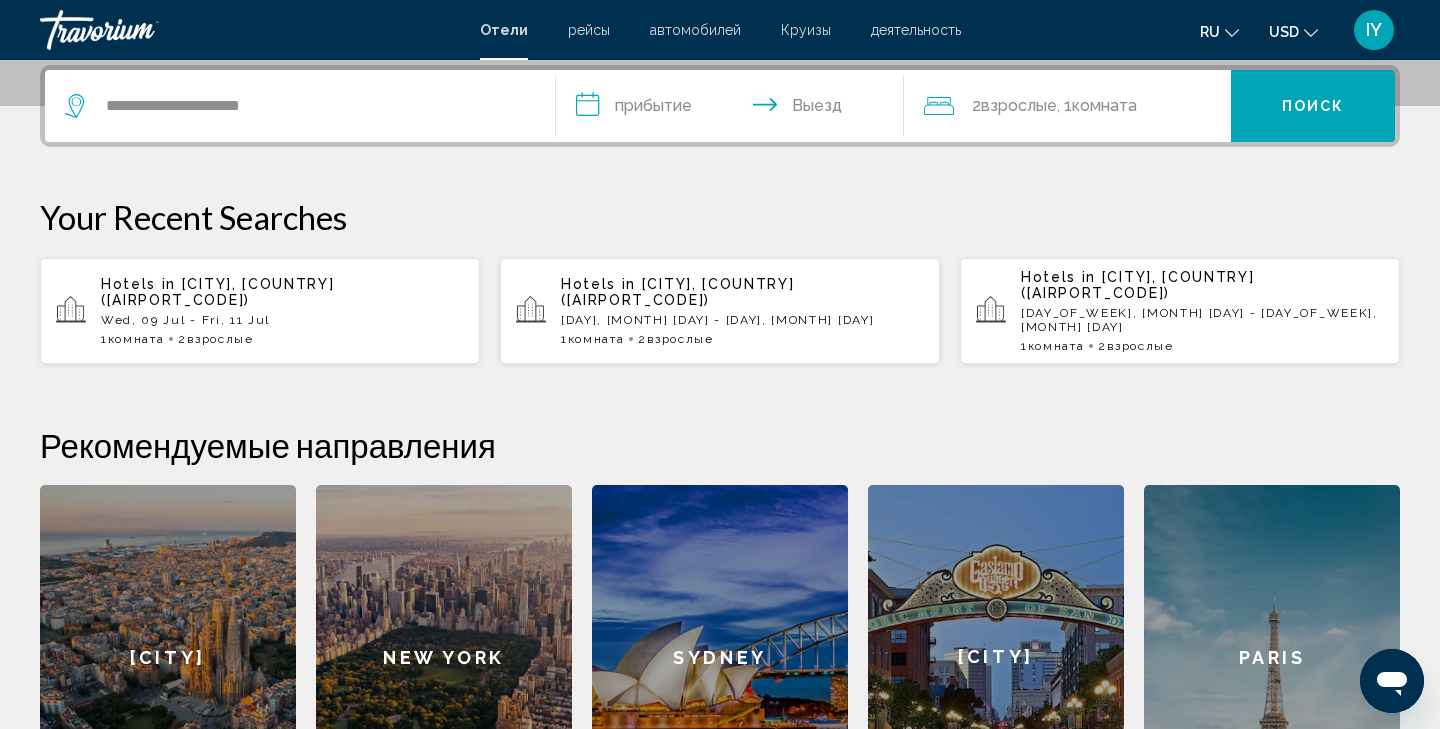 click on "**********" at bounding box center (734, 109) 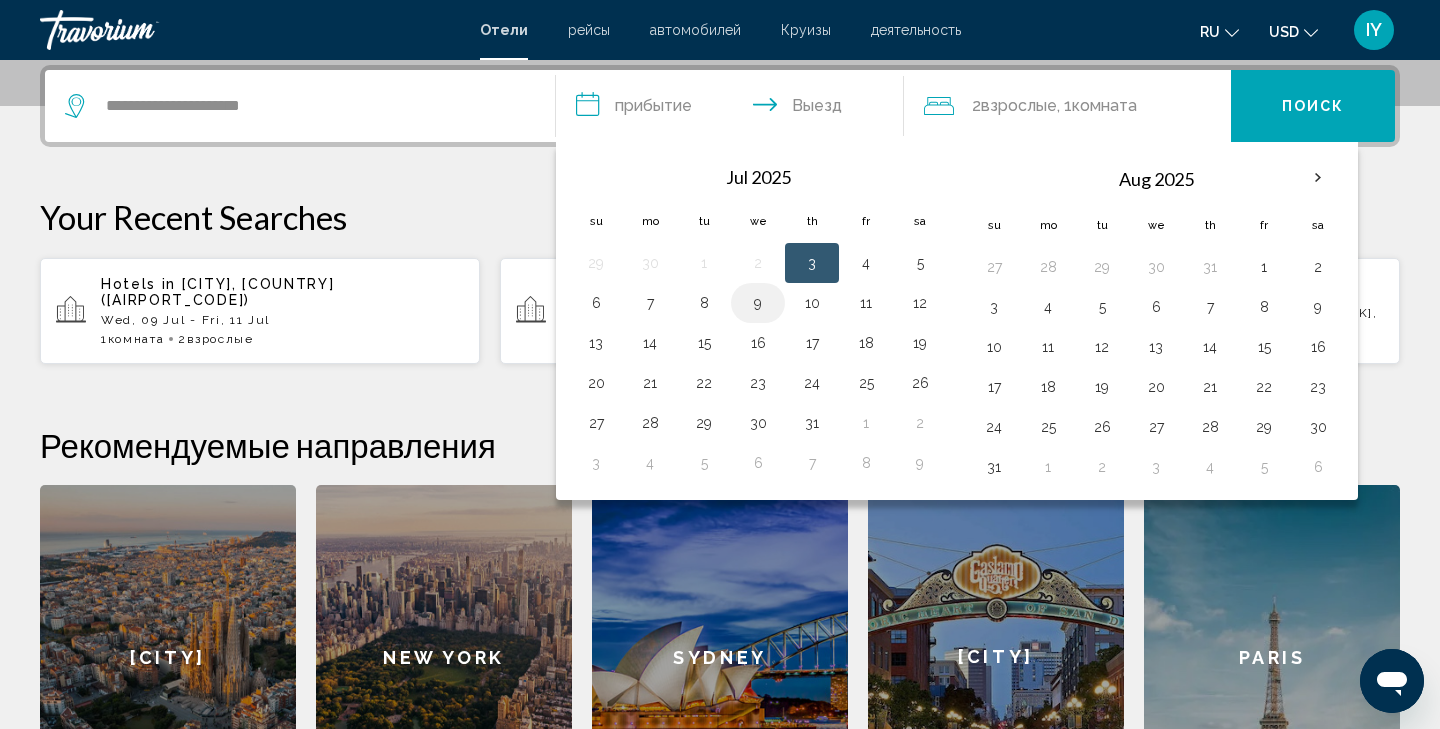 click on "9" at bounding box center (758, 303) 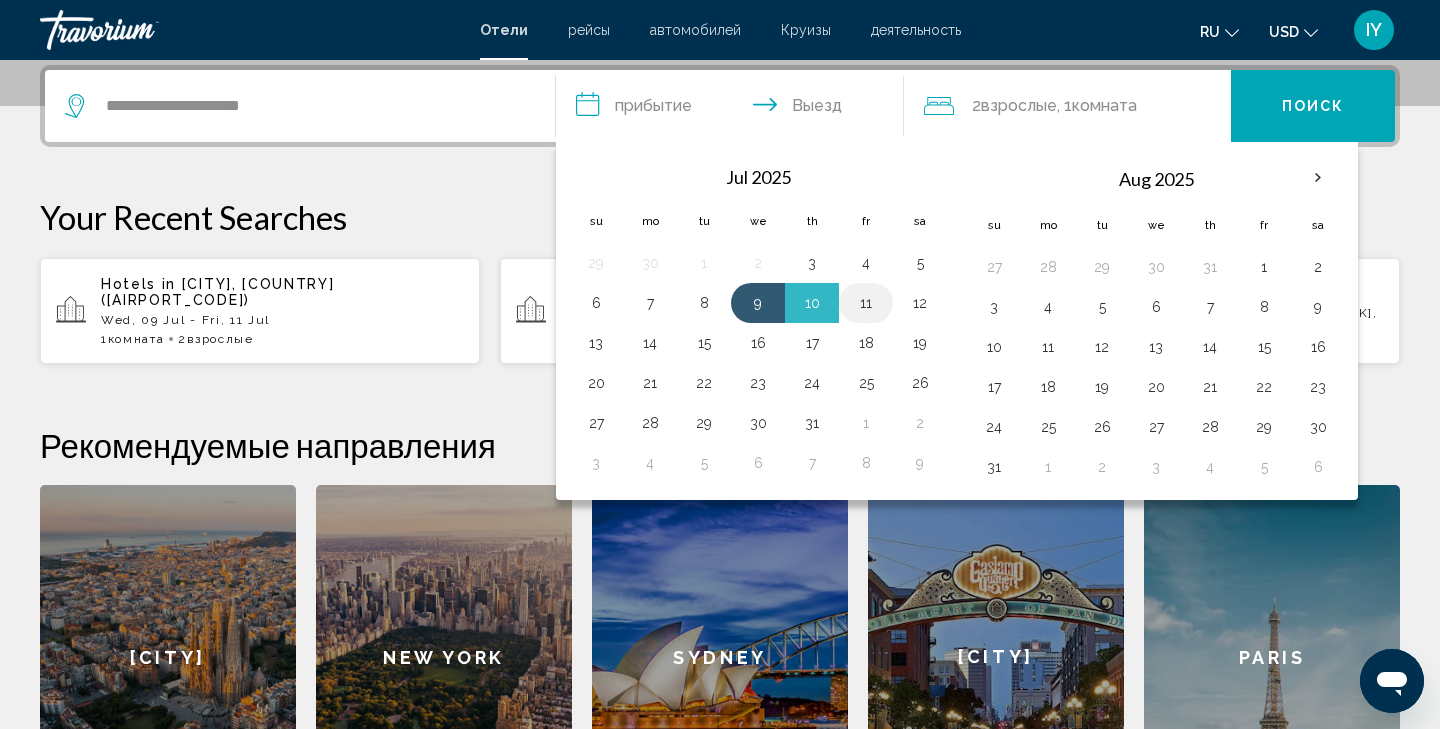 click on "[NUMBER]" at bounding box center (866, 303) 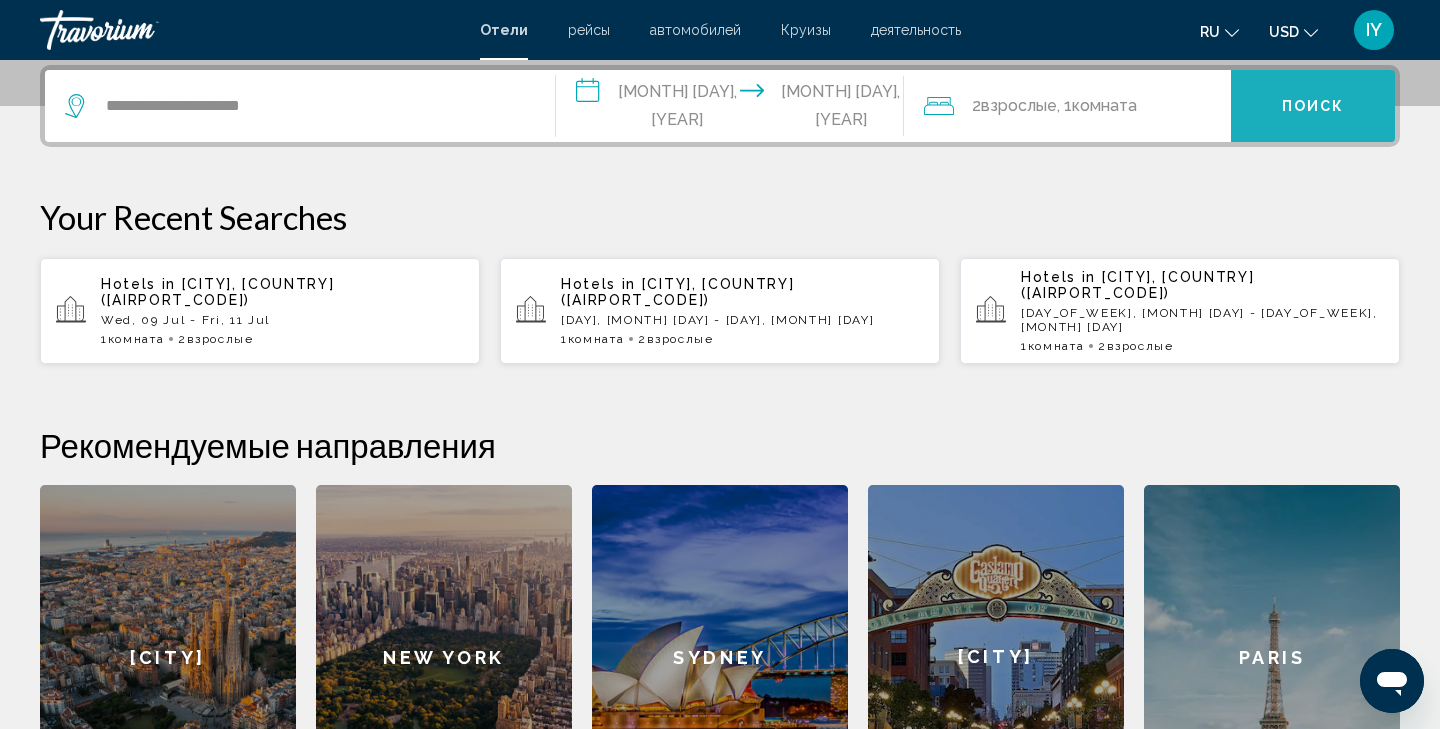 click on "Поиск" at bounding box center [1313, 106] 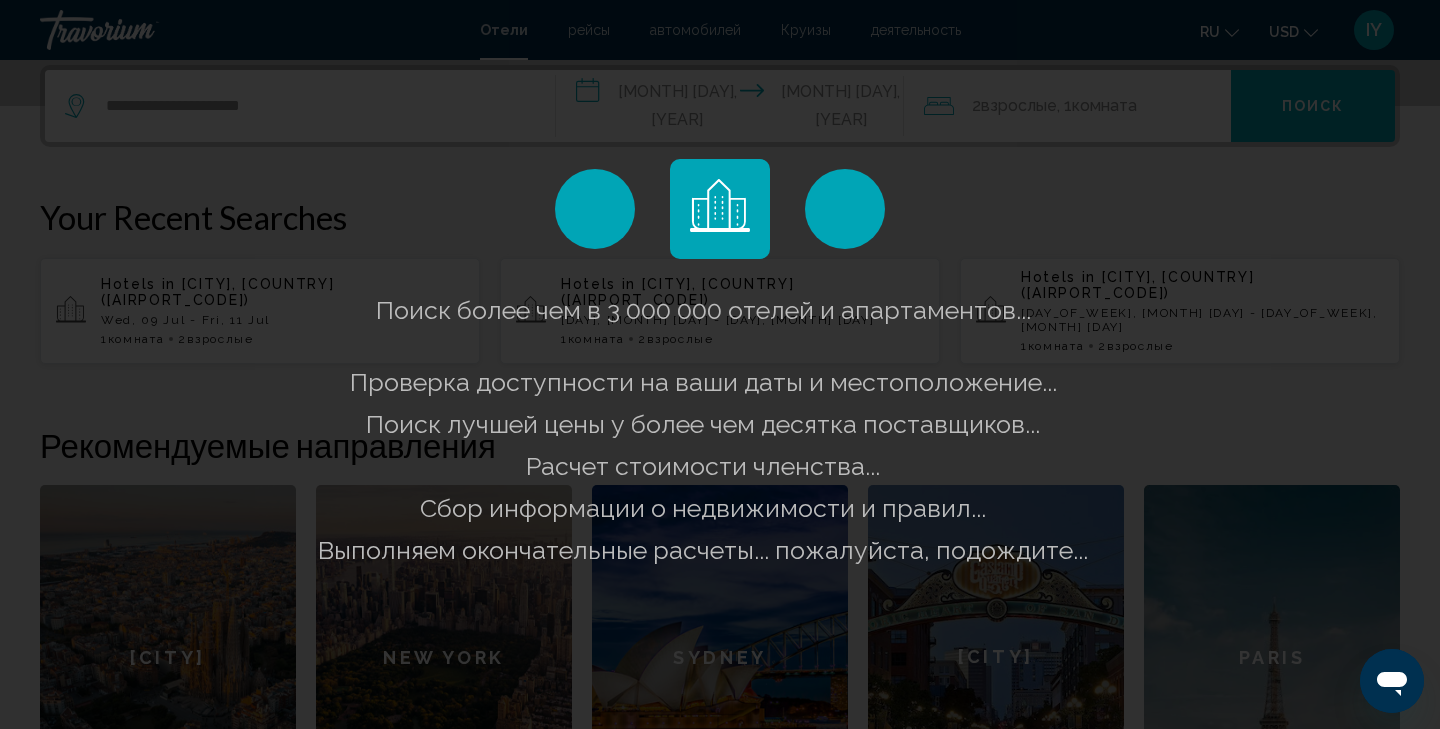 scroll, scrollTop: 0, scrollLeft: 0, axis: both 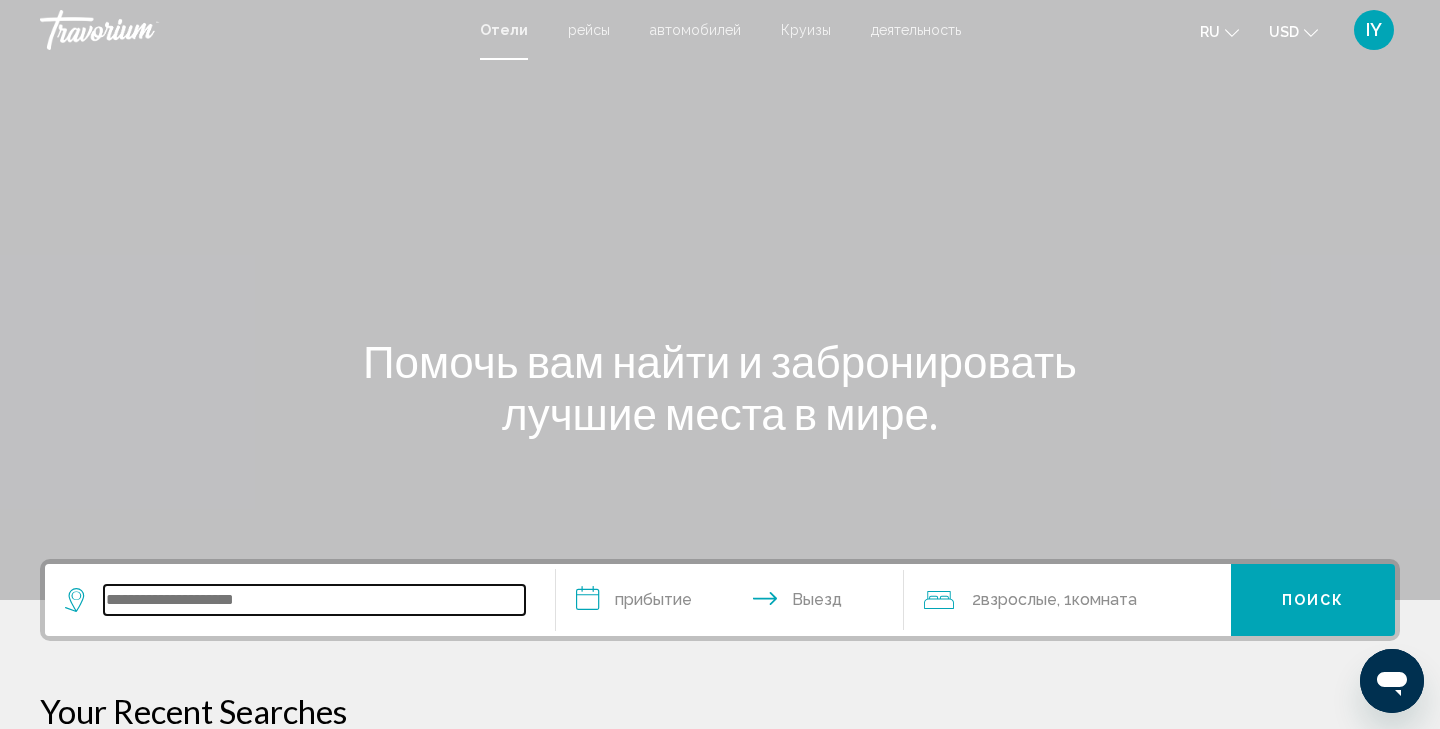 click at bounding box center [314, 600] 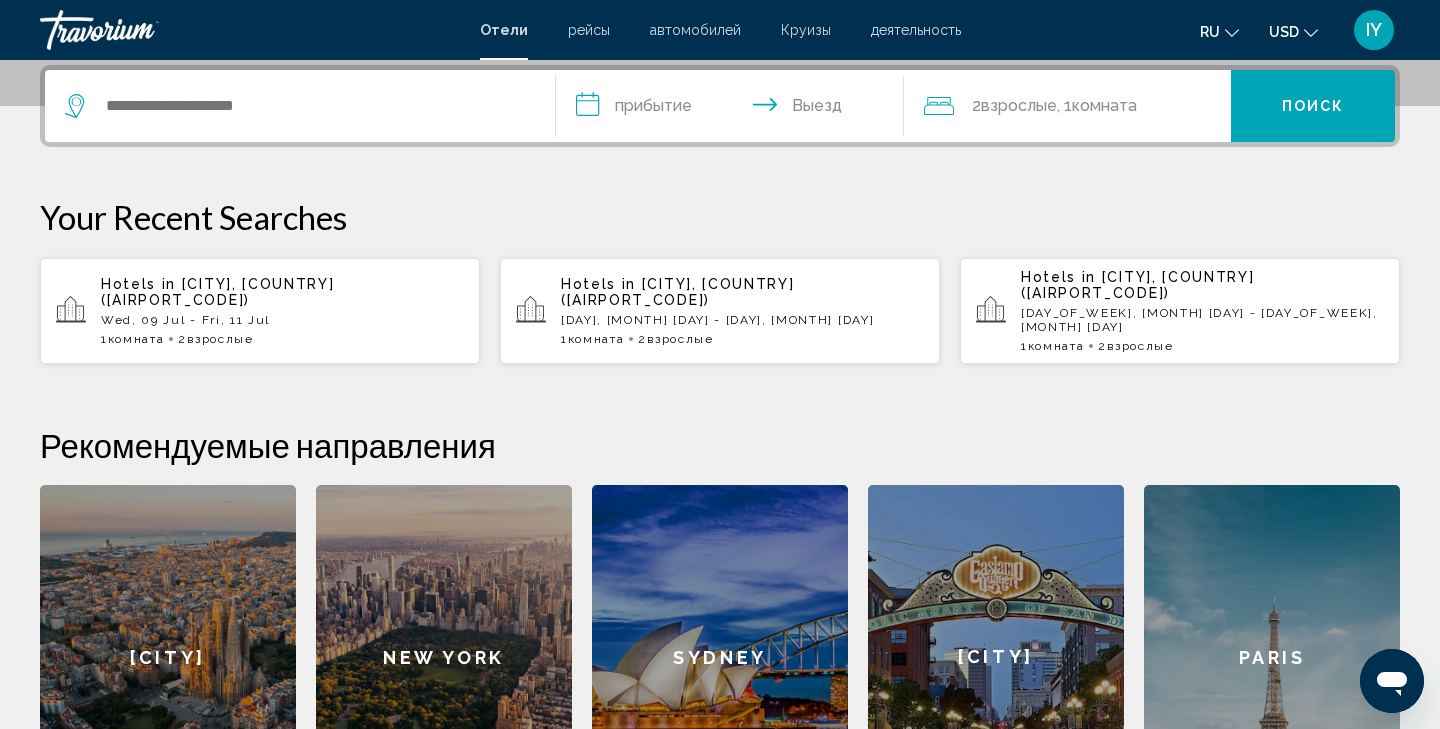 click on "Hotels in    Istanbul, Turkey (IST)  Wed, 09 Jul - Fri, 11 Jul  1  Комната номера 2  Взрослый Взрослые" at bounding box center (282, 311) 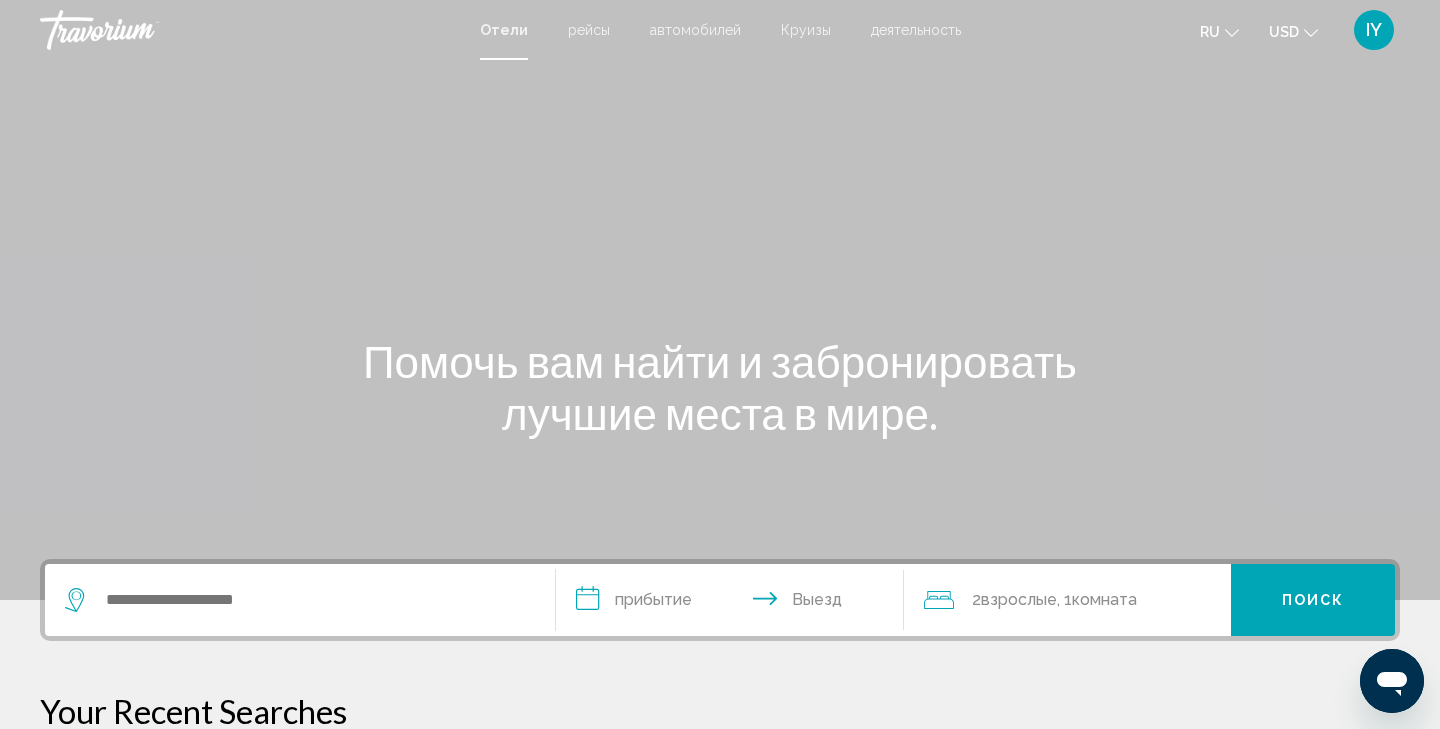 click at bounding box center (720, 300) 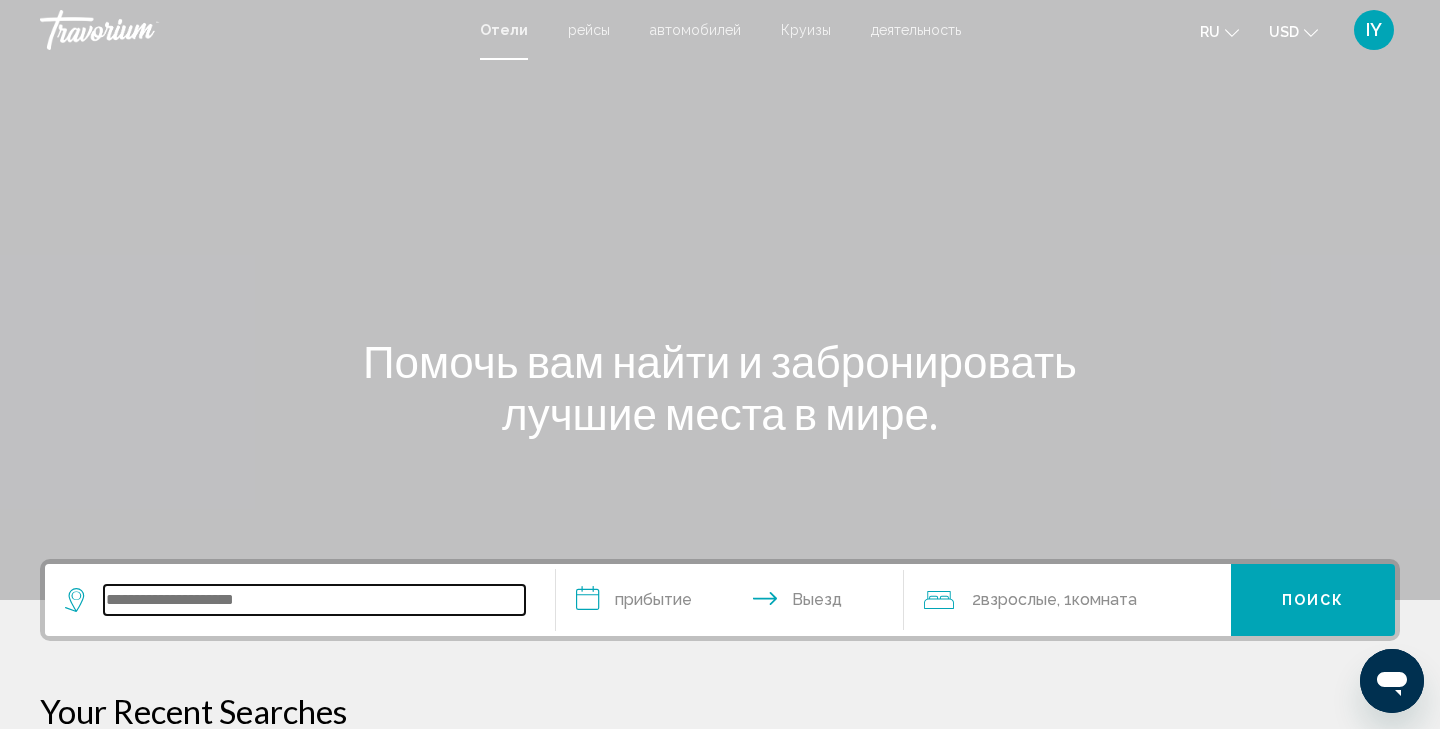 click at bounding box center [314, 600] 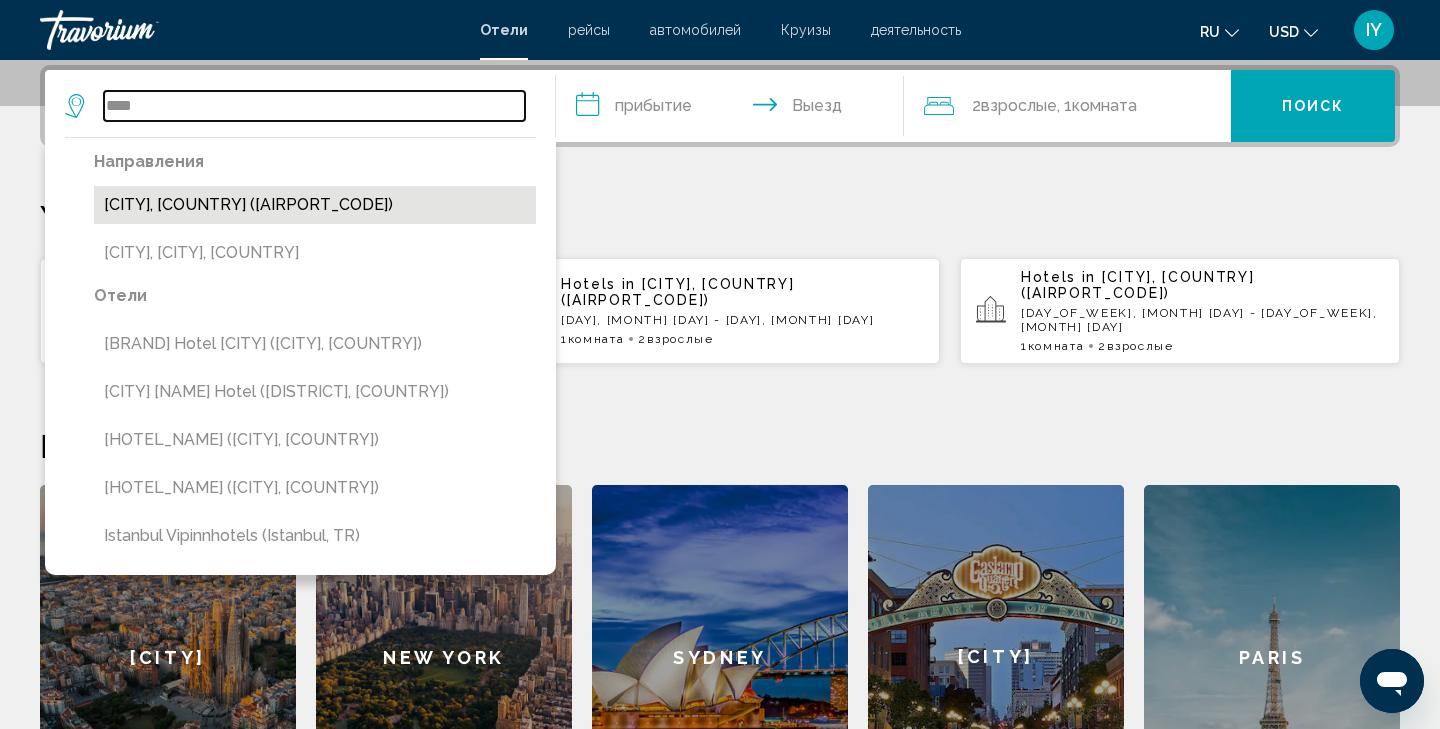 type on "****" 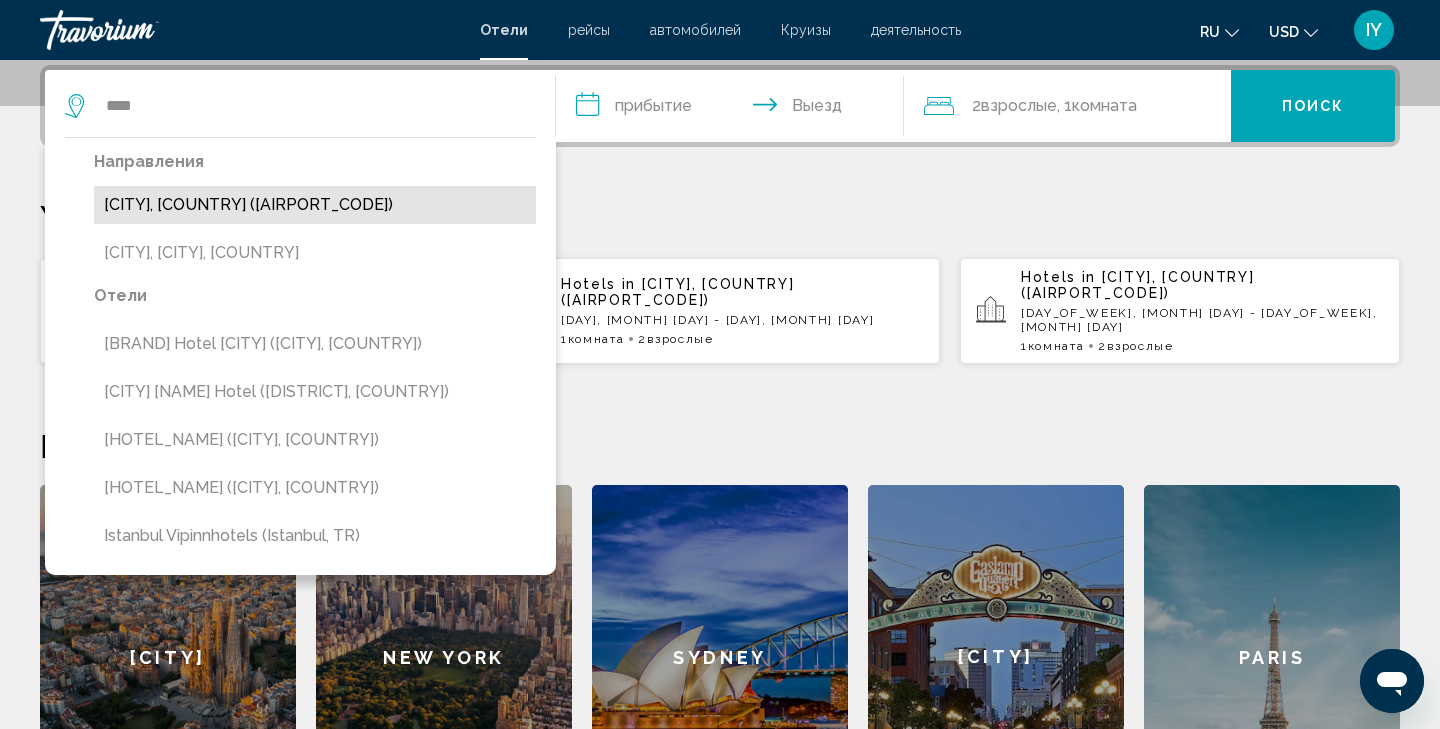 click on "[CITY], [COUNTRY] ([AIRPORT_CODE])" at bounding box center [315, 205] 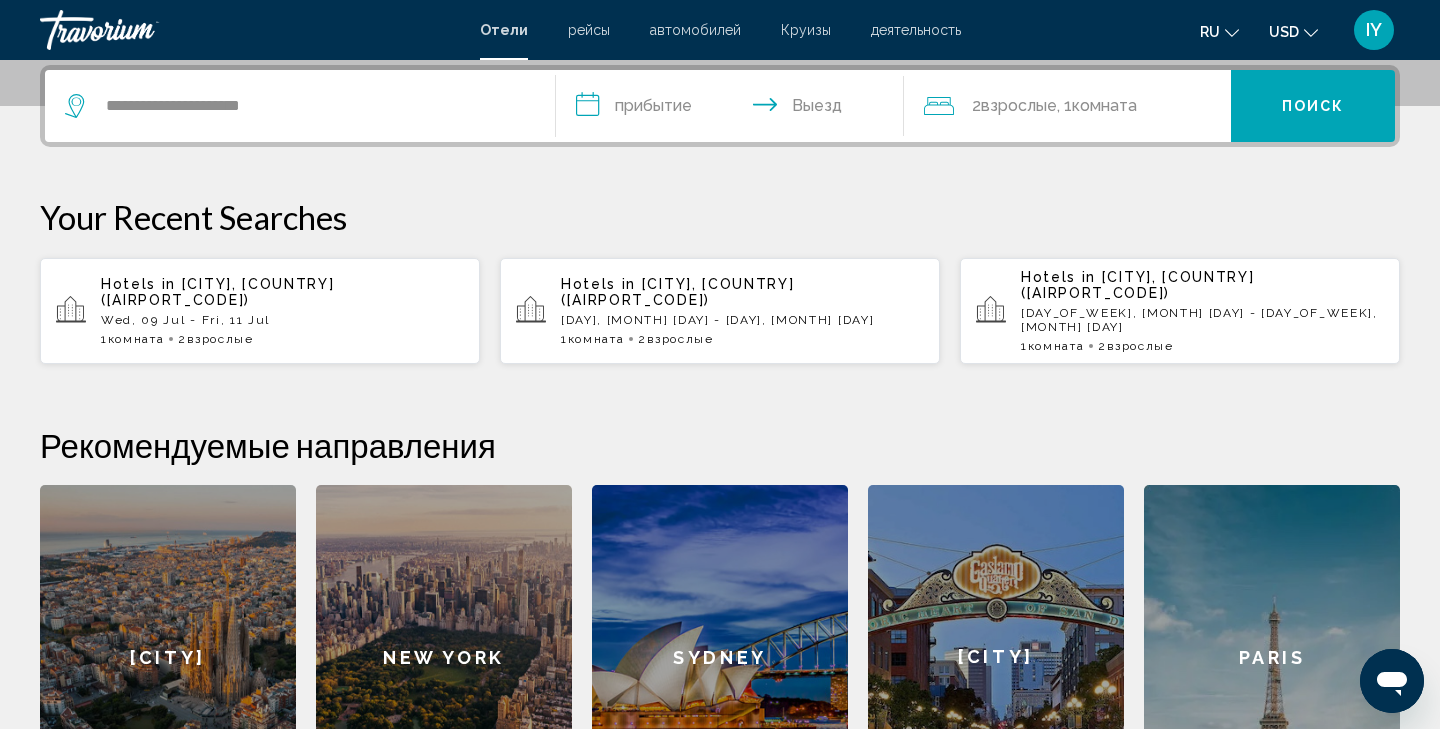 click on "**********" at bounding box center (734, 109) 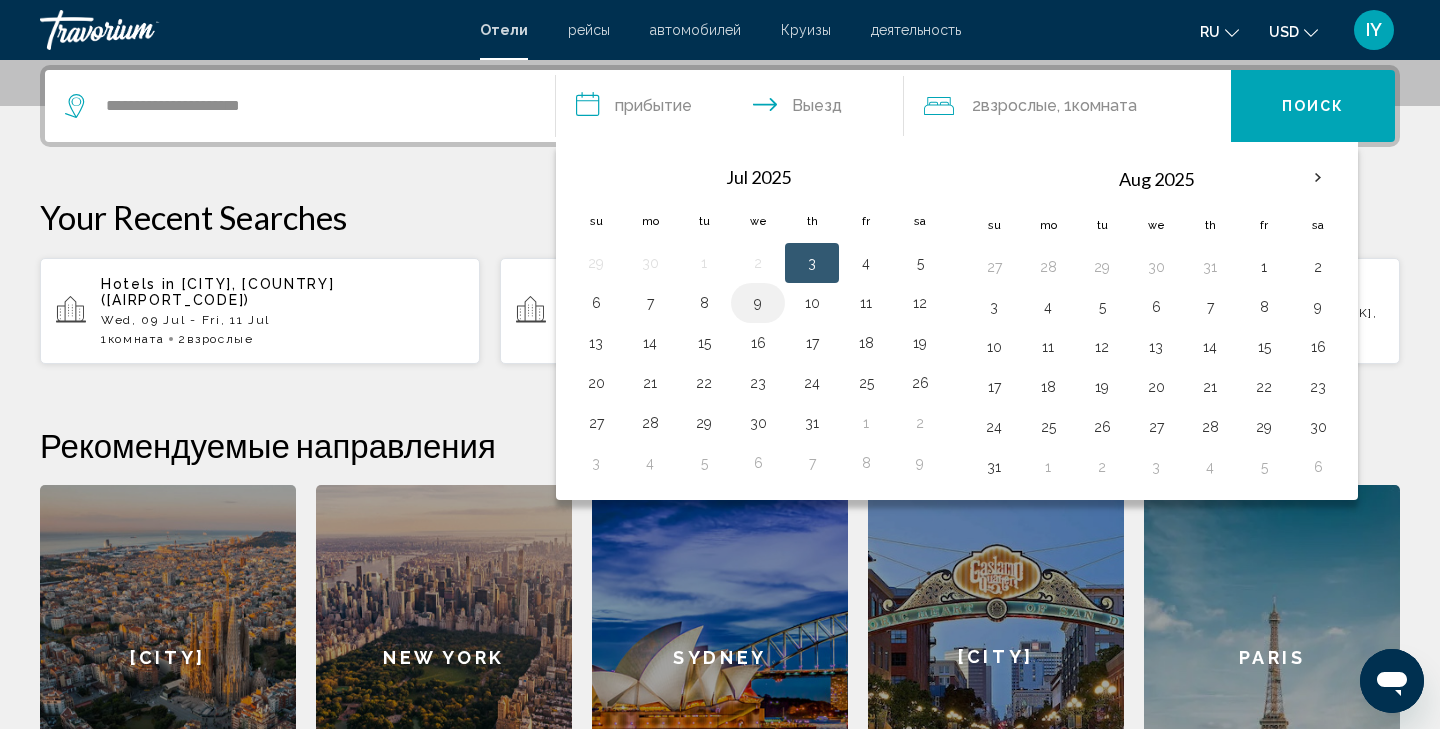 click on "9" at bounding box center (758, 303) 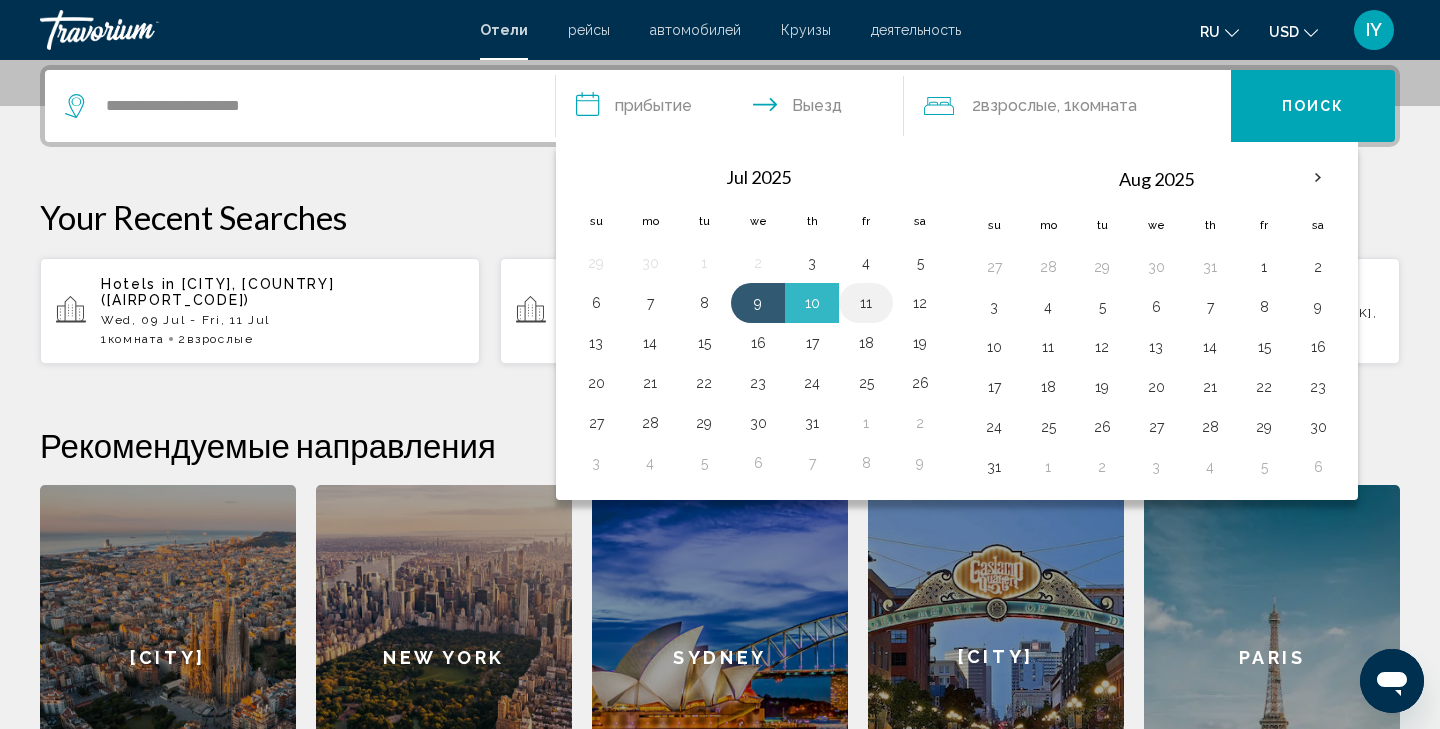 click on "[NUMBER]" at bounding box center (866, 303) 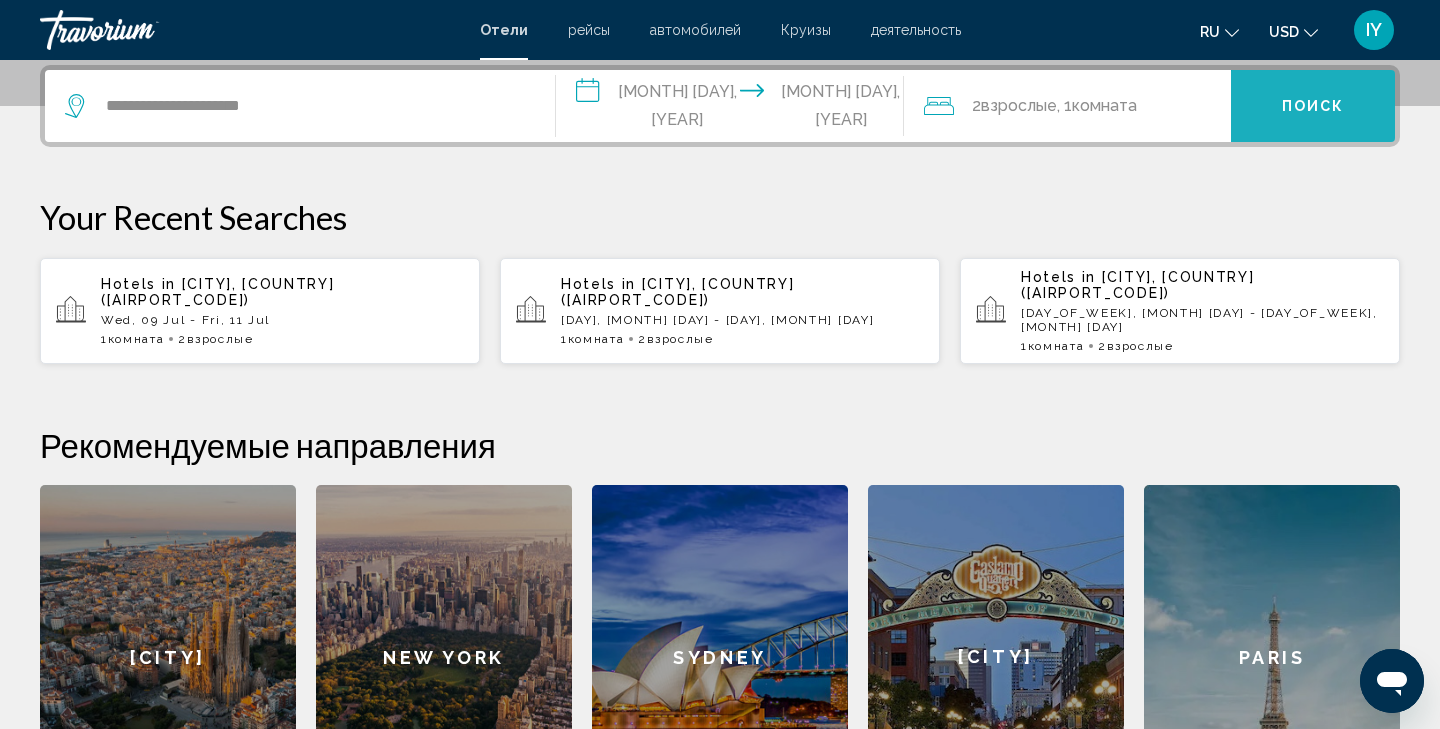 click on "Поиск" at bounding box center [1313, 107] 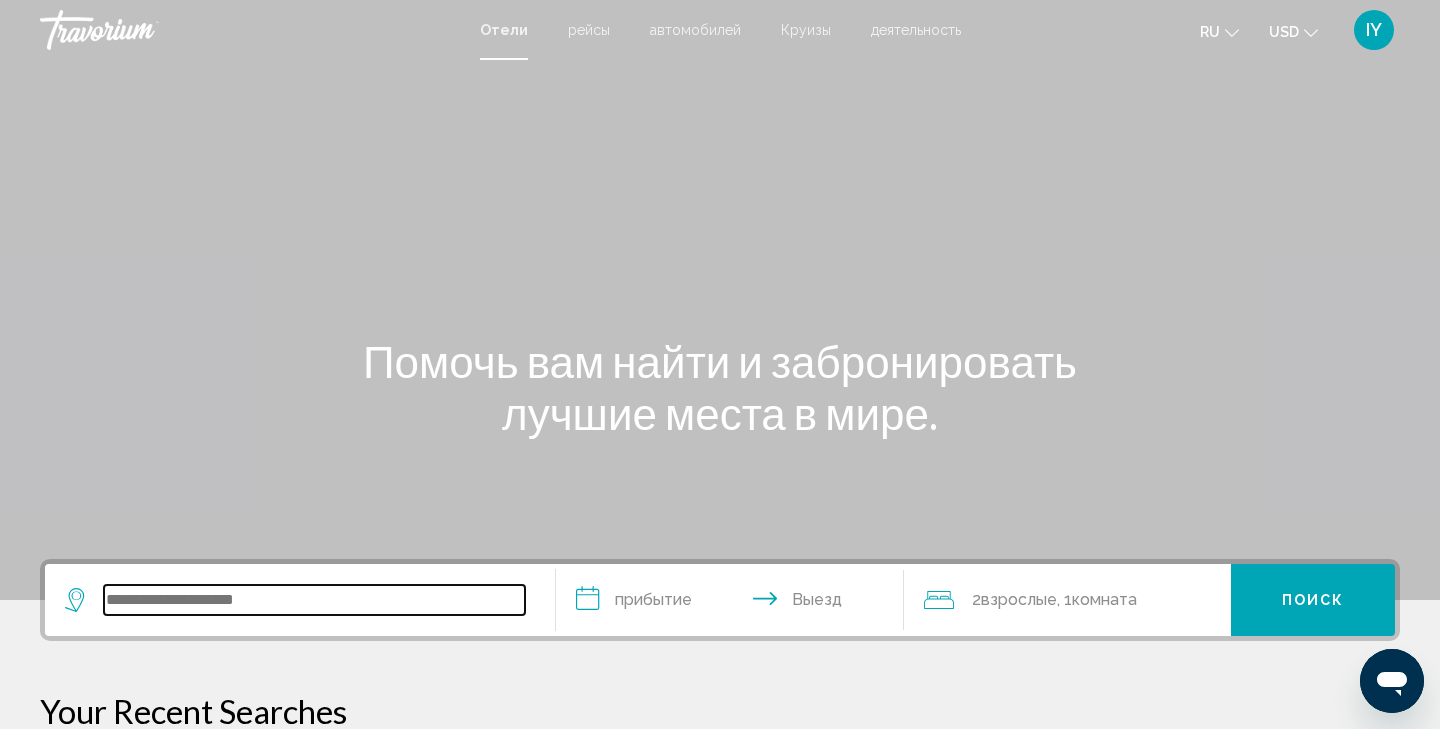 click at bounding box center (314, 600) 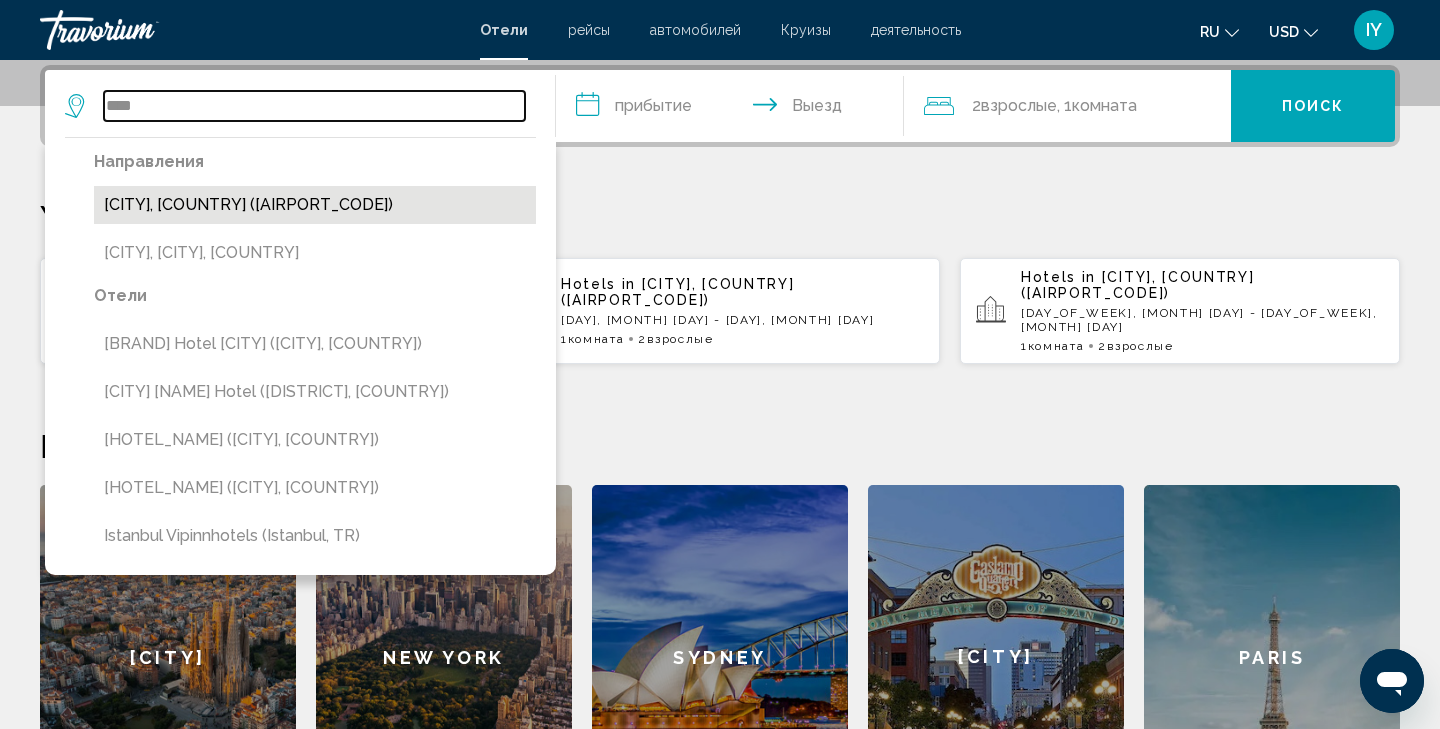 type on "****" 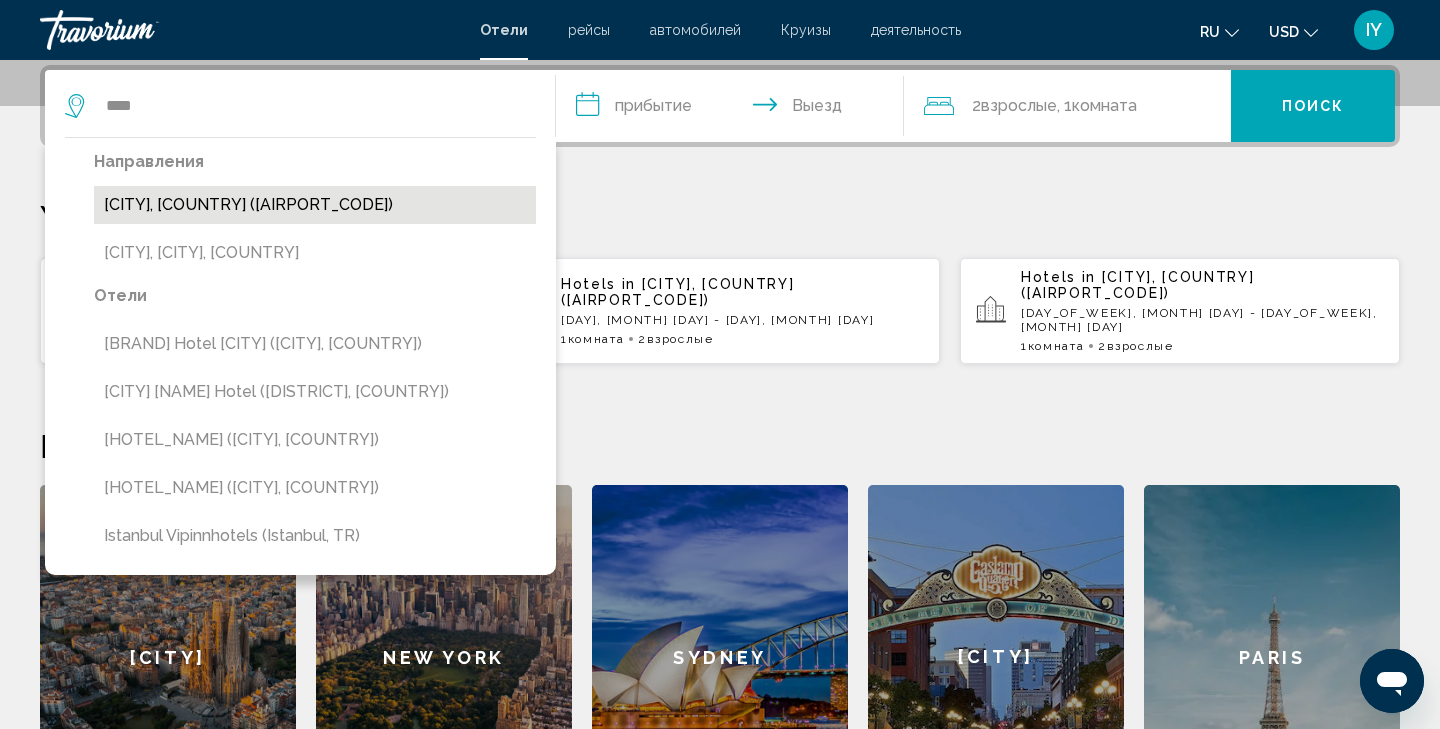 click on "[CITY], [COUNTRY] ([AIRPORT_CODE])" at bounding box center (315, 205) 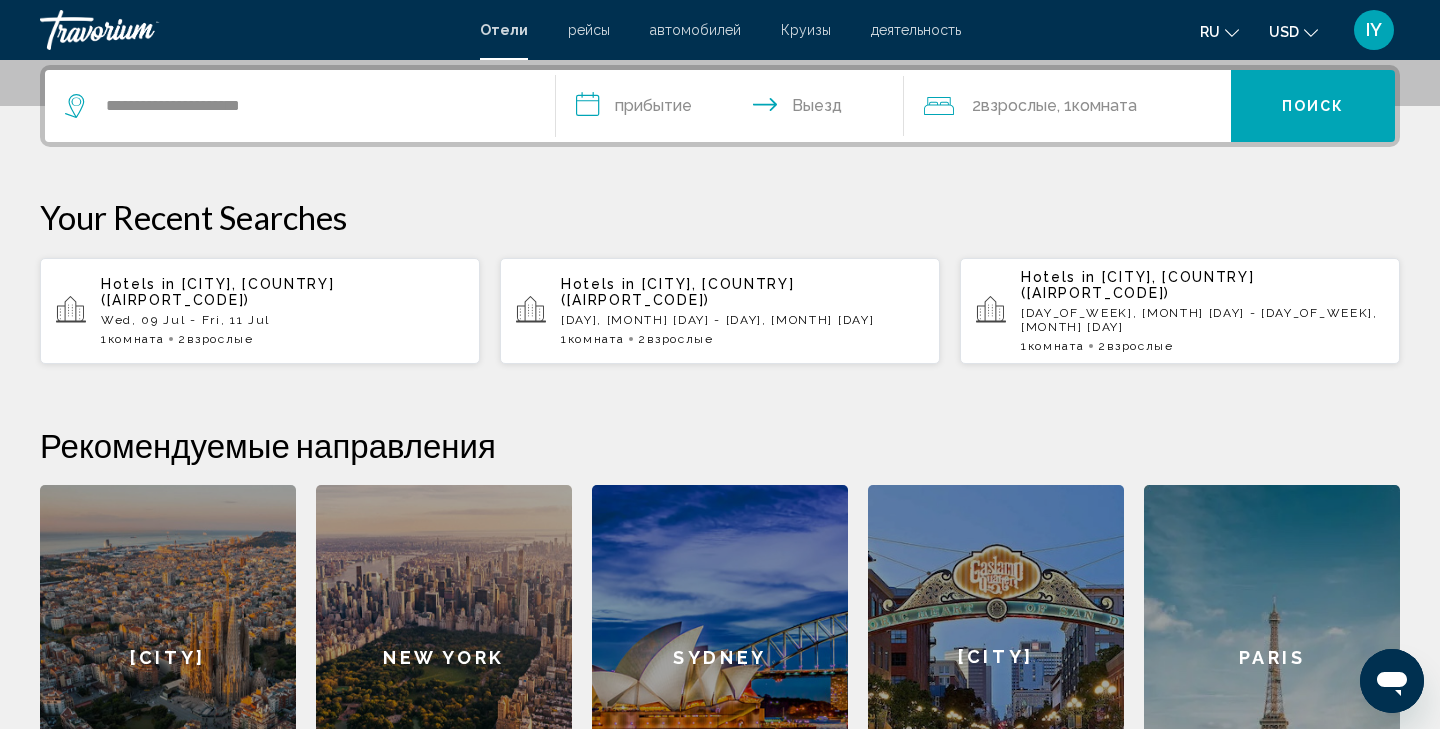 click on "**********" at bounding box center [734, 109] 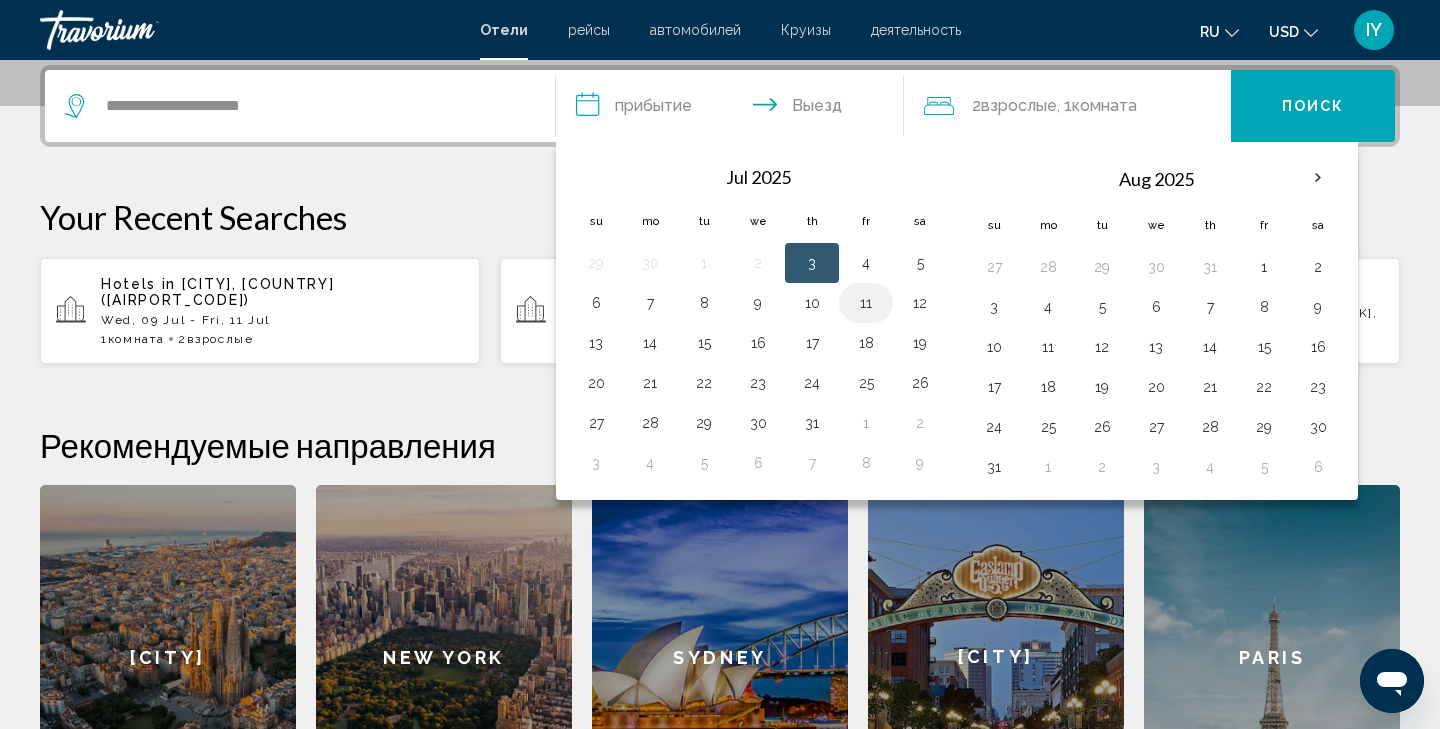 click on "[NUMBER]" at bounding box center [866, 303] 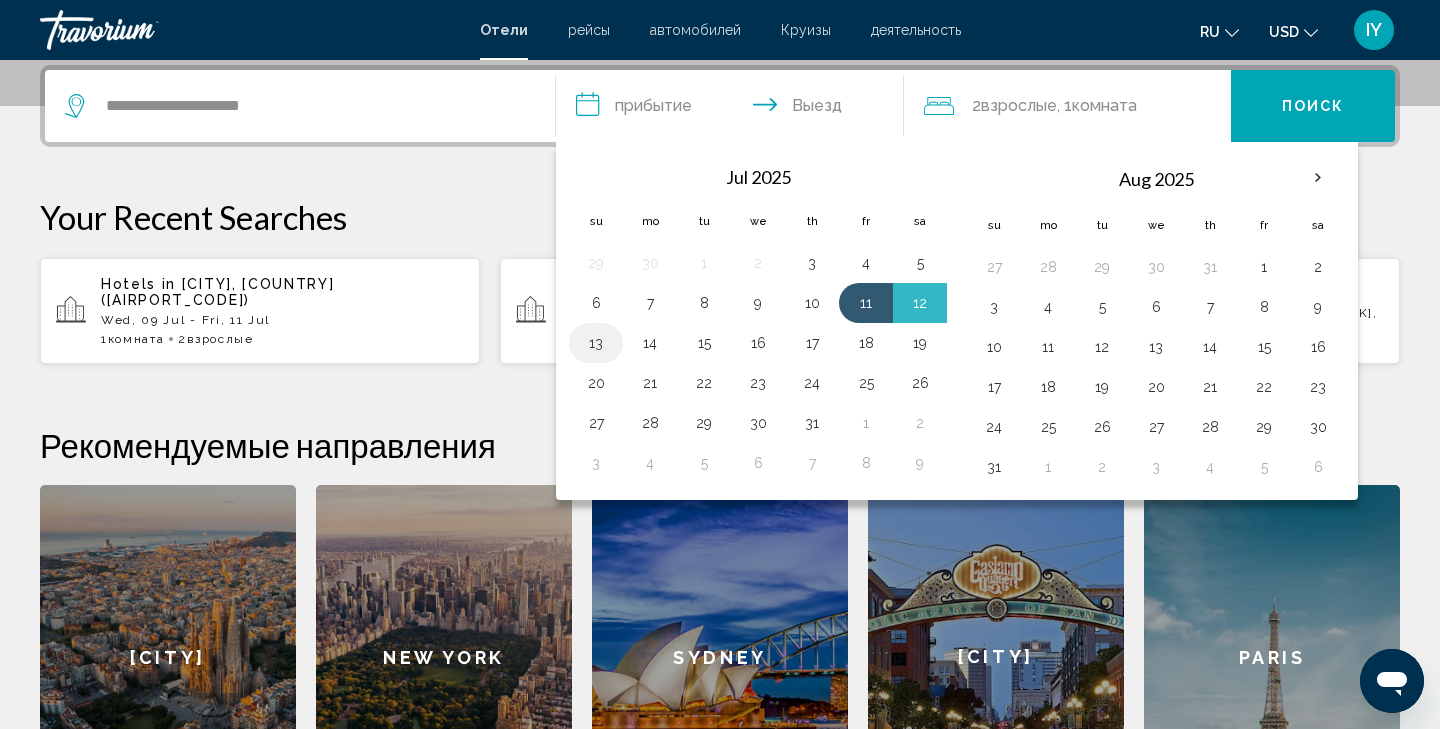 click on "[NUMBER]" at bounding box center (596, 343) 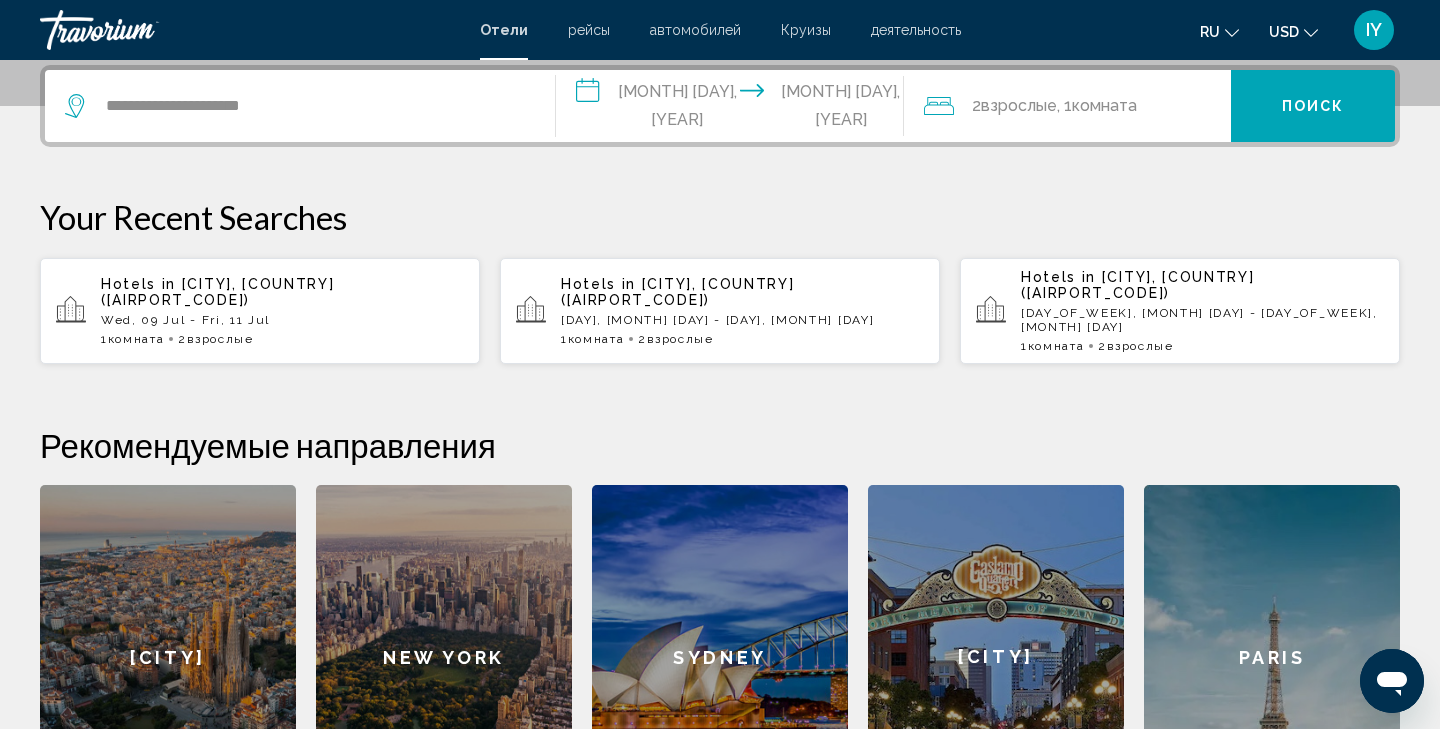 click on "Поиск" at bounding box center [1313, 106] 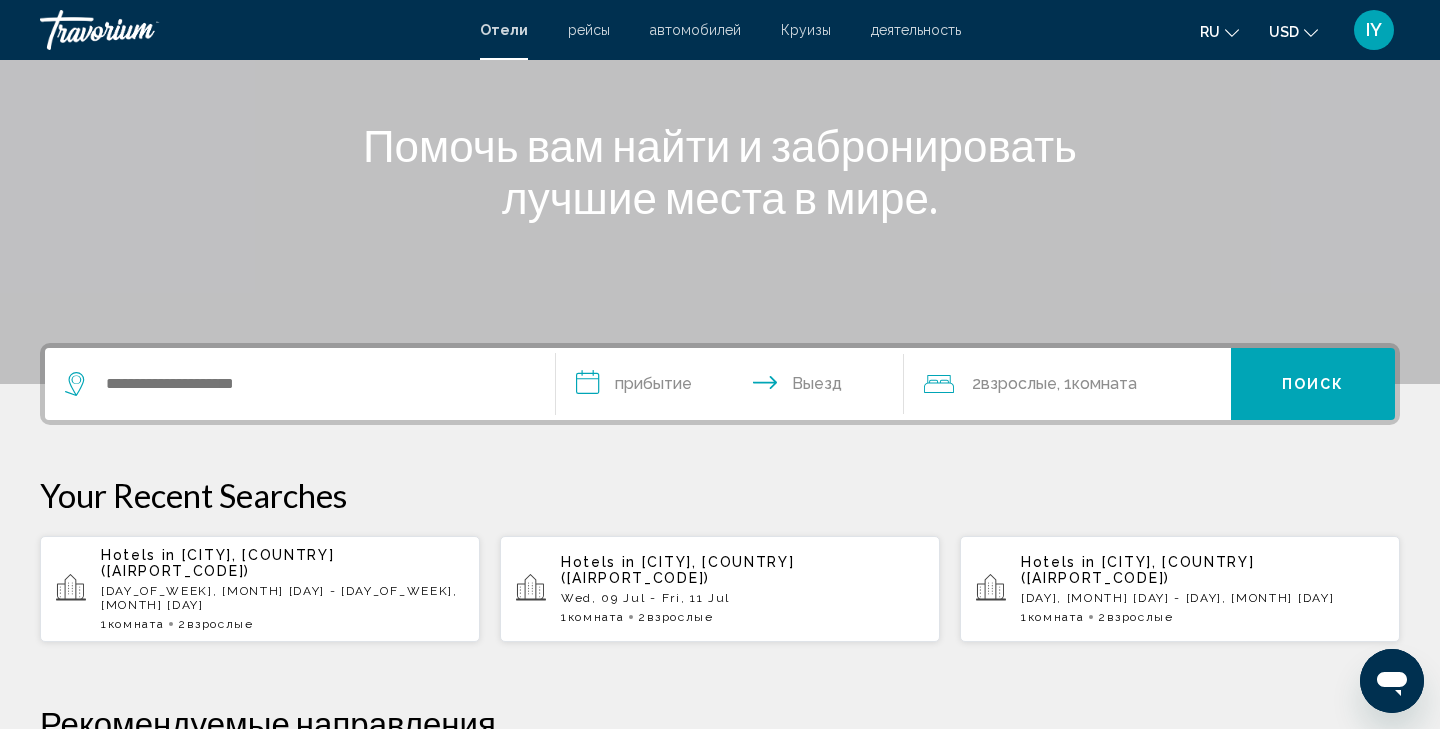 scroll, scrollTop: 255, scrollLeft: 0, axis: vertical 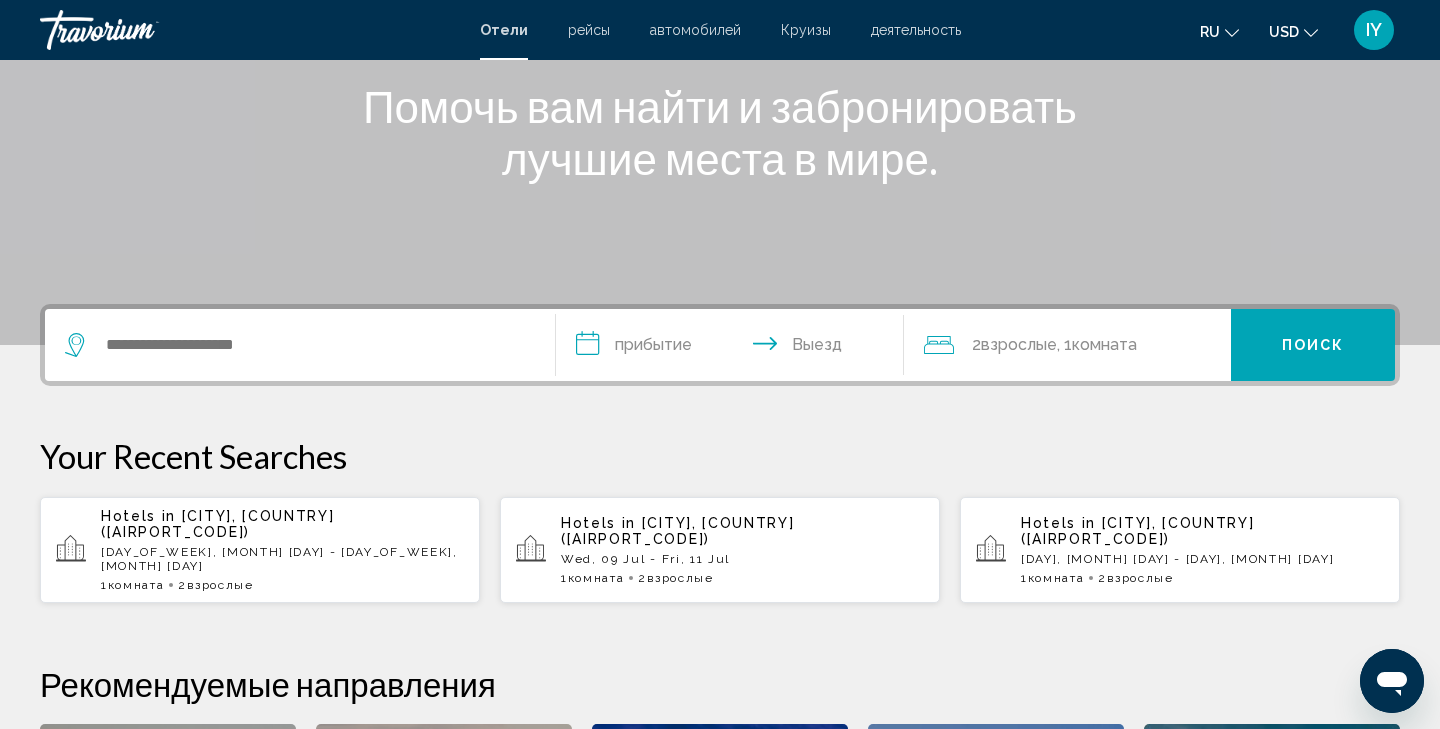 click at bounding box center [300, 345] 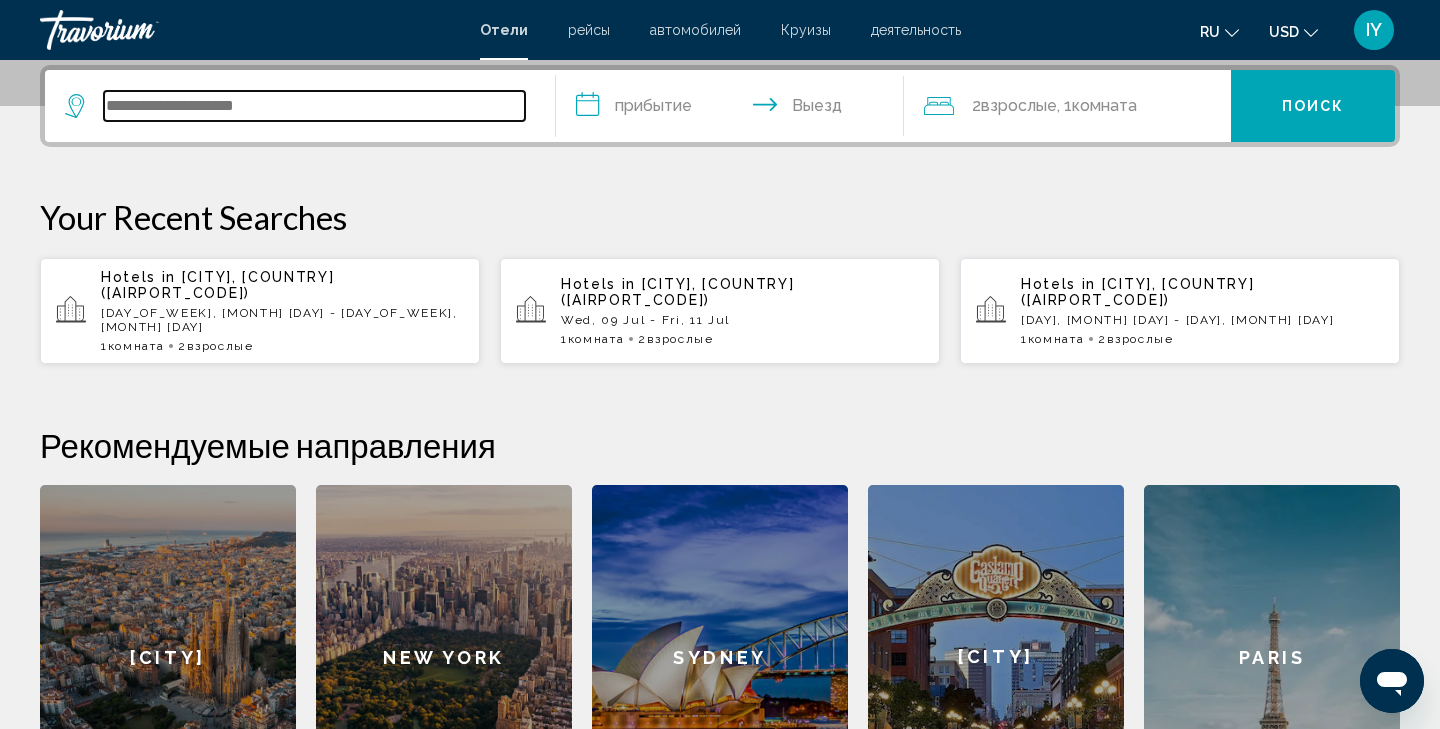 click at bounding box center [314, 106] 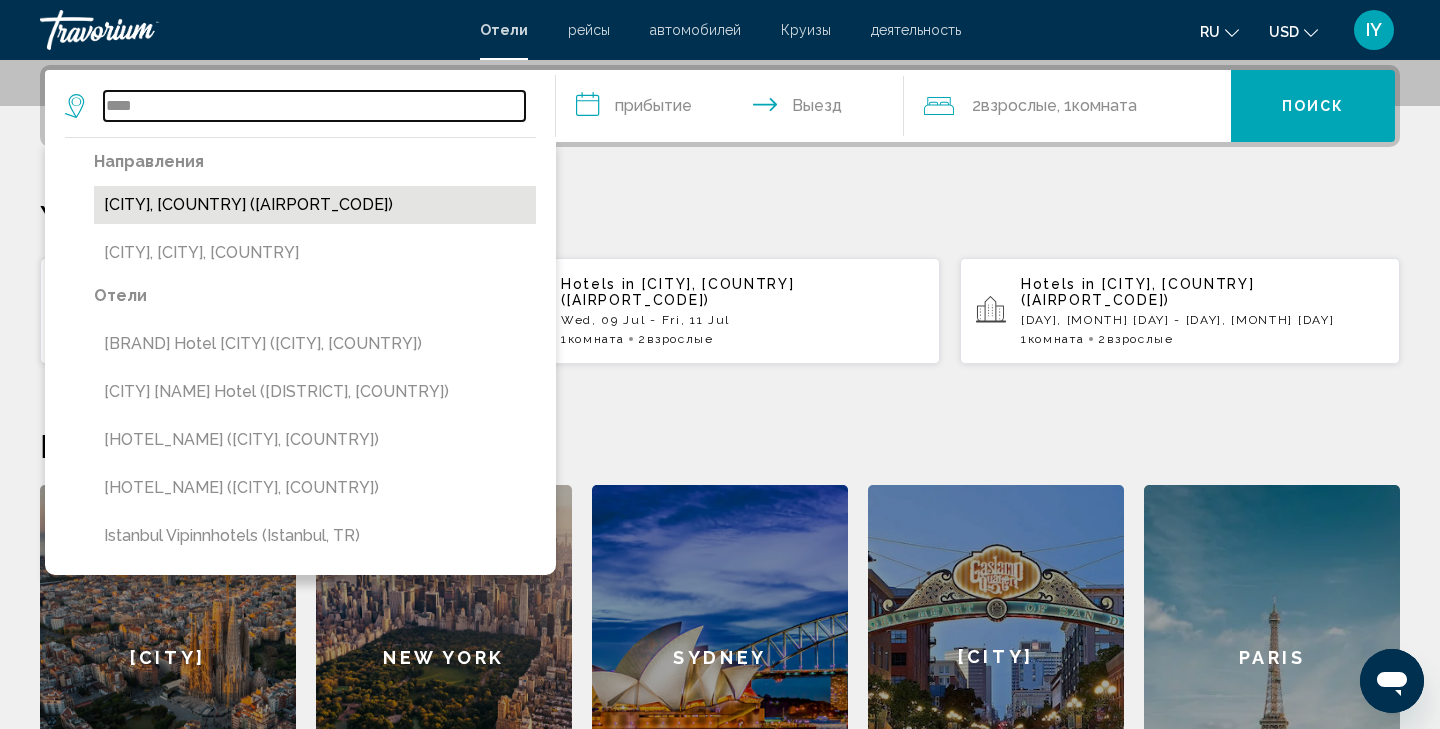 type on "****" 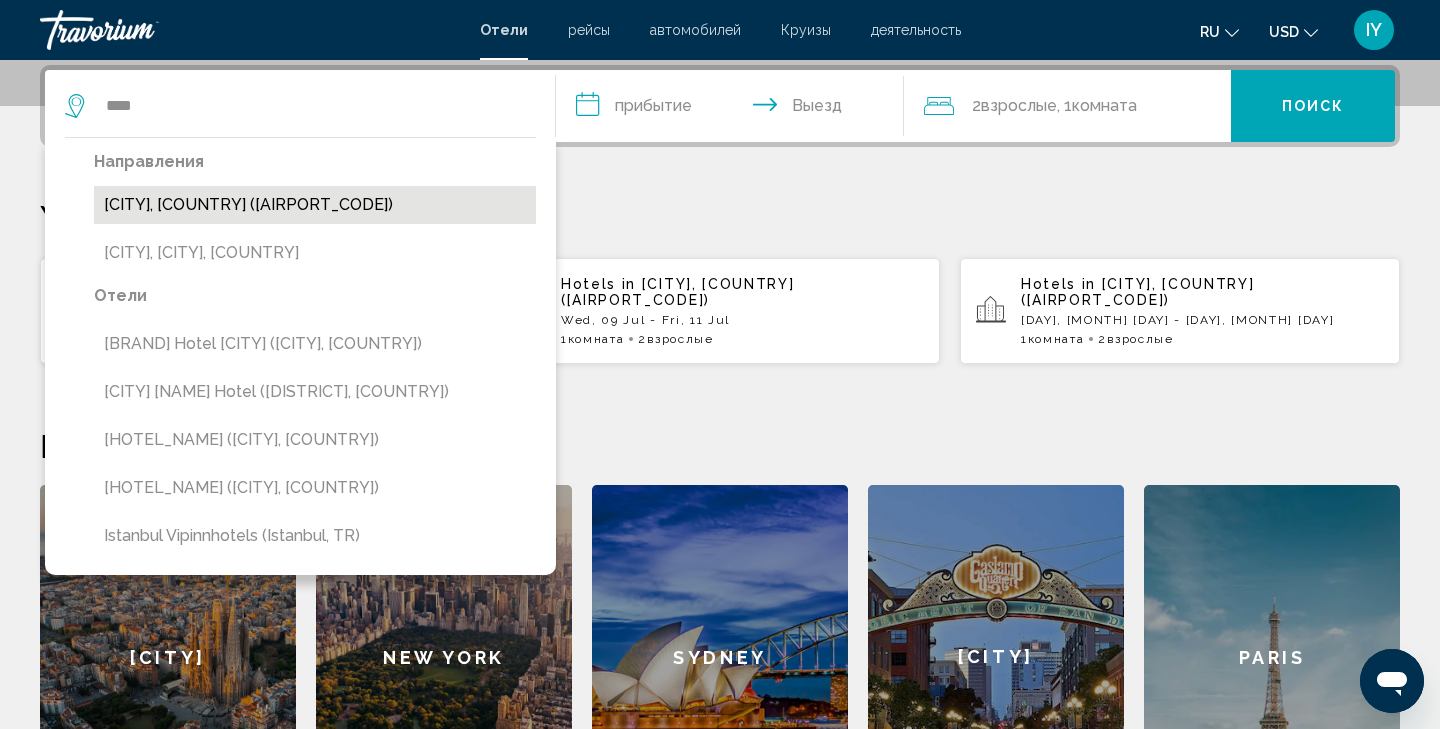 click on "[CITY], [COUNTRY] ([AIRPORT_CODE])" at bounding box center [315, 205] 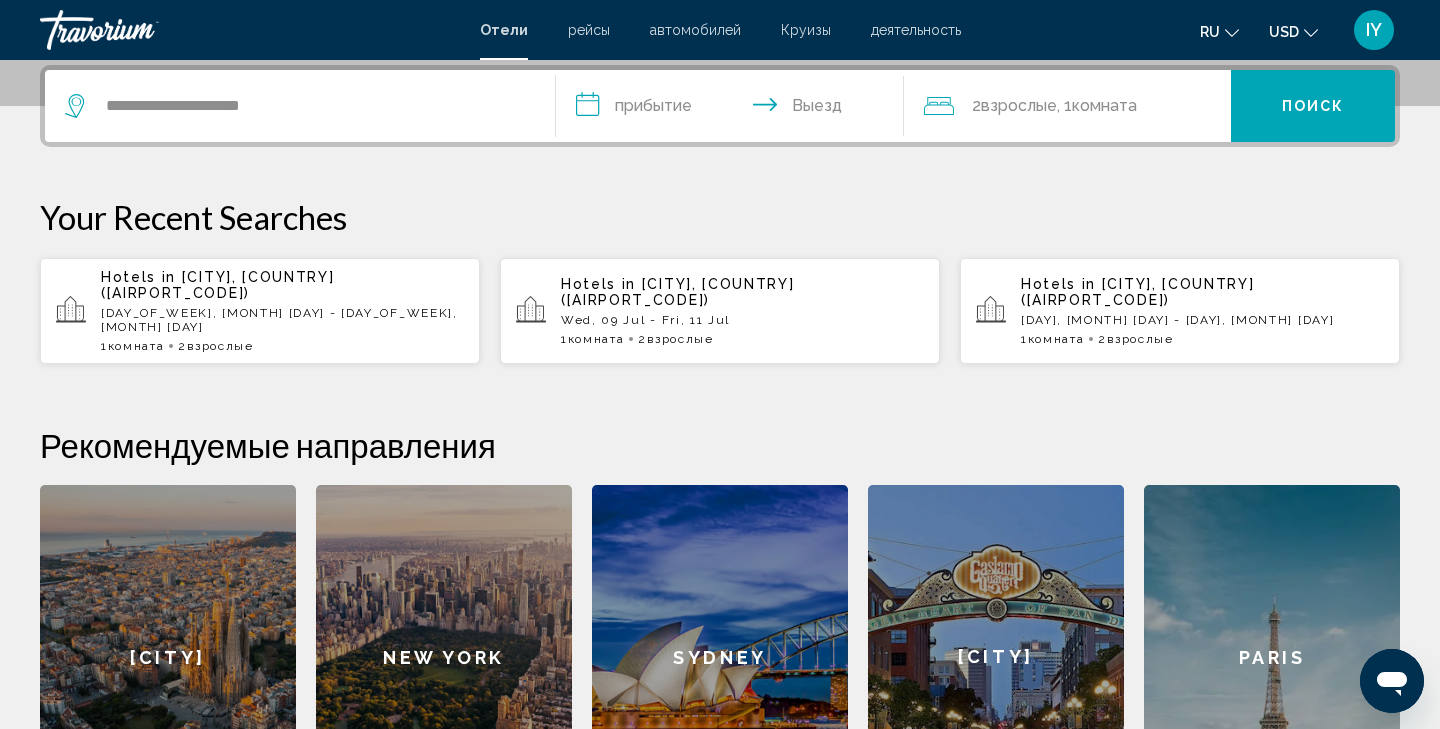 click on "**********" at bounding box center [734, 109] 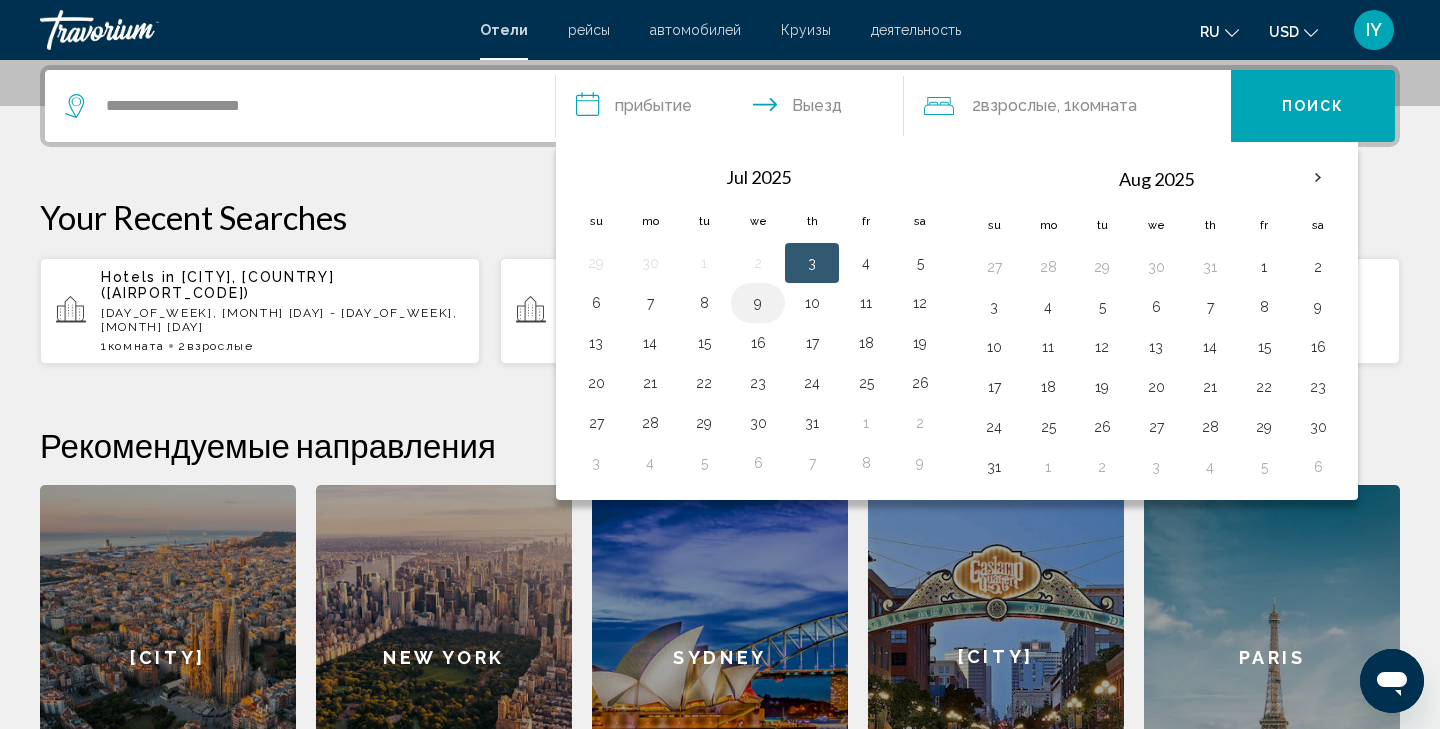 click on "9" at bounding box center [758, 303] 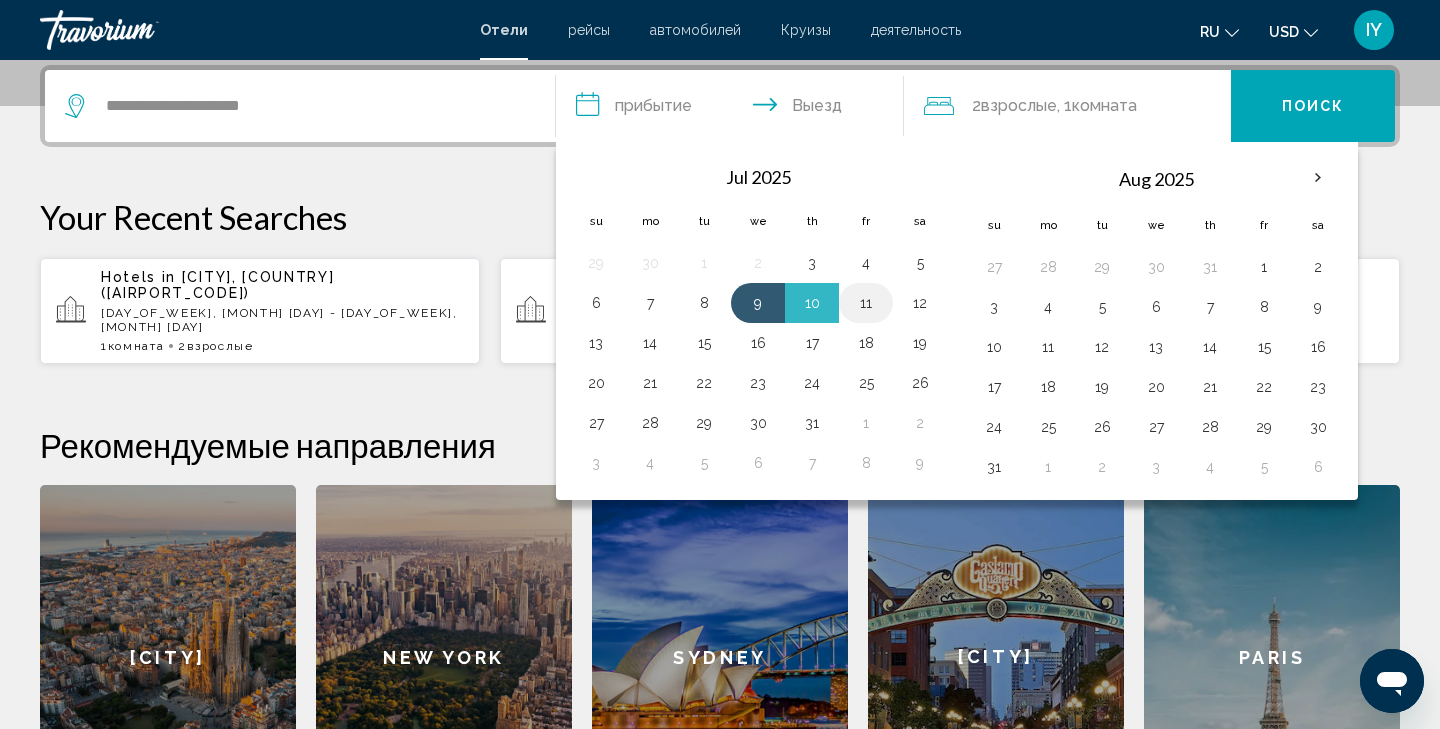 click on "[NUMBER]" at bounding box center (866, 303) 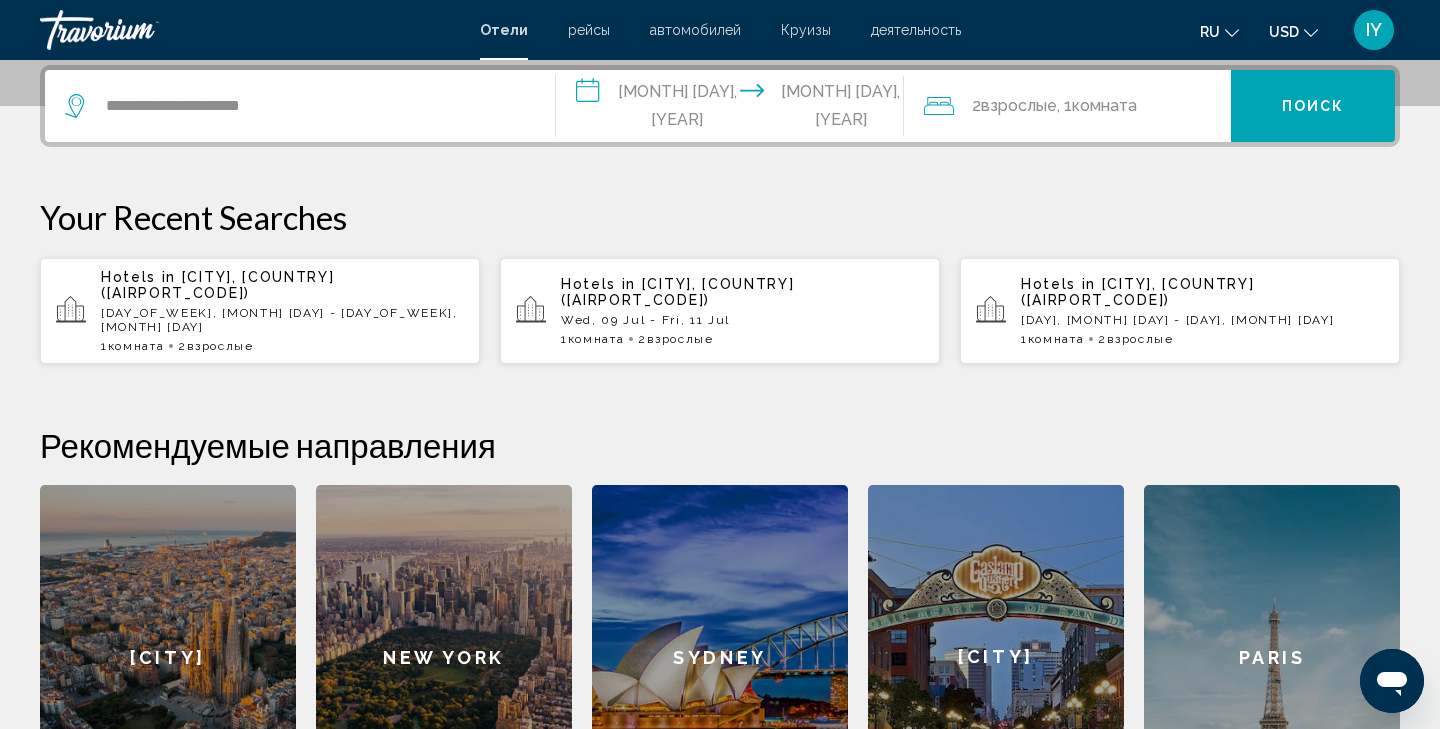 click on "Поиск" at bounding box center [1313, 106] 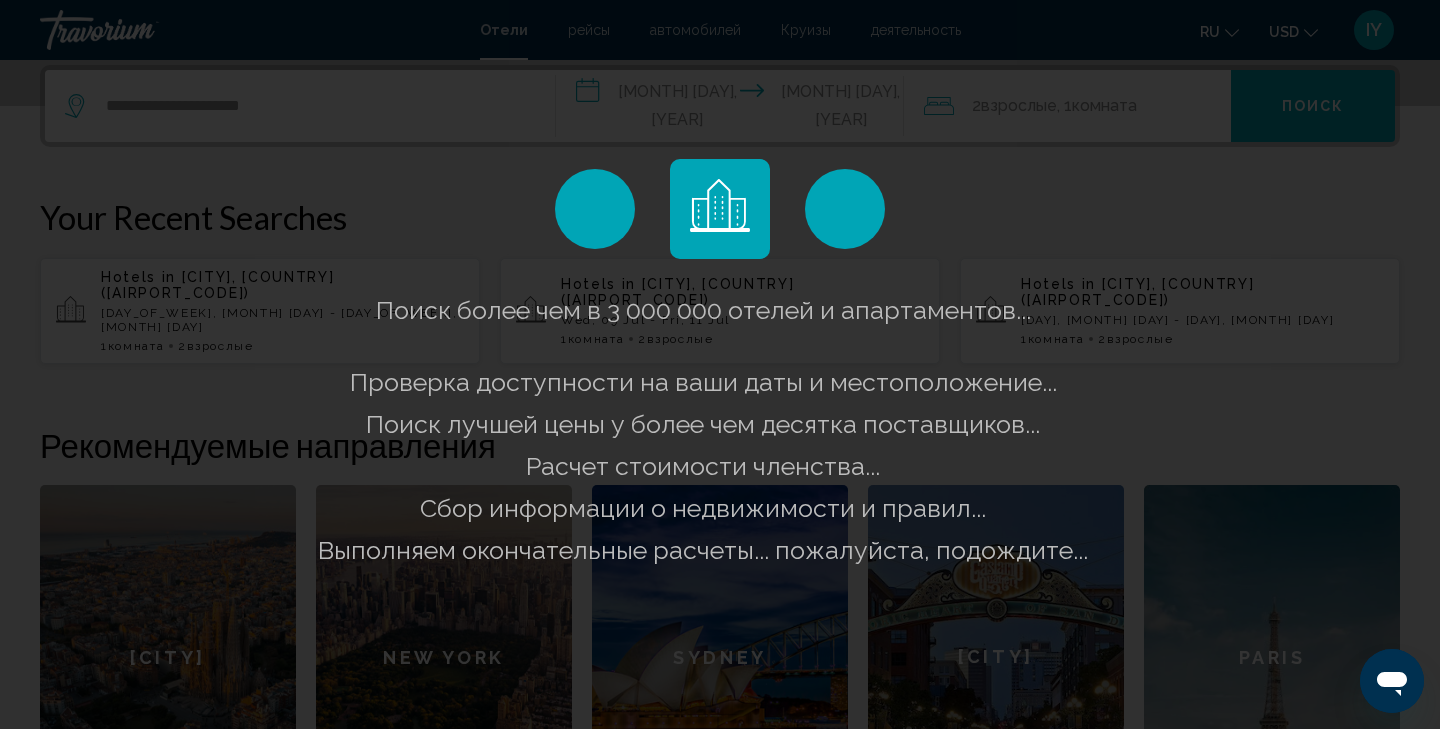 scroll, scrollTop: 0, scrollLeft: 0, axis: both 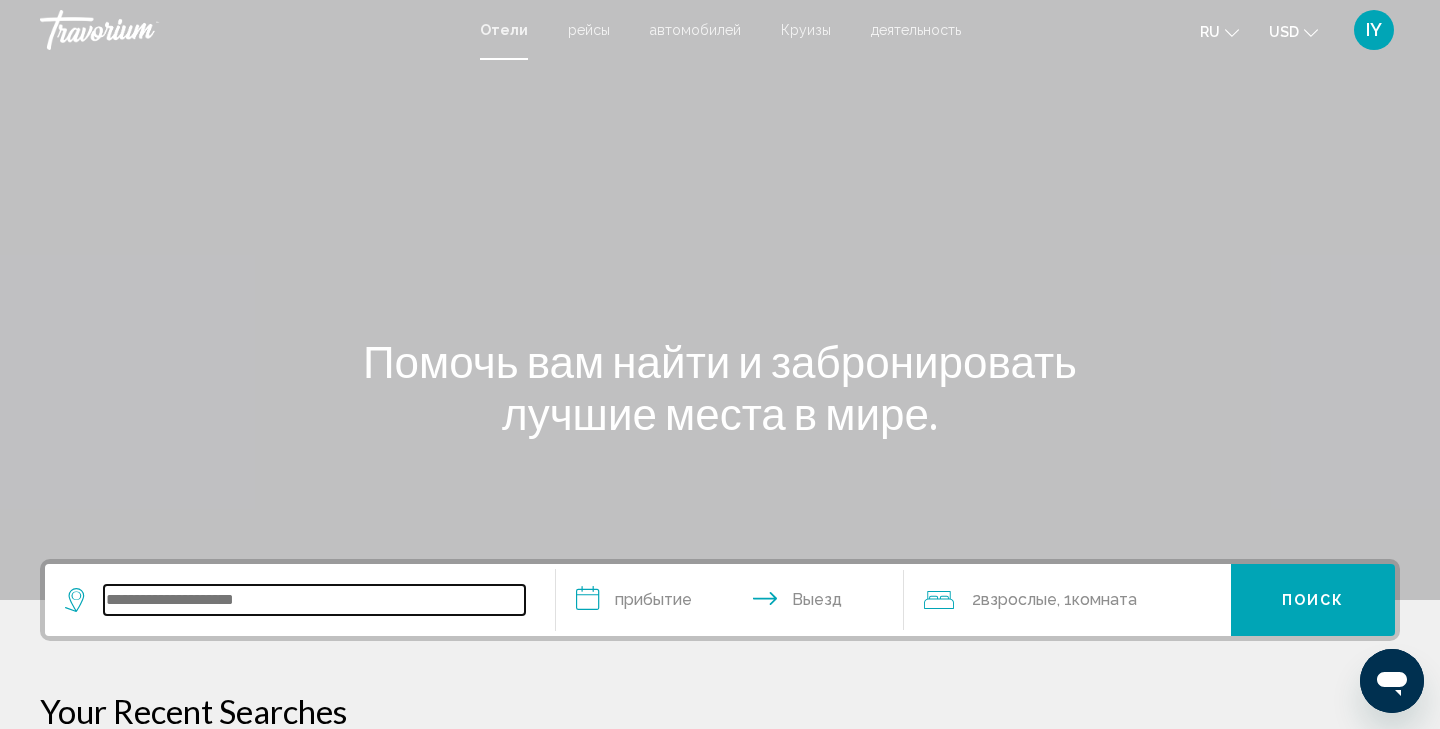 click at bounding box center [314, 600] 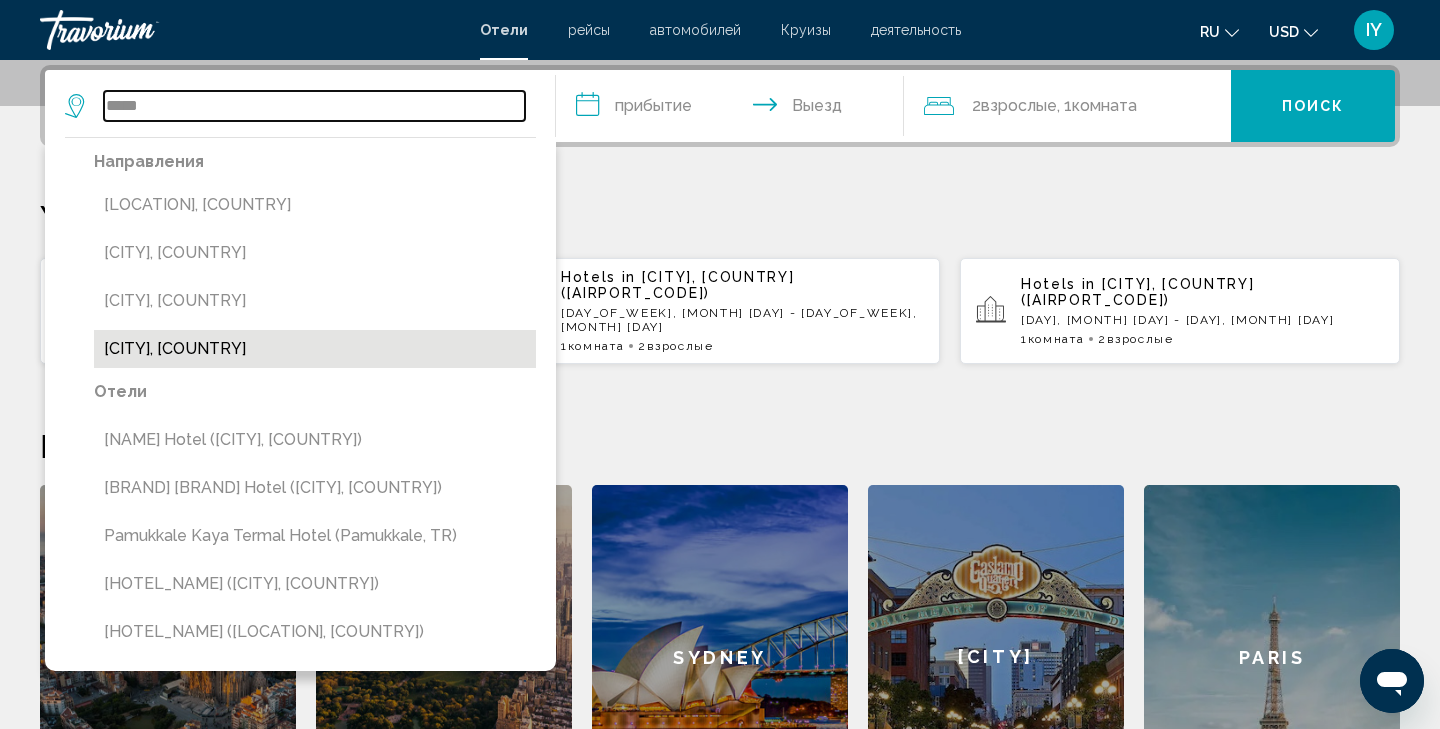 type on "*****" 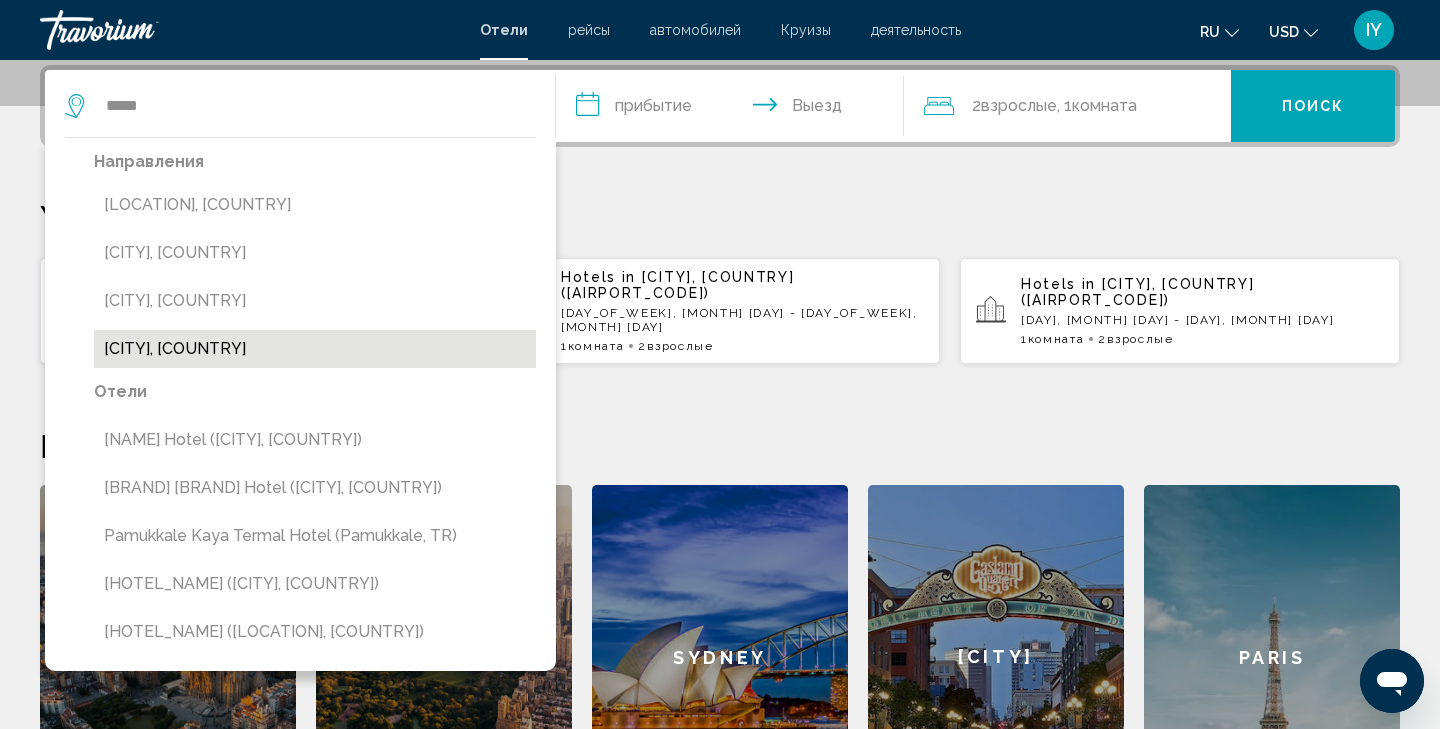 click on "[CITY], [COUNTRY]" at bounding box center [315, 349] 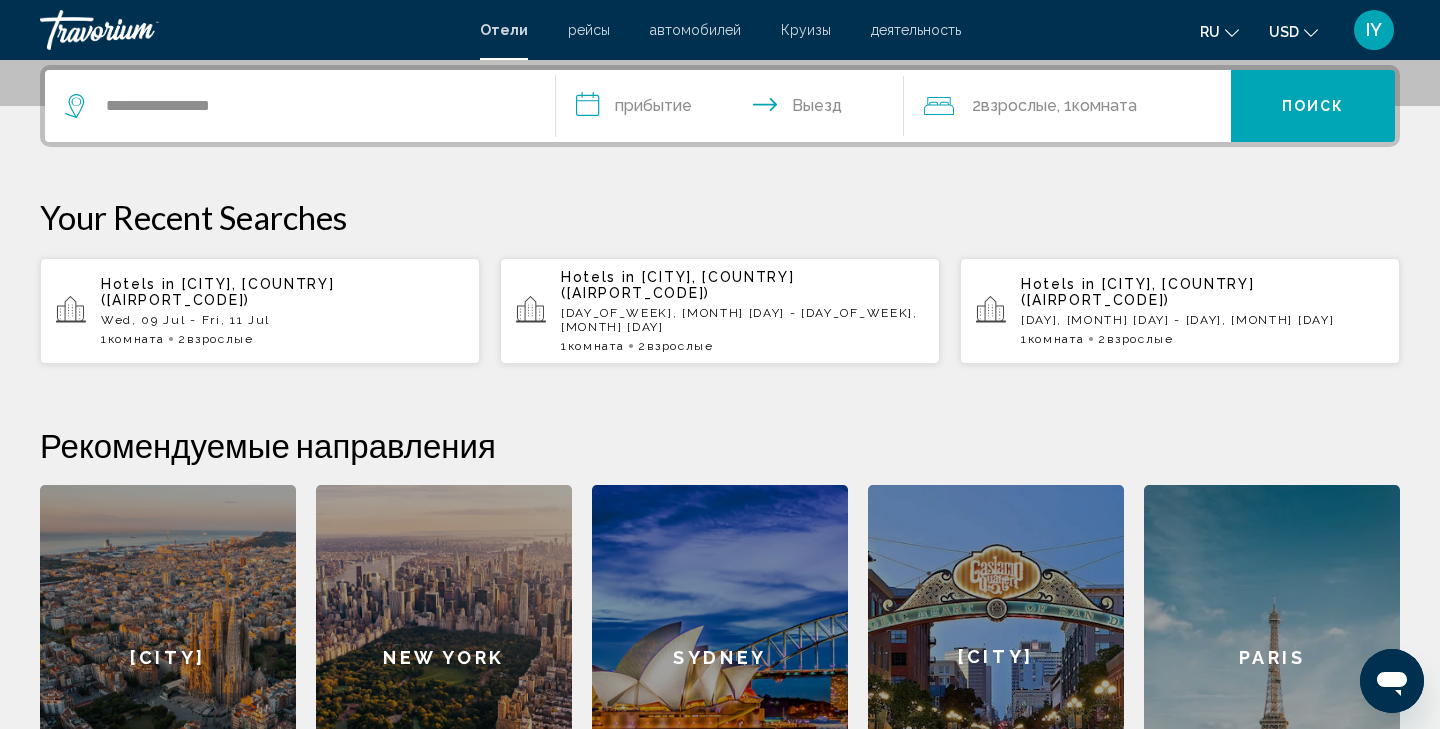 click on "**********" at bounding box center (734, 109) 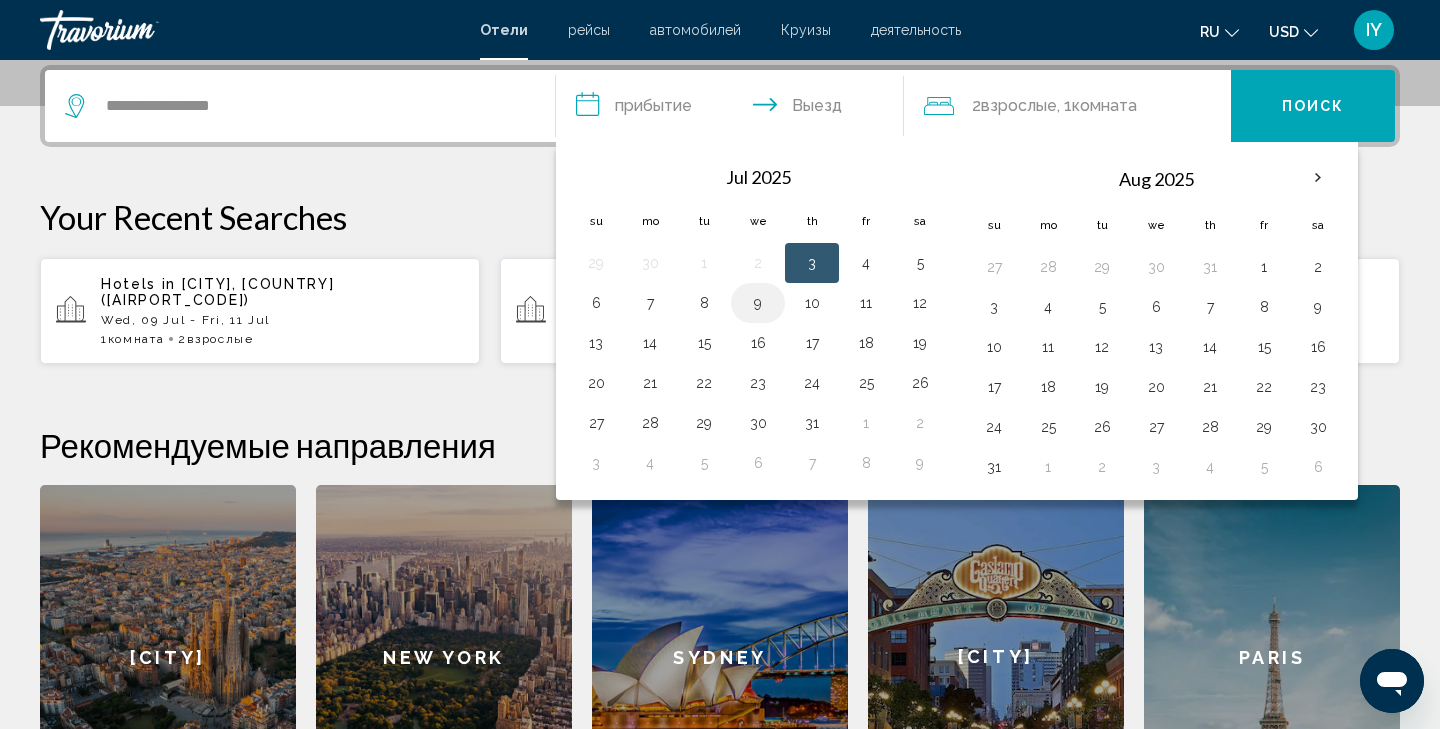 click on "9" at bounding box center [758, 303] 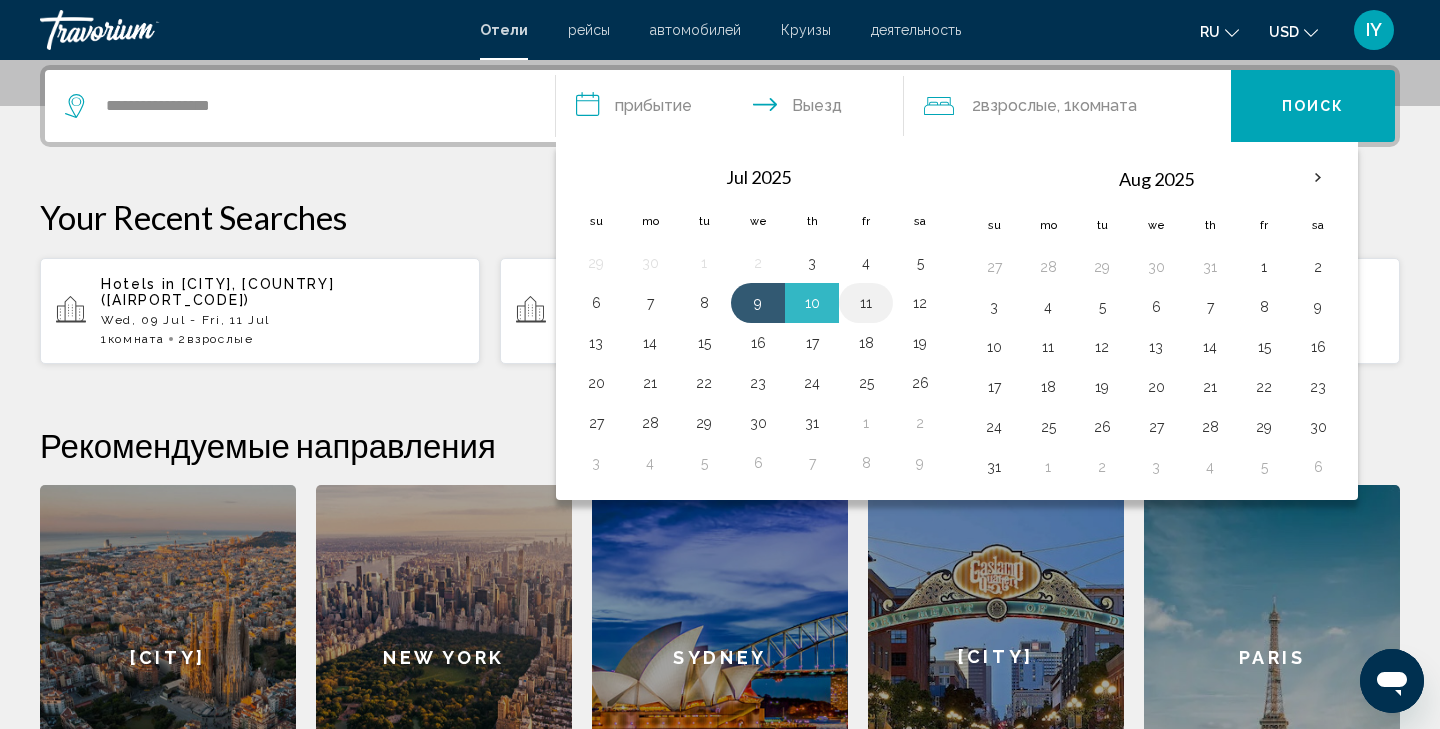 click on "[NUMBER]" at bounding box center (866, 303) 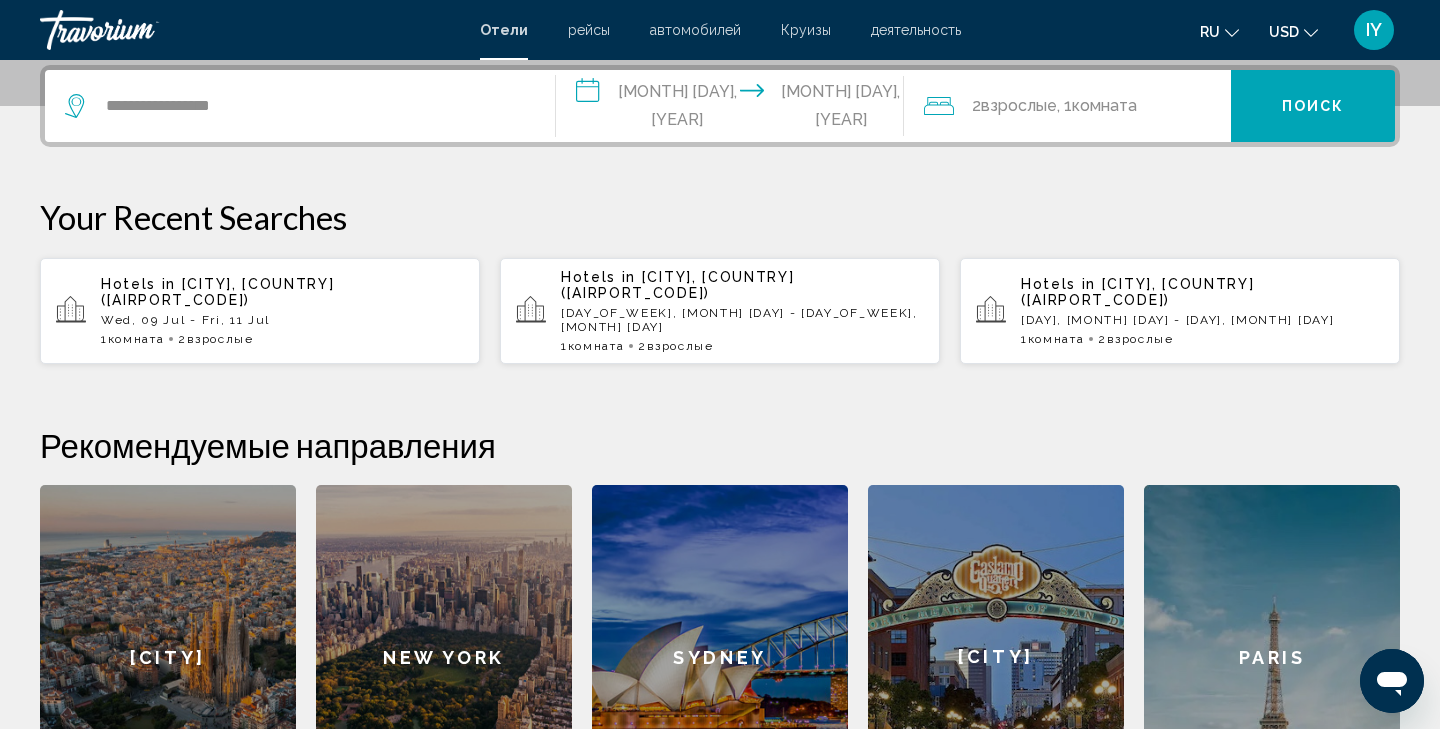 click on "Поиск" at bounding box center [1313, 106] 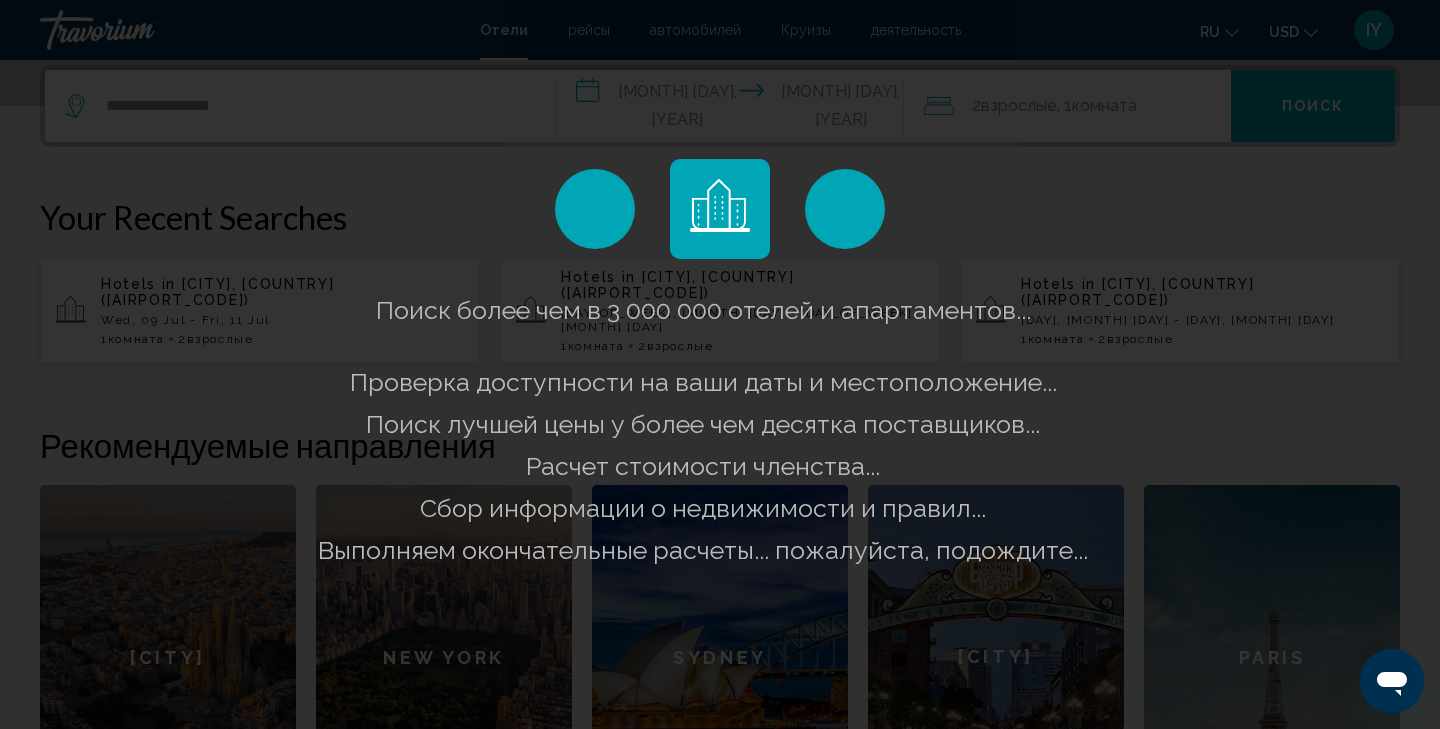 scroll, scrollTop: 0, scrollLeft: 0, axis: both 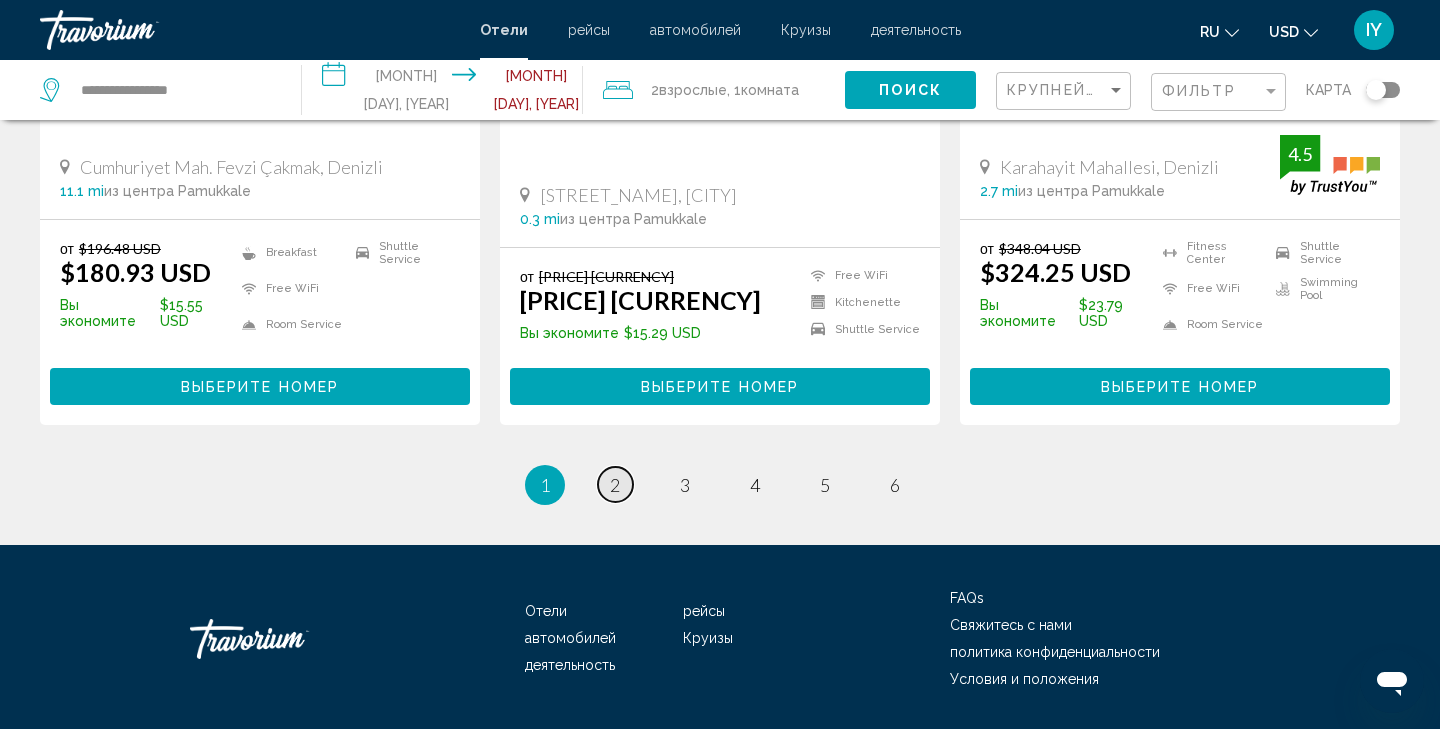 click on "2" at bounding box center (615, 485) 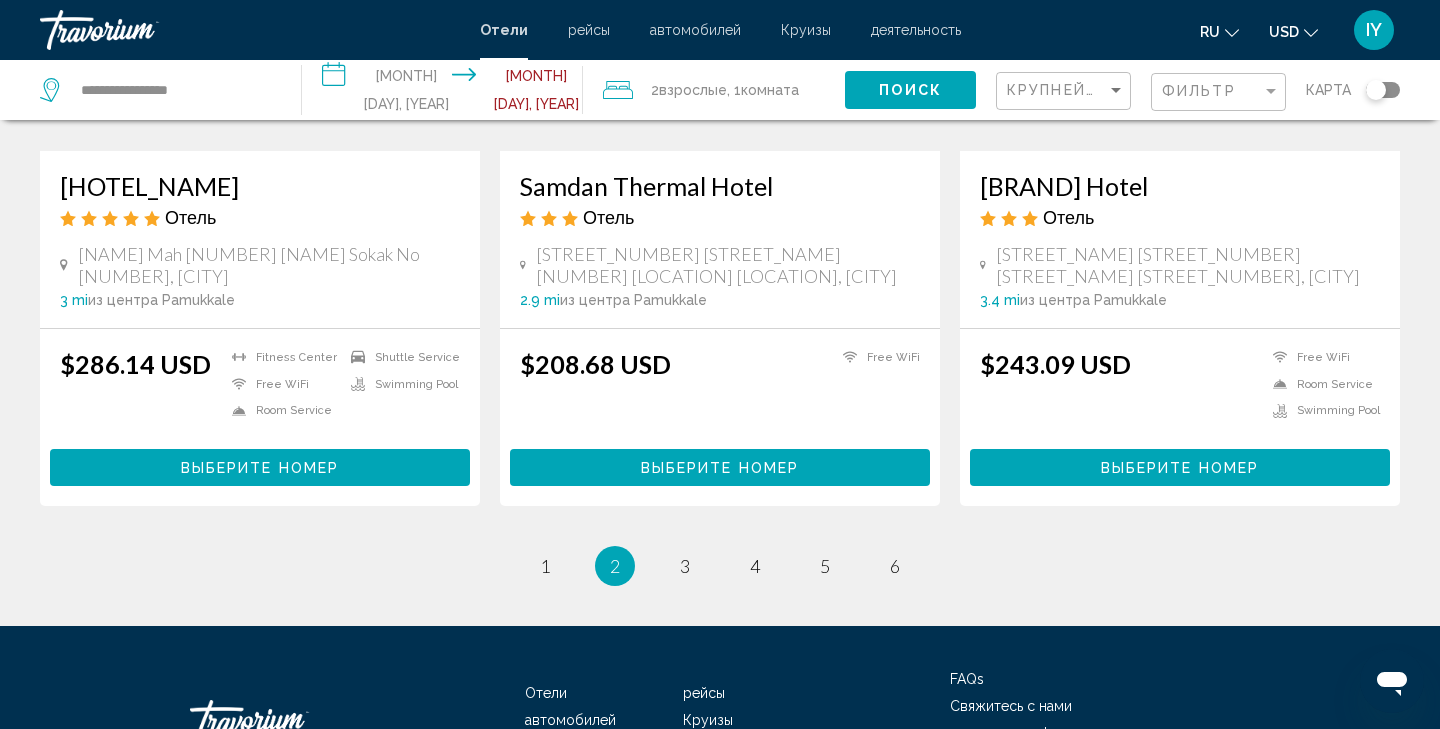 scroll, scrollTop: 2536, scrollLeft: 0, axis: vertical 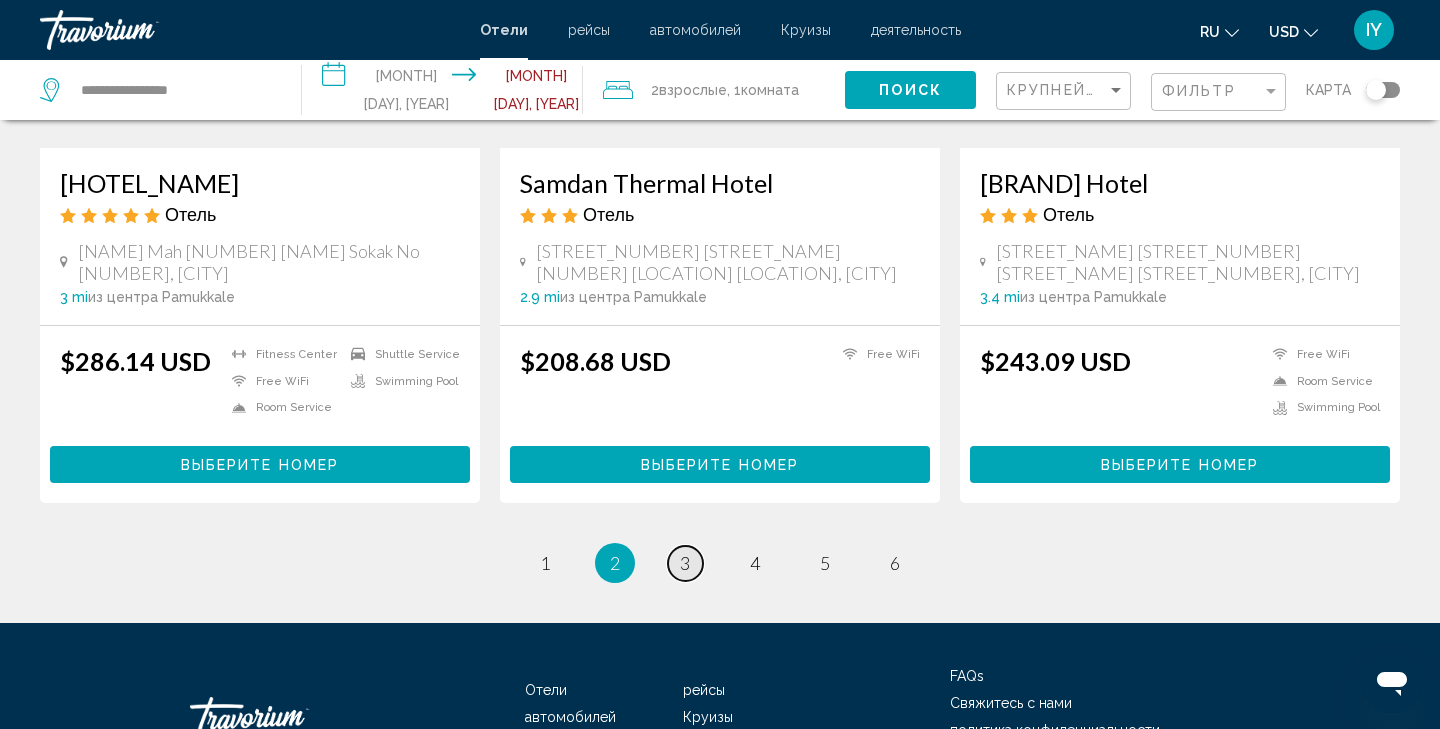 click on "3" at bounding box center (545, 563) 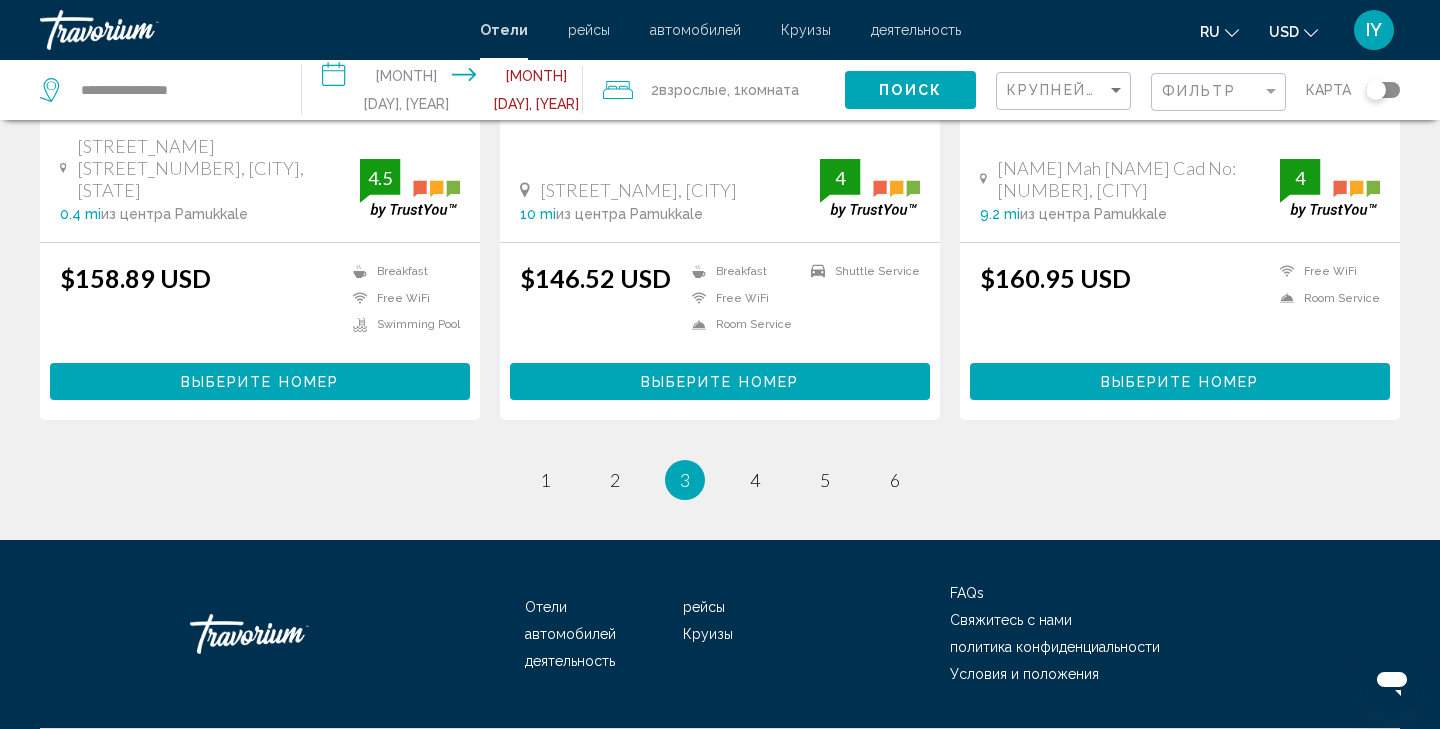 scroll, scrollTop: 2623, scrollLeft: 0, axis: vertical 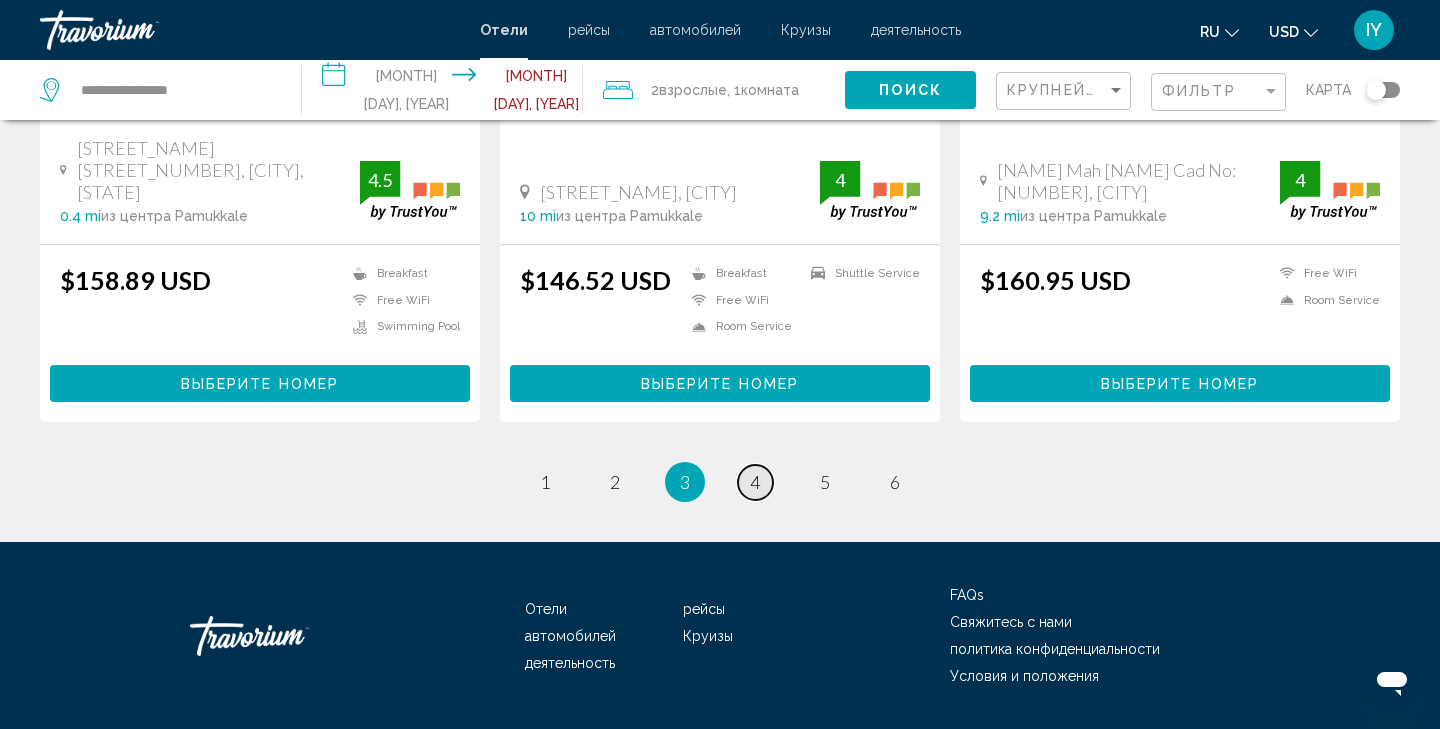 click on "4" at bounding box center [545, 482] 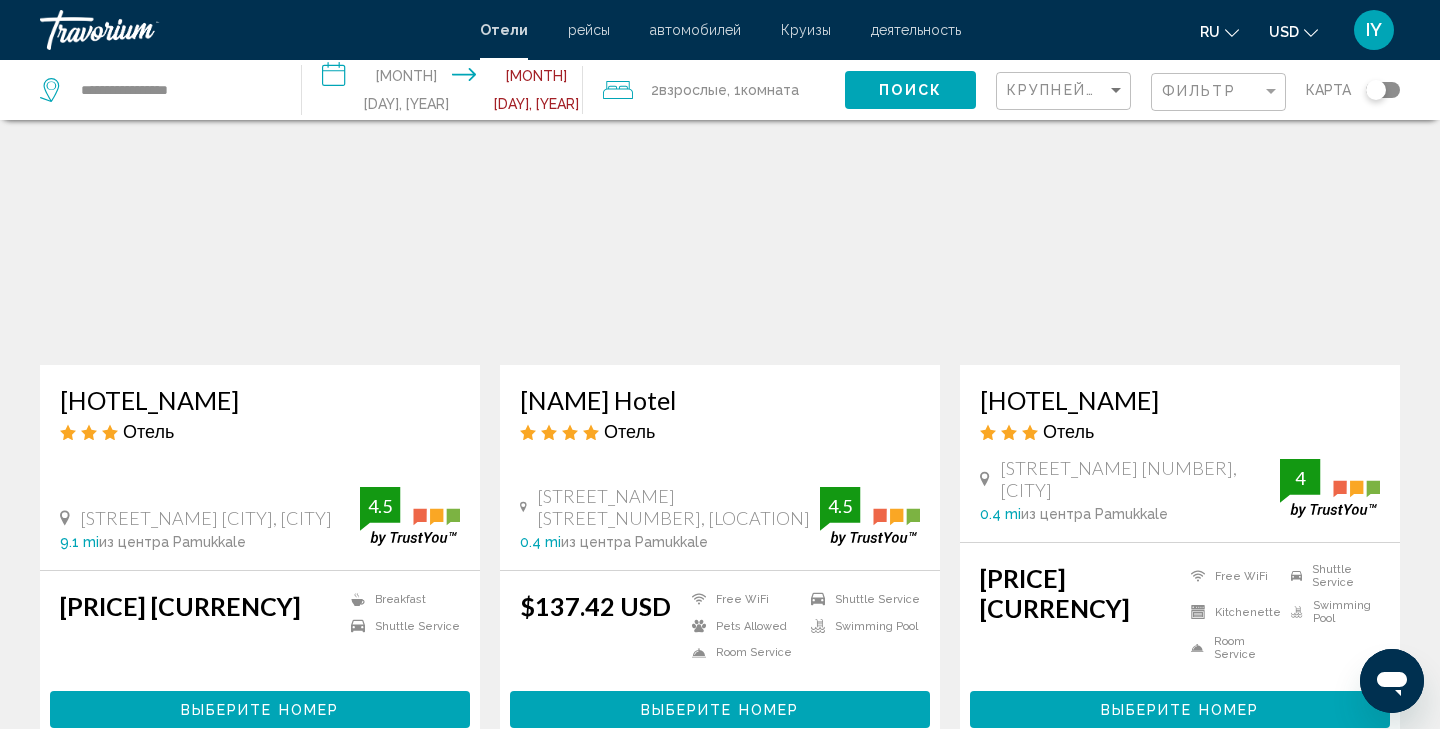scroll, scrollTop: 2344, scrollLeft: 0, axis: vertical 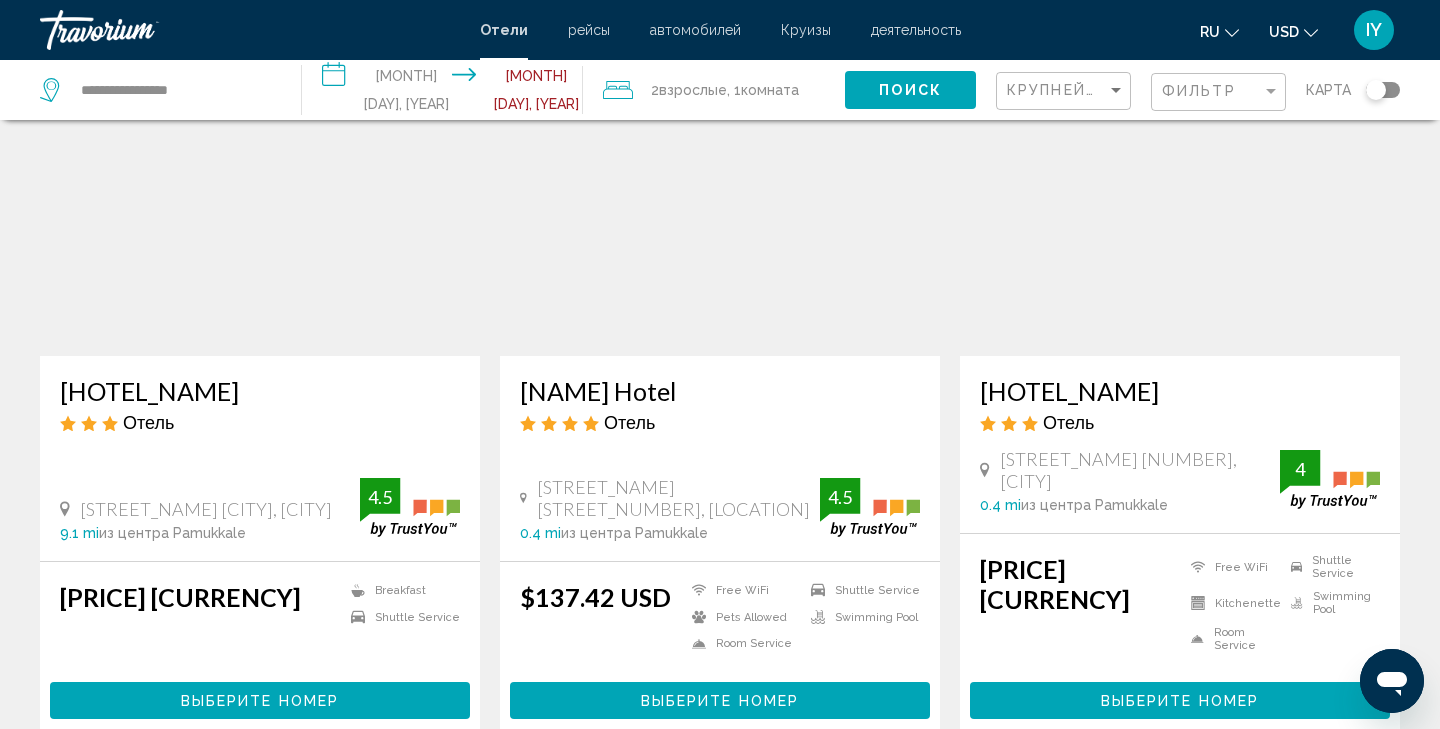 click on "4" at bounding box center [755, 799] 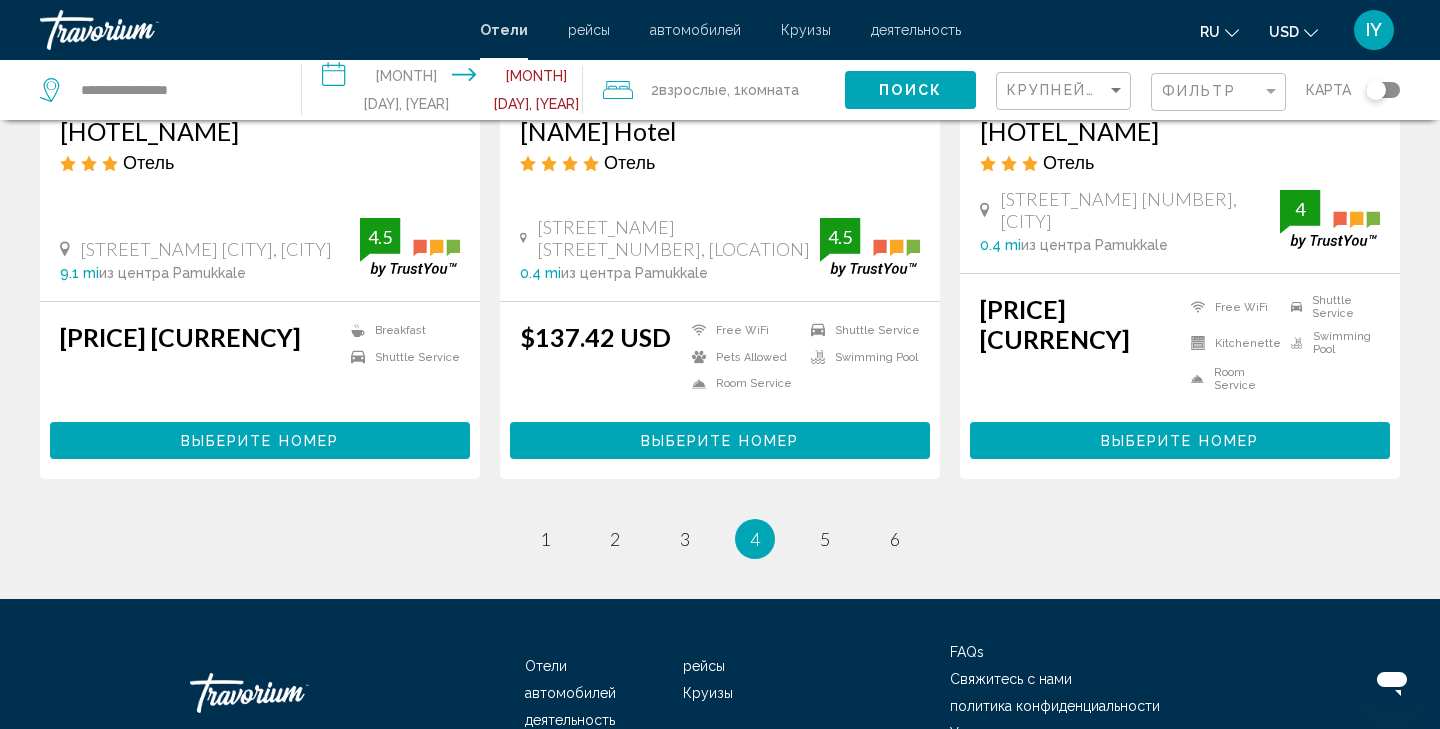 scroll, scrollTop: 2603, scrollLeft: 0, axis: vertical 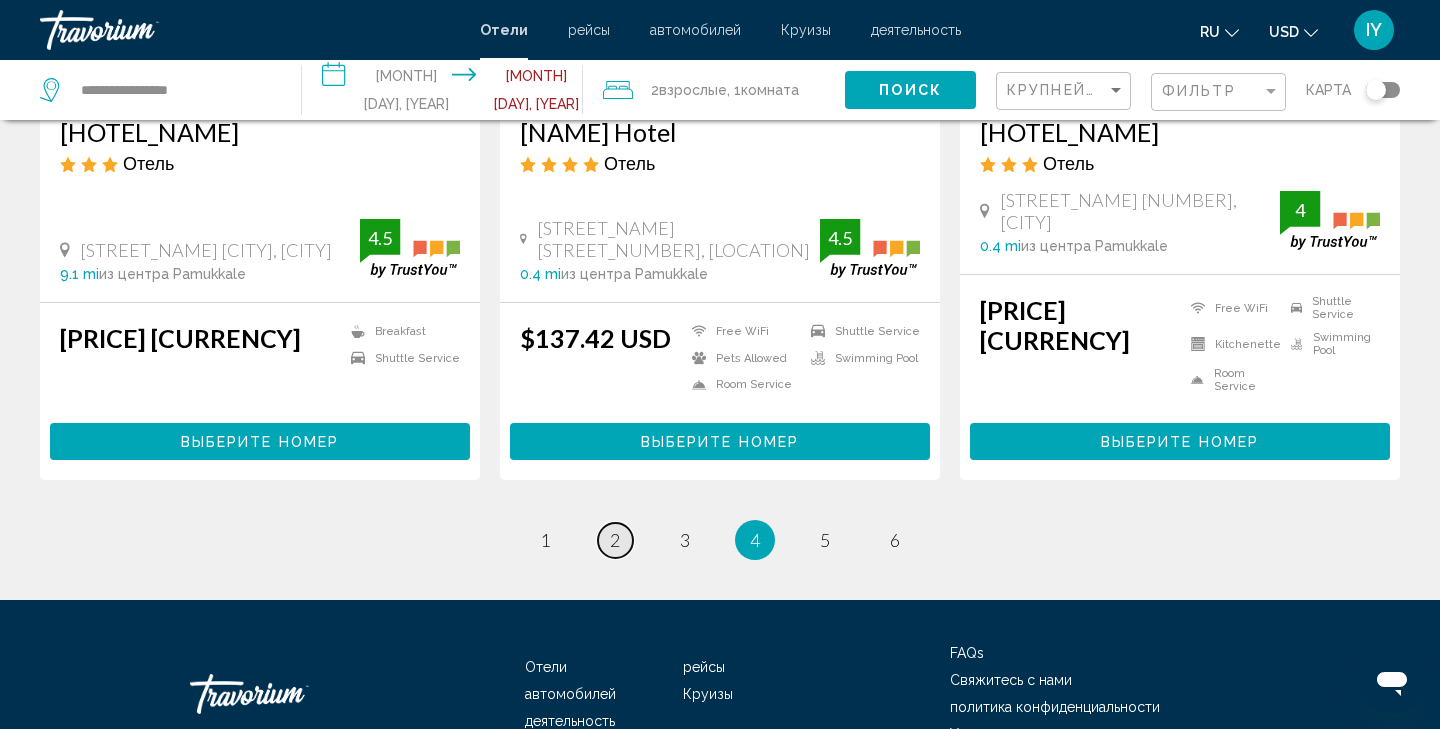 click on "2" at bounding box center (545, 540) 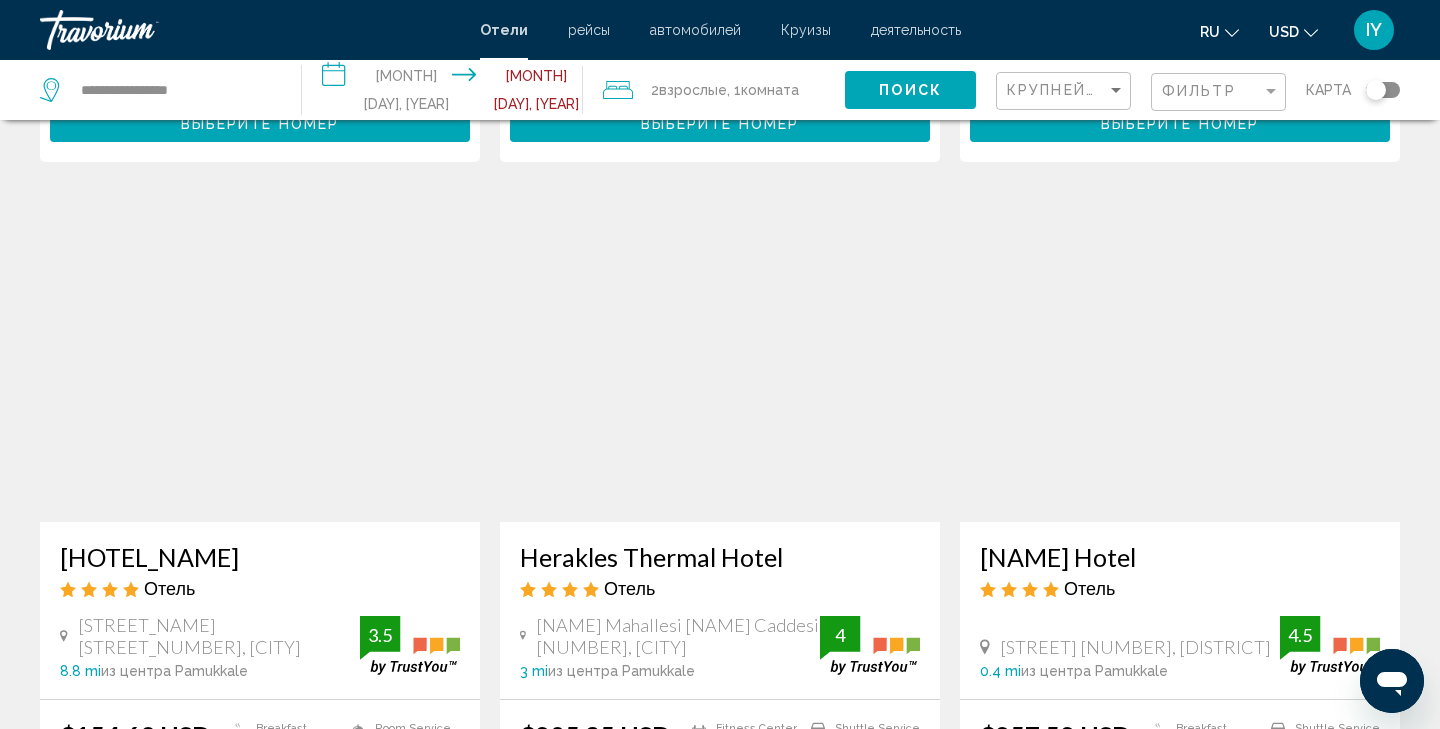scroll, scrollTop: 732, scrollLeft: 0, axis: vertical 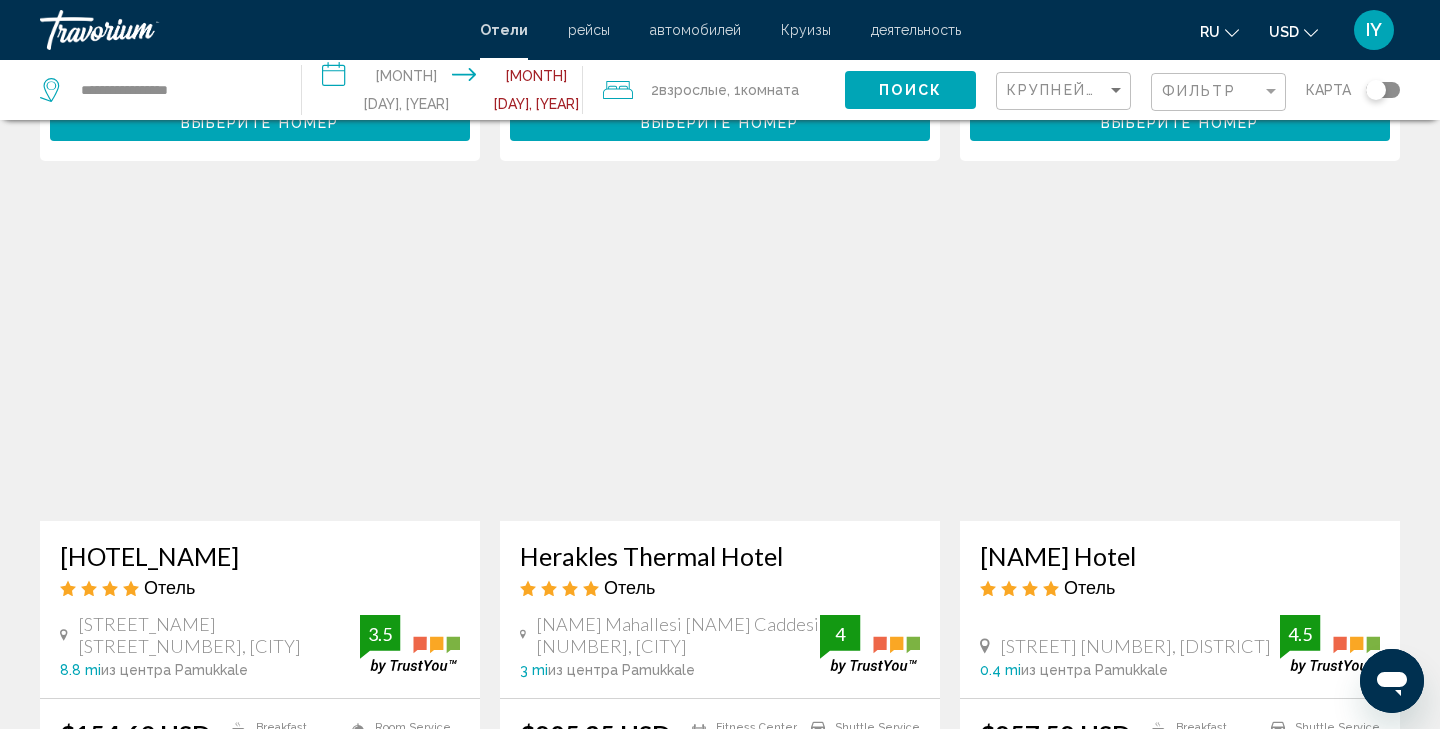 click at bounding box center [1180, 361] 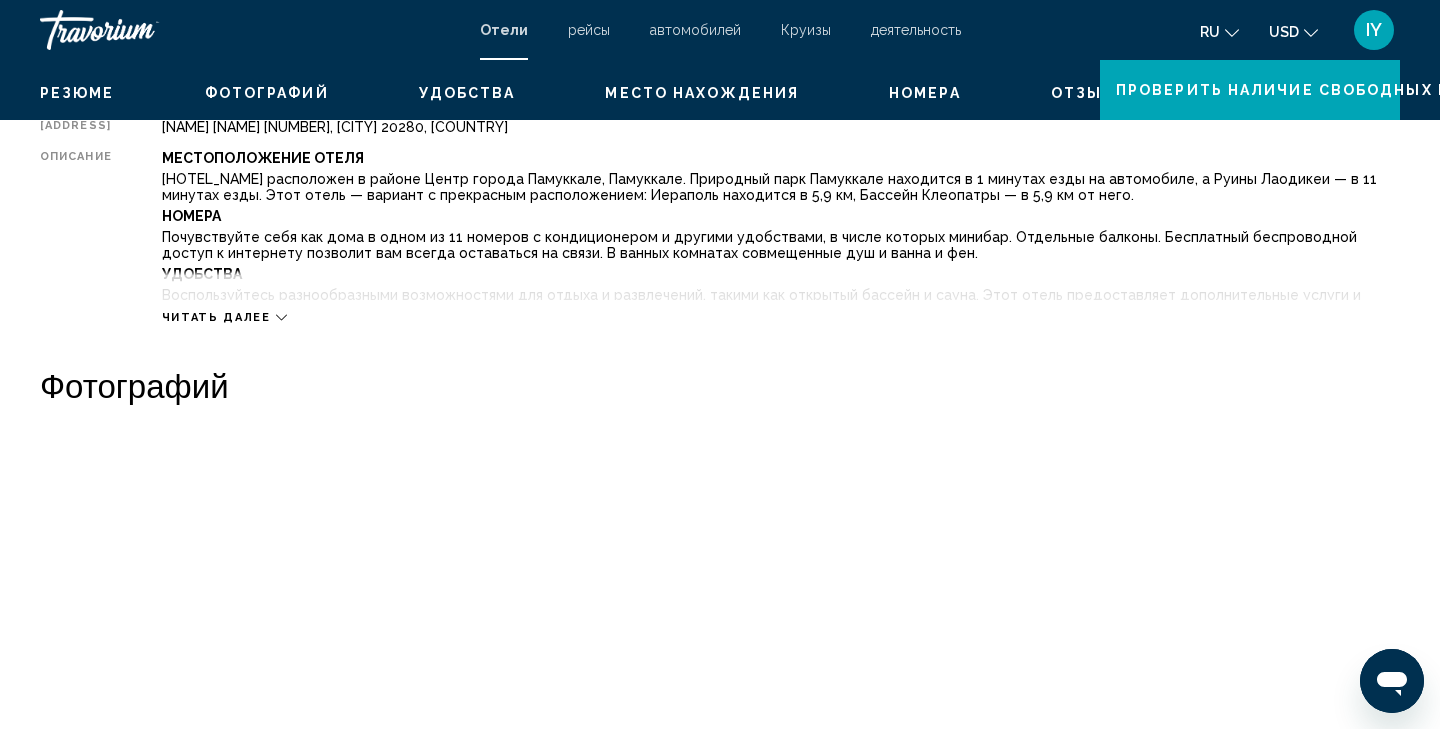 scroll, scrollTop: 0, scrollLeft: 0, axis: both 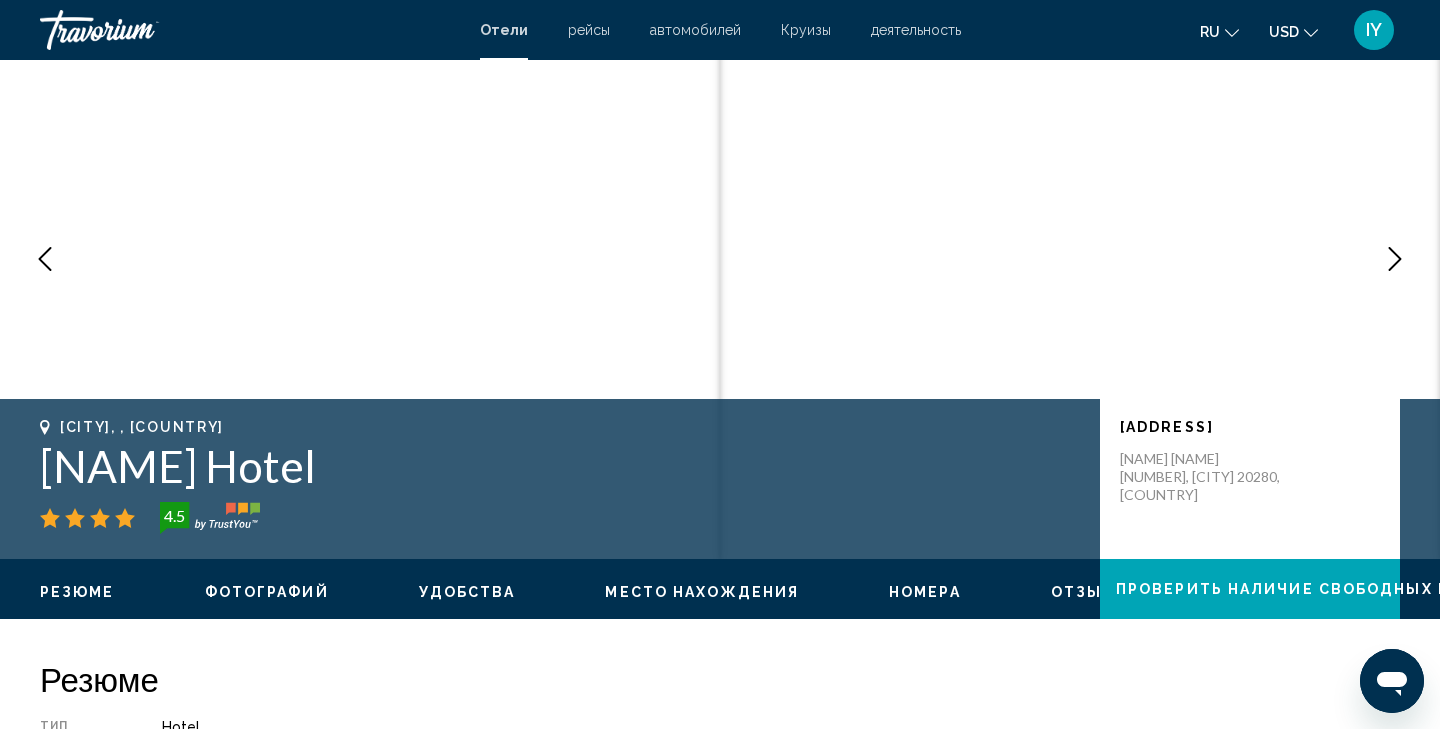 click at bounding box center (1395, 259) 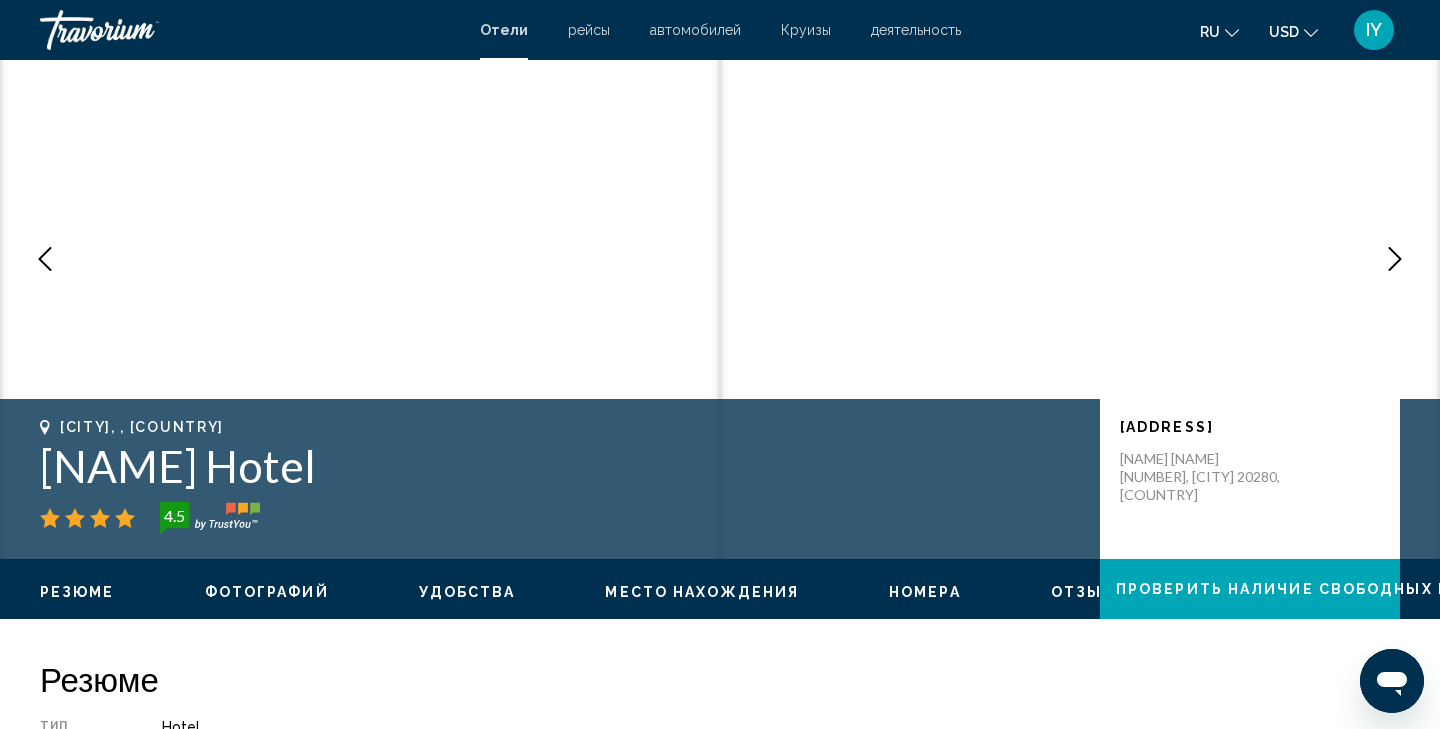scroll, scrollTop: 0, scrollLeft: 0, axis: both 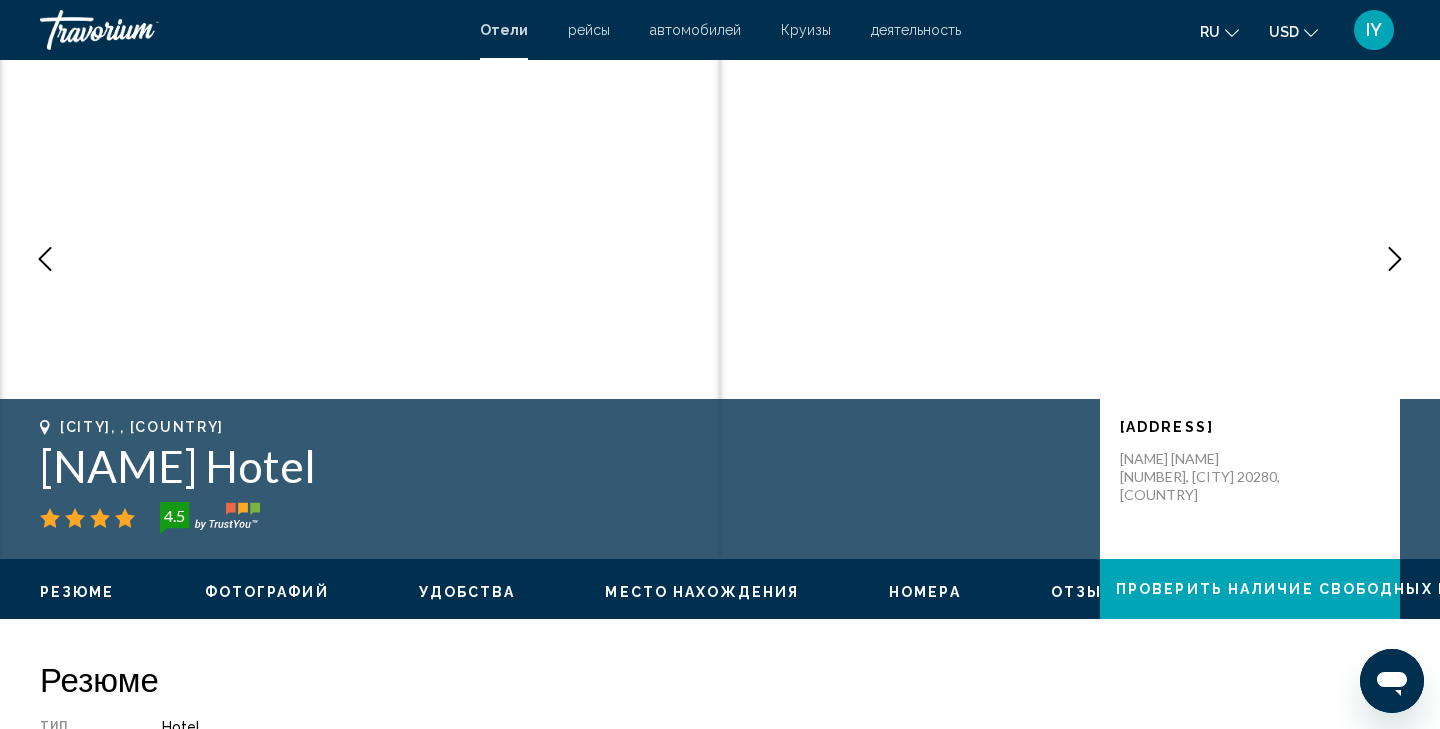 click at bounding box center [1395, 259] 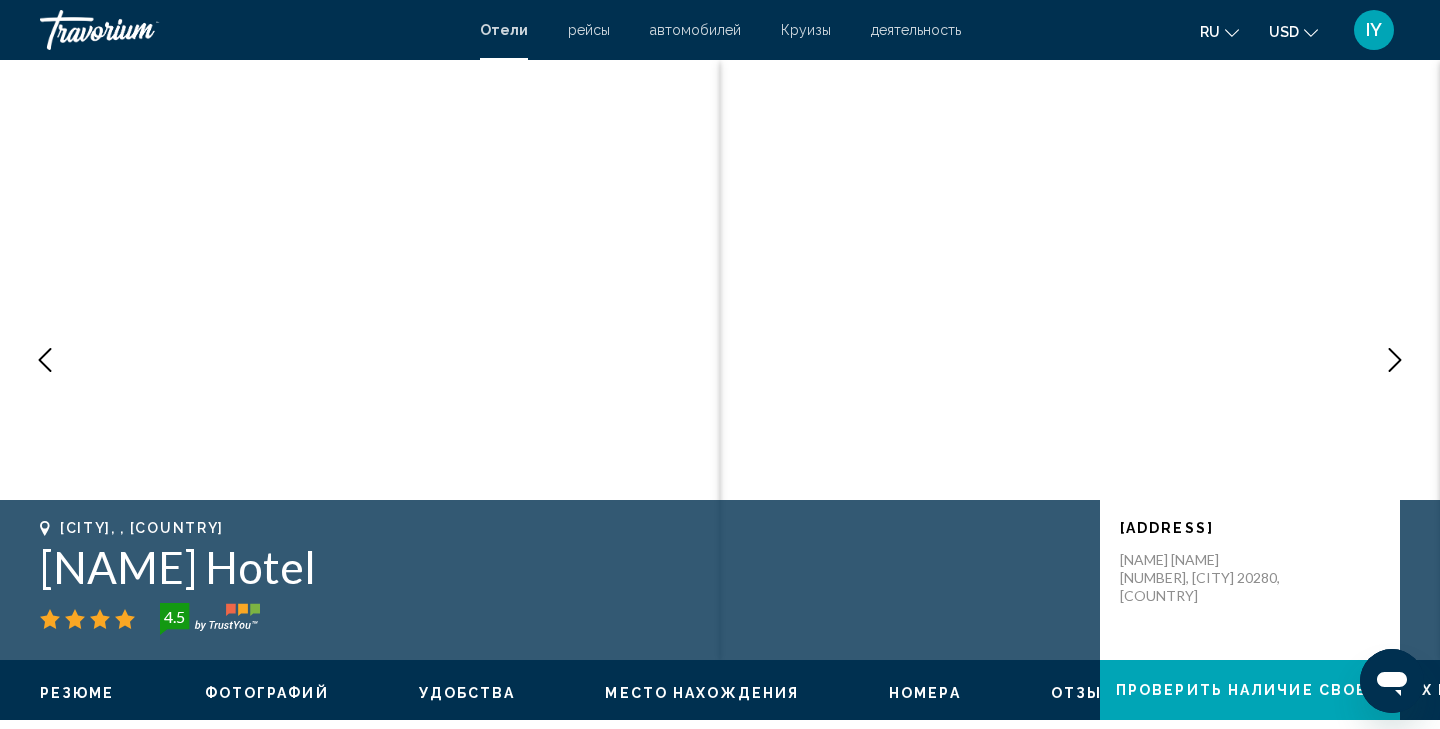 scroll, scrollTop: 0, scrollLeft: 0, axis: both 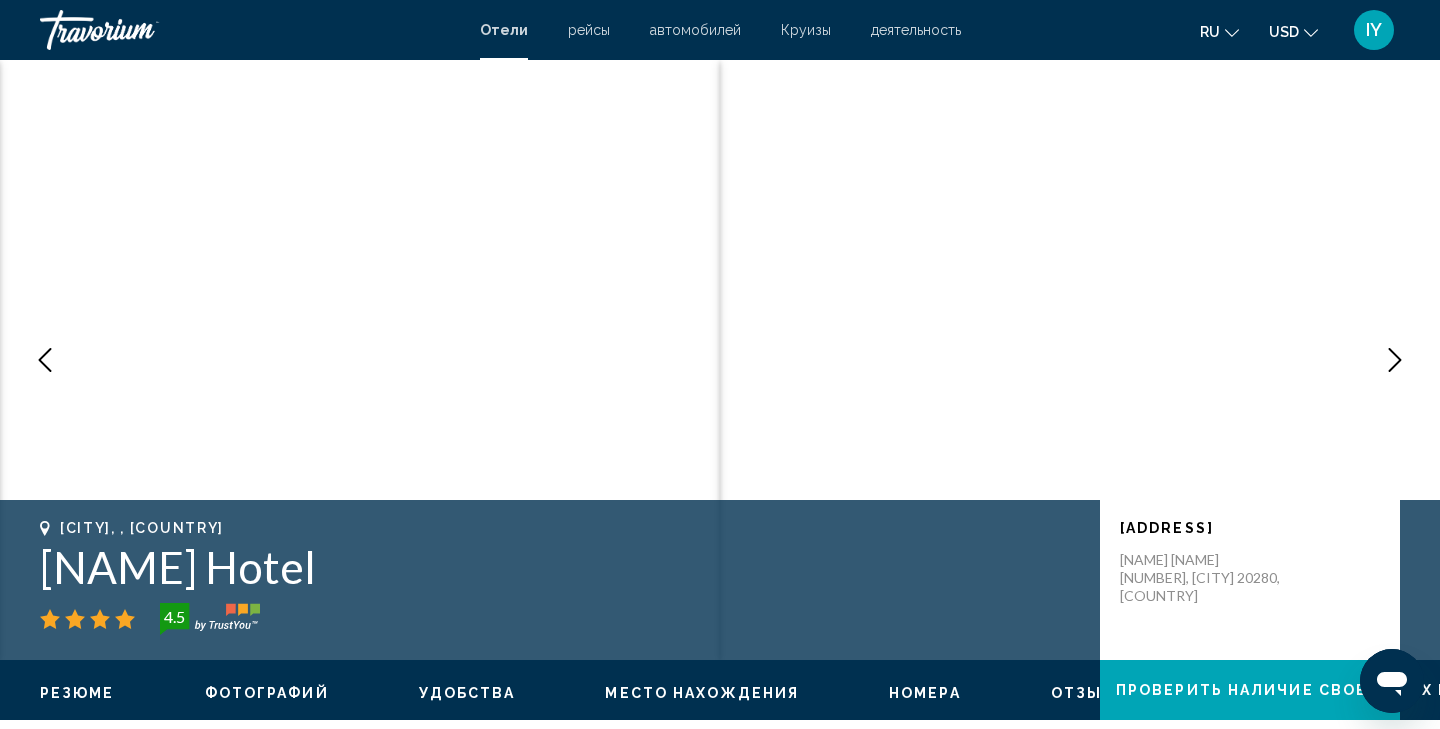 click at bounding box center [45, 360] 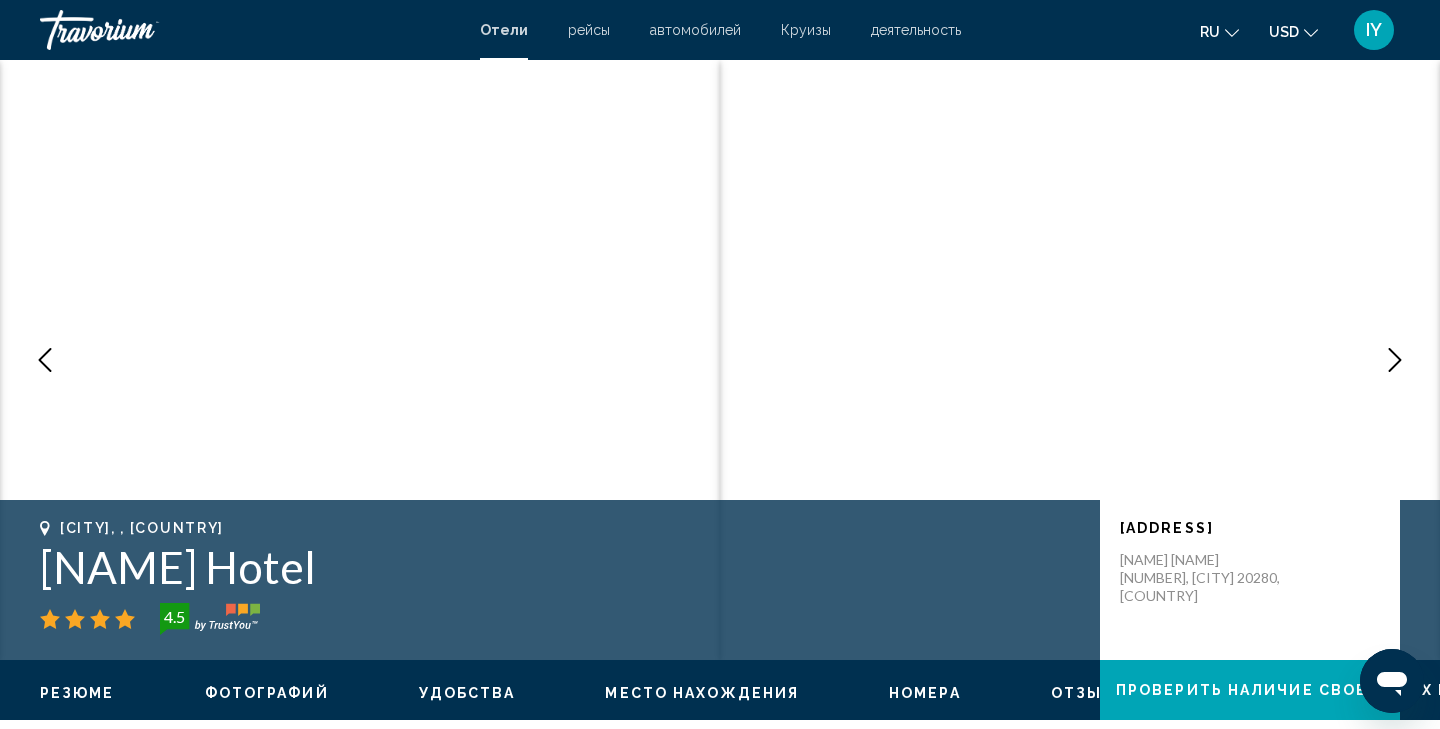 click at bounding box center (45, 360) 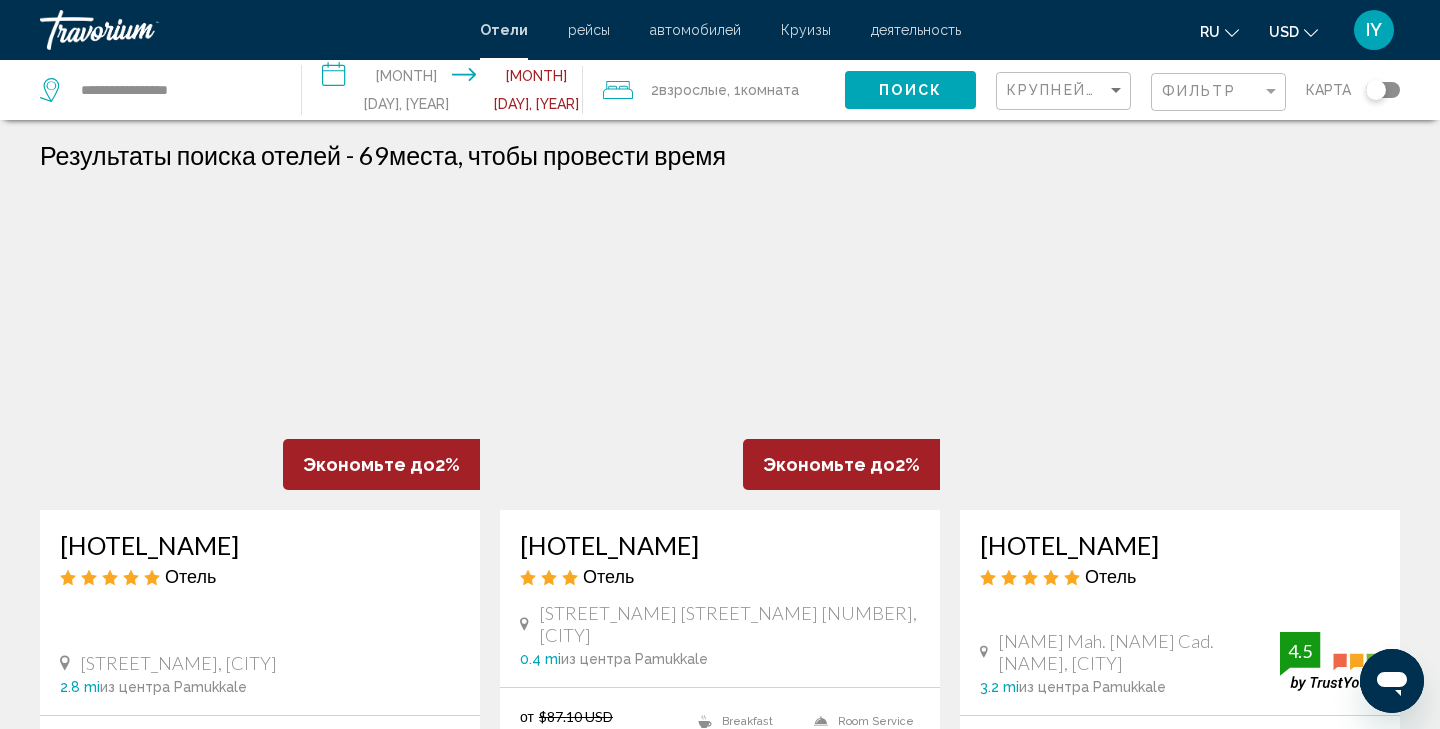scroll, scrollTop: 0, scrollLeft: 0, axis: both 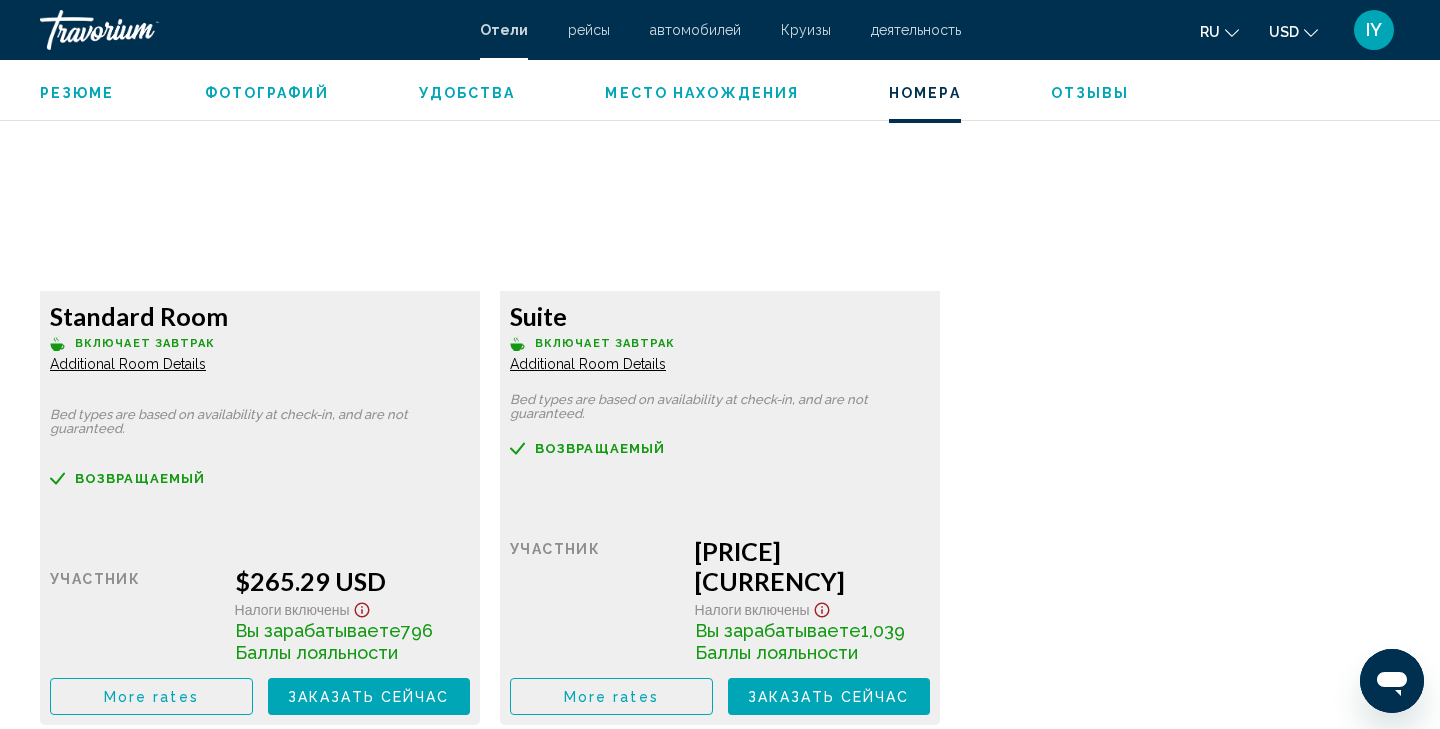 click on "More rates" at bounding box center (151, 696) 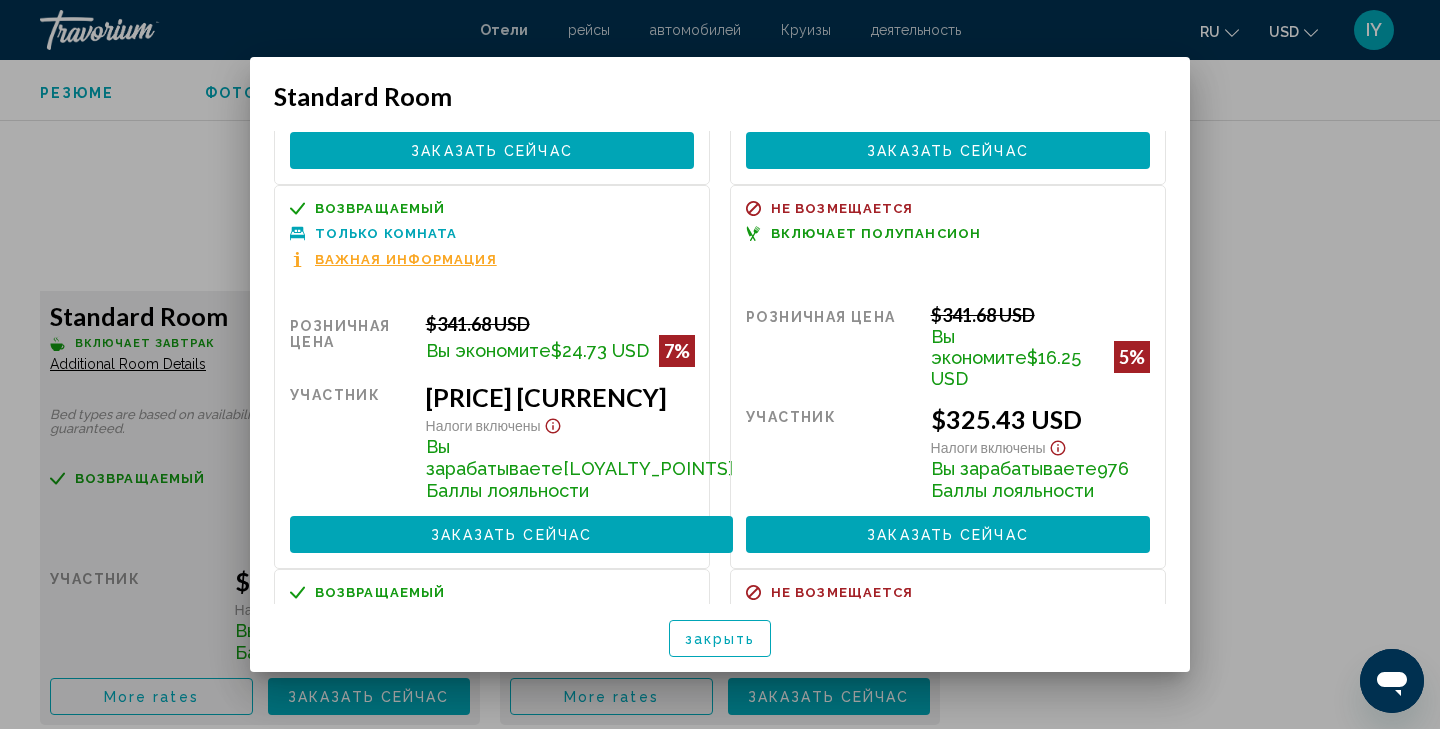 scroll, scrollTop: 271, scrollLeft: 0, axis: vertical 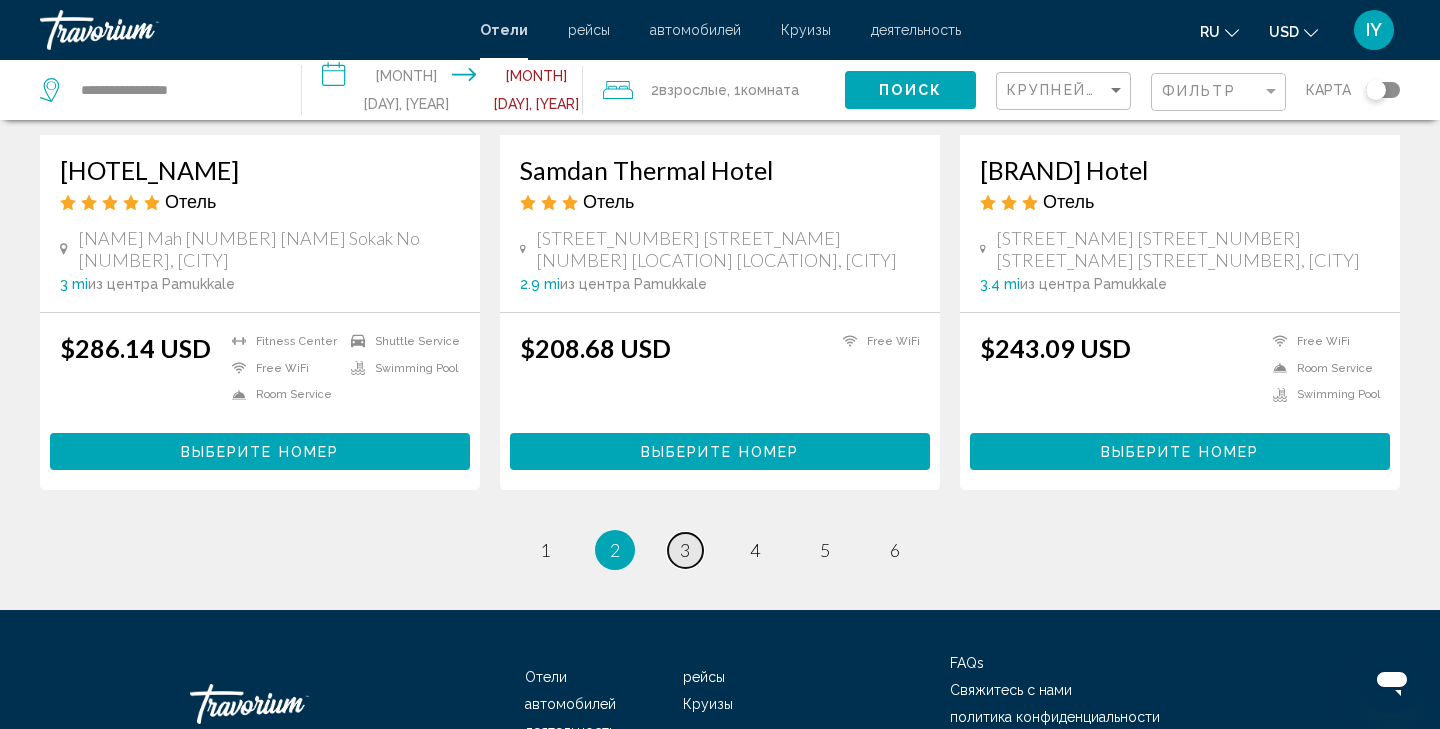 click on "3" at bounding box center (545, 550) 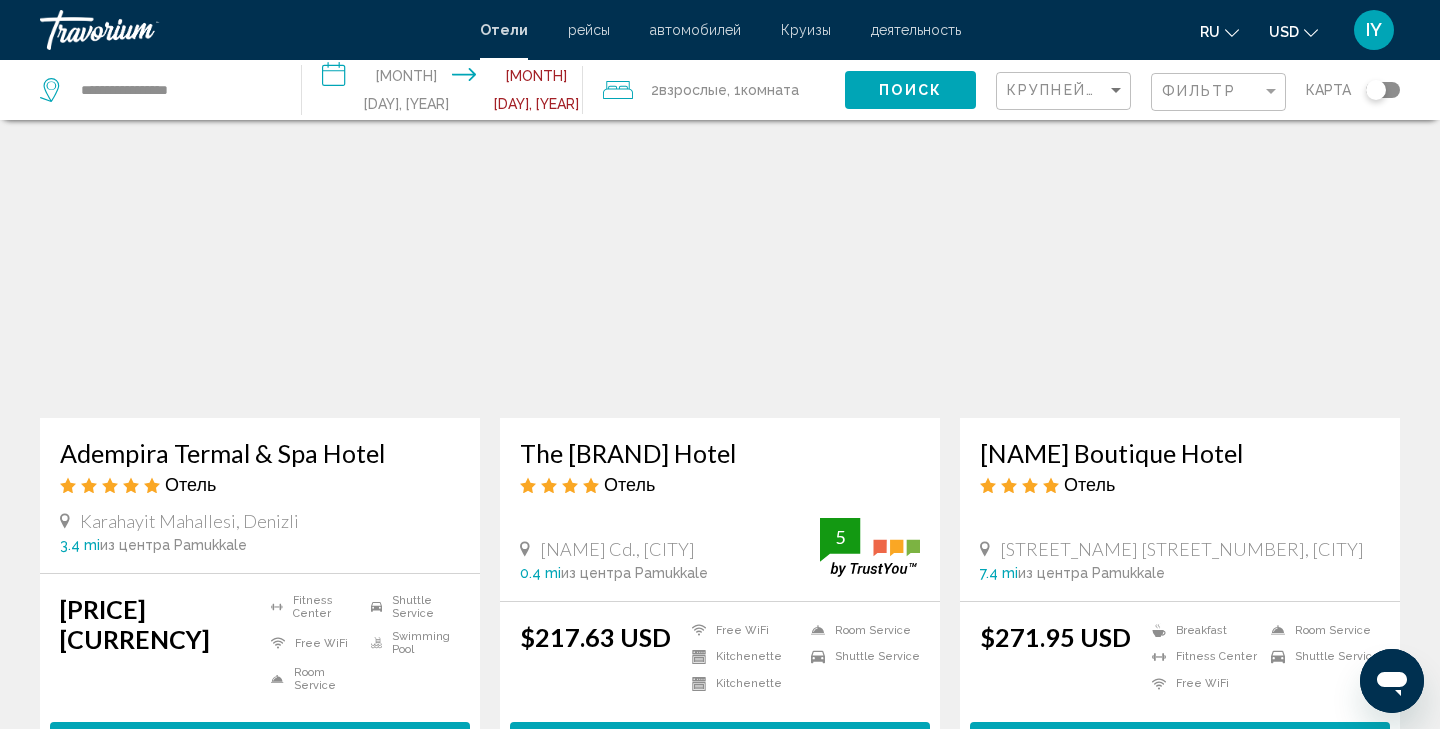 scroll, scrollTop: 88, scrollLeft: 0, axis: vertical 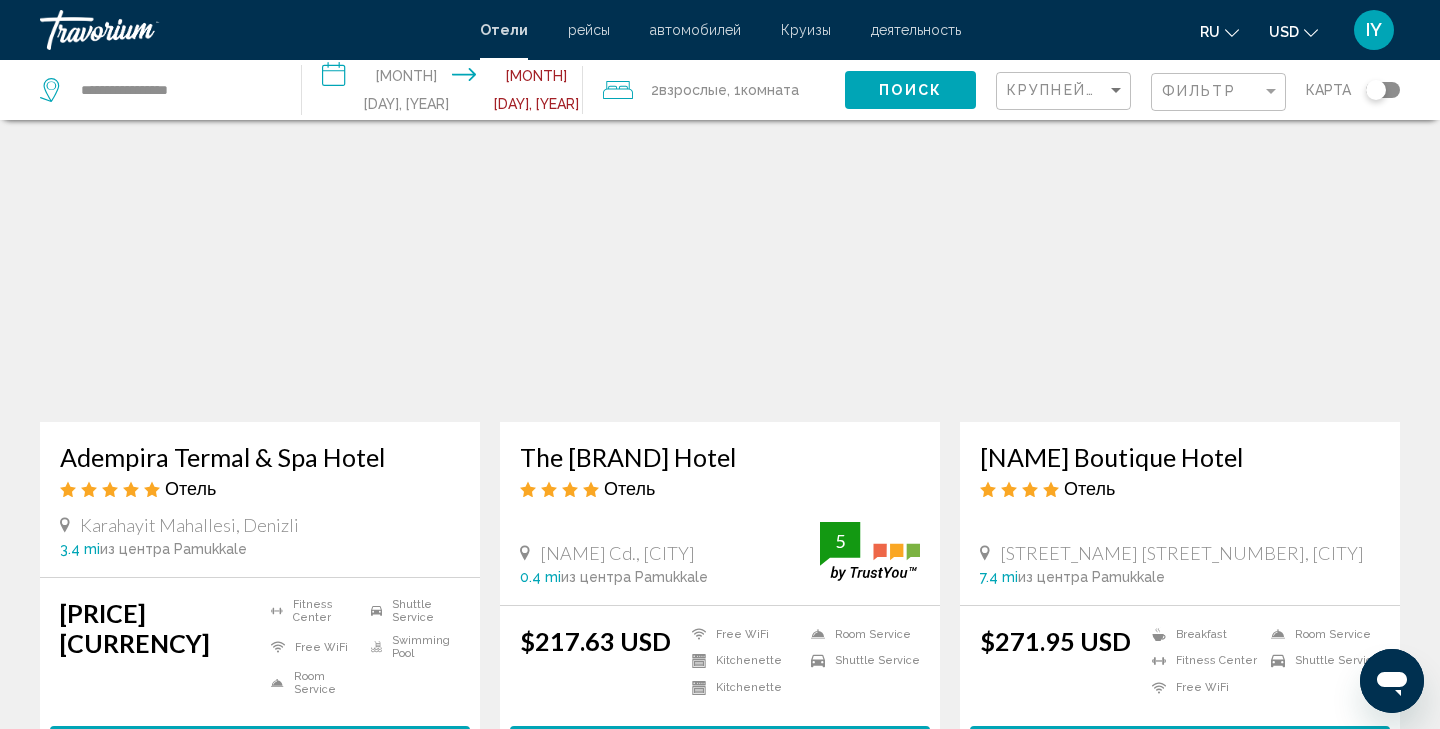 click at bounding box center [720, 262] 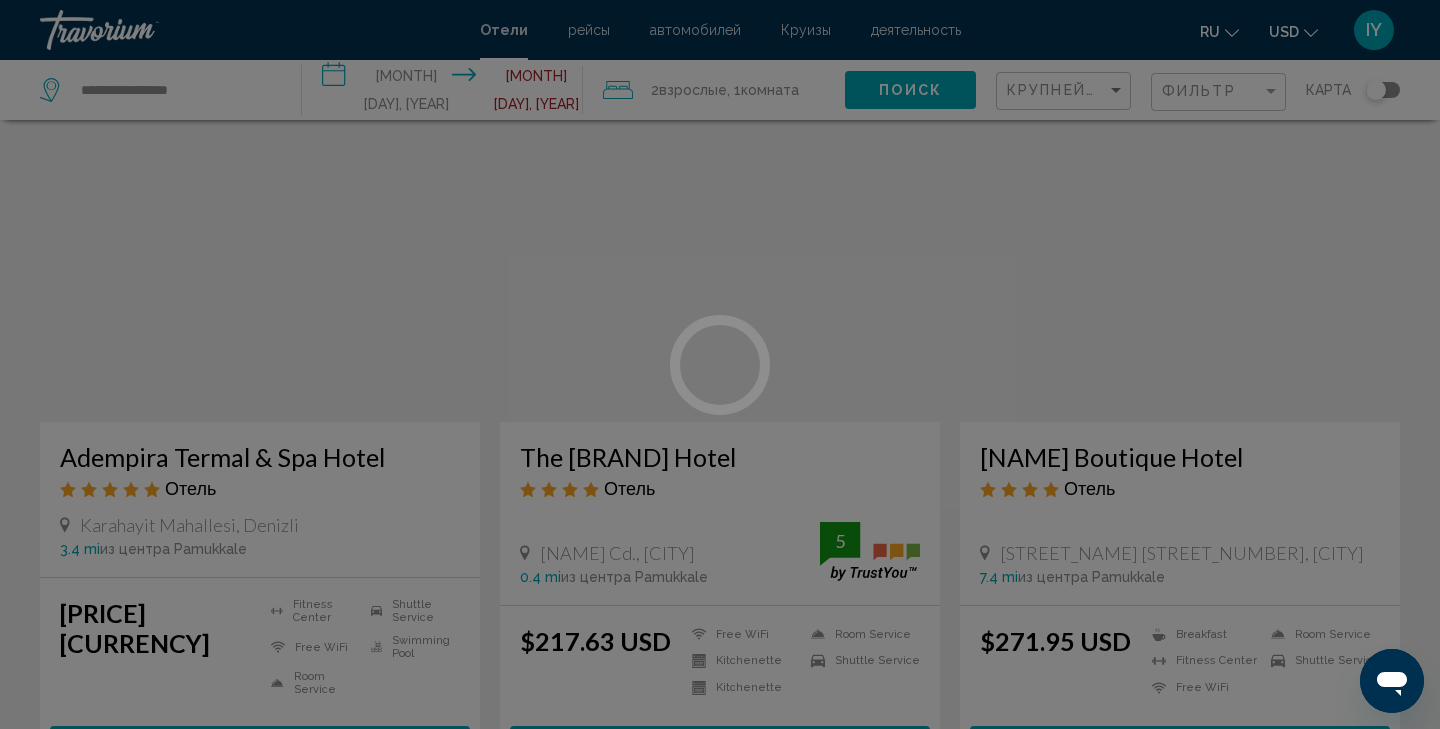 scroll, scrollTop: 0, scrollLeft: 0, axis: both 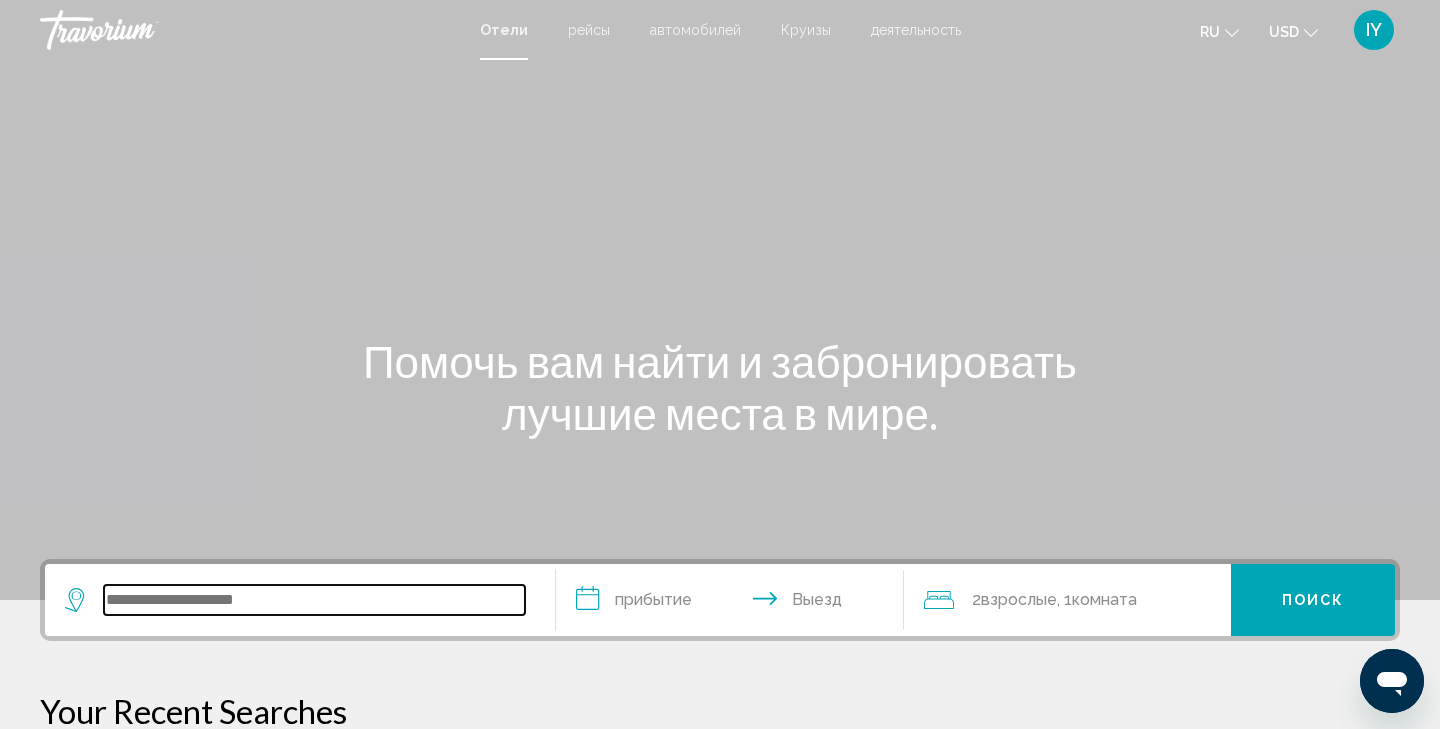 click at bounding box center [314, 600] 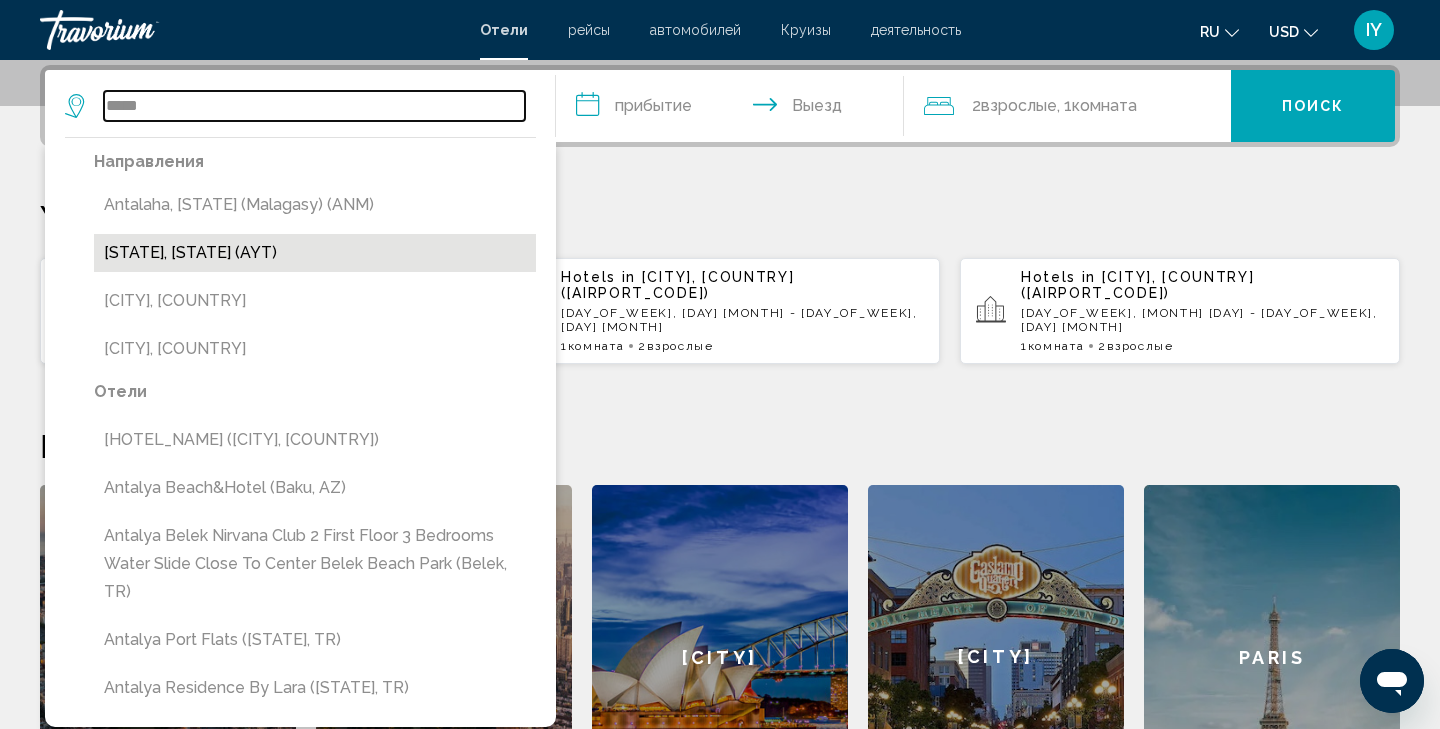 type on "*****" 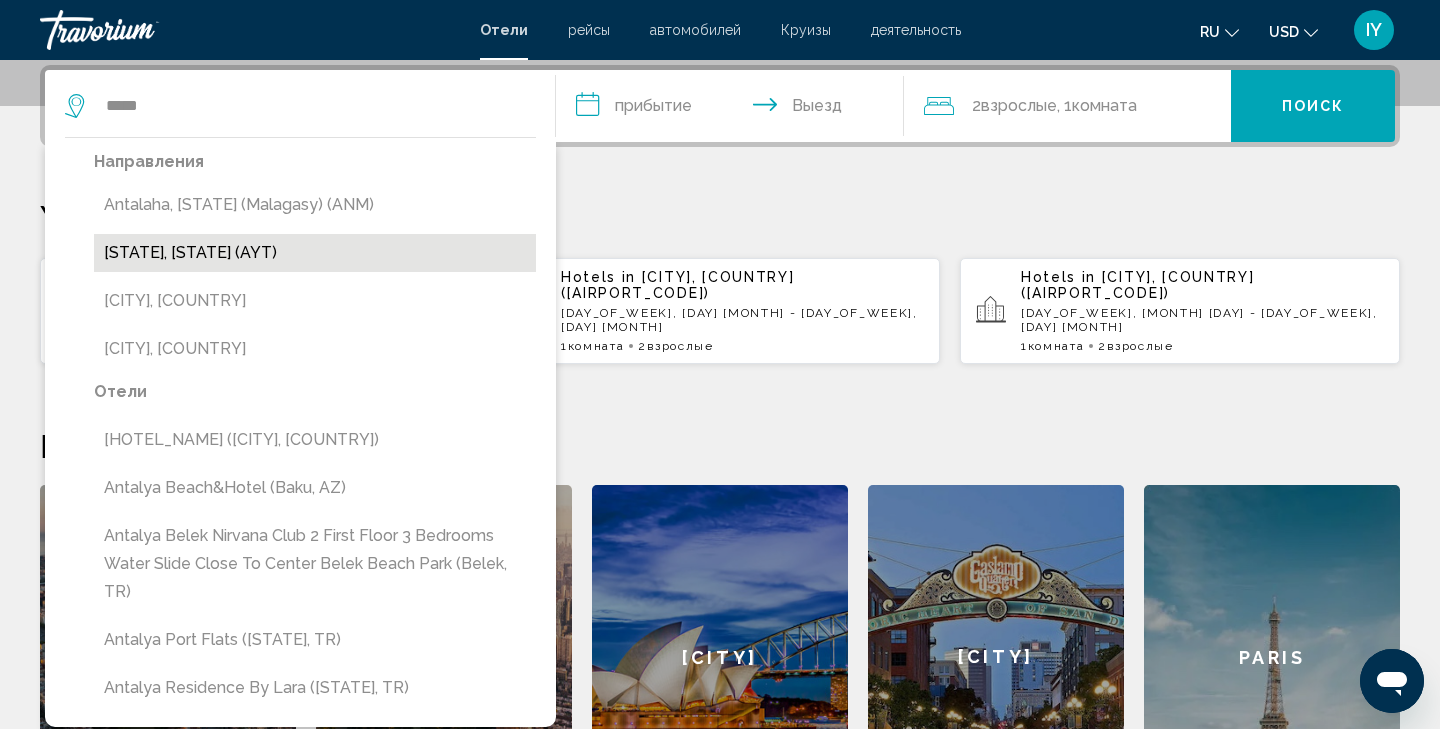 click on "[STATE], [STATE] (AYT)" at bounding box center (315, 253) 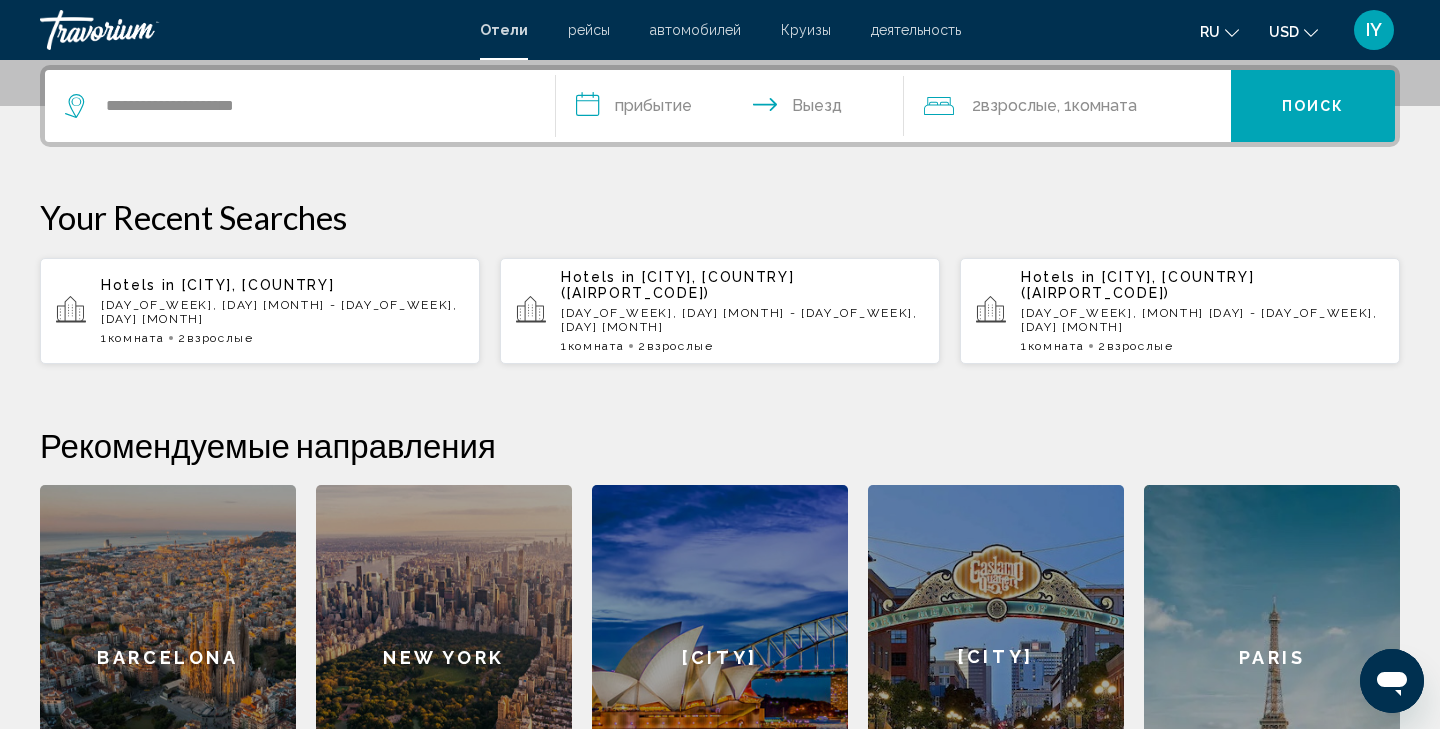 click on "**********" at bounding box center [734, 109] 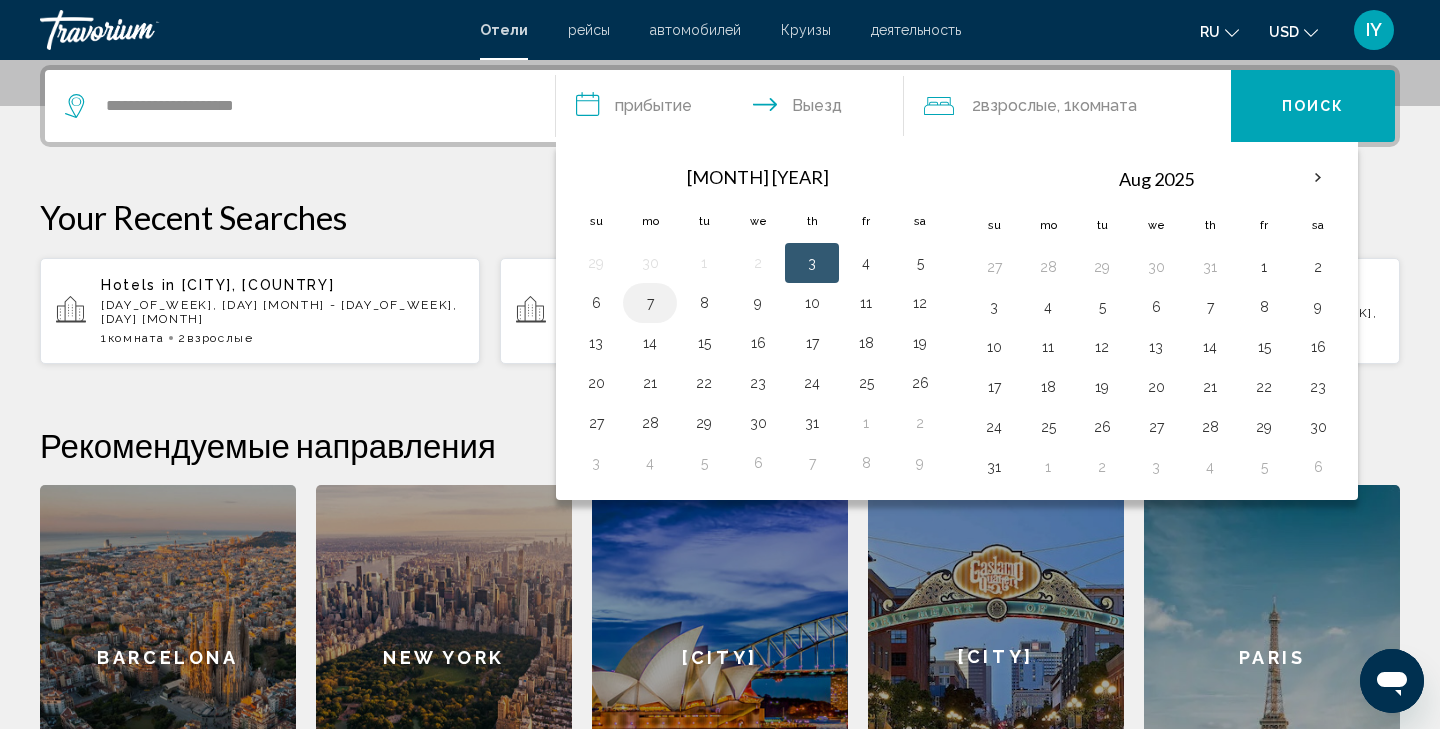 click on "[NUMBER]" at bounding box center [650, 303] 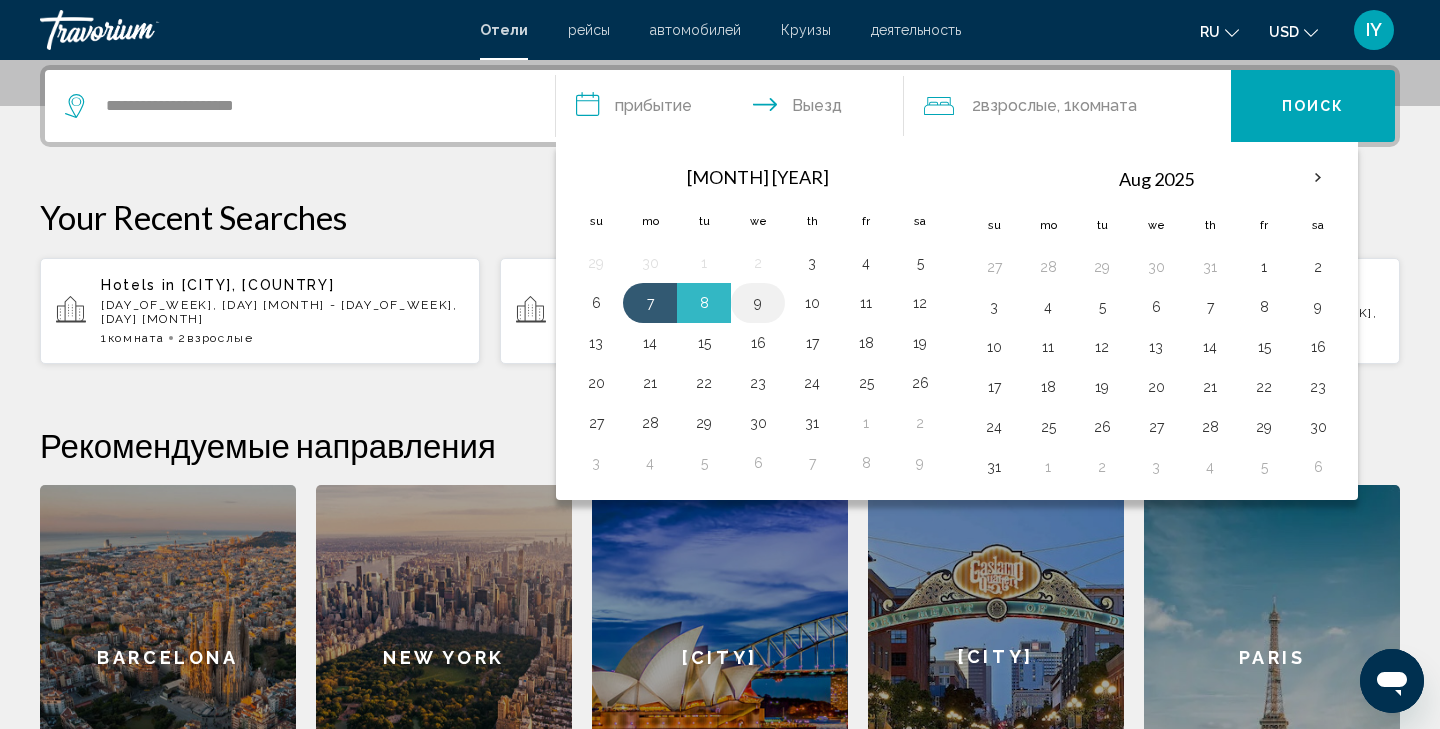 click on "9" at bounding box center (758, 303) 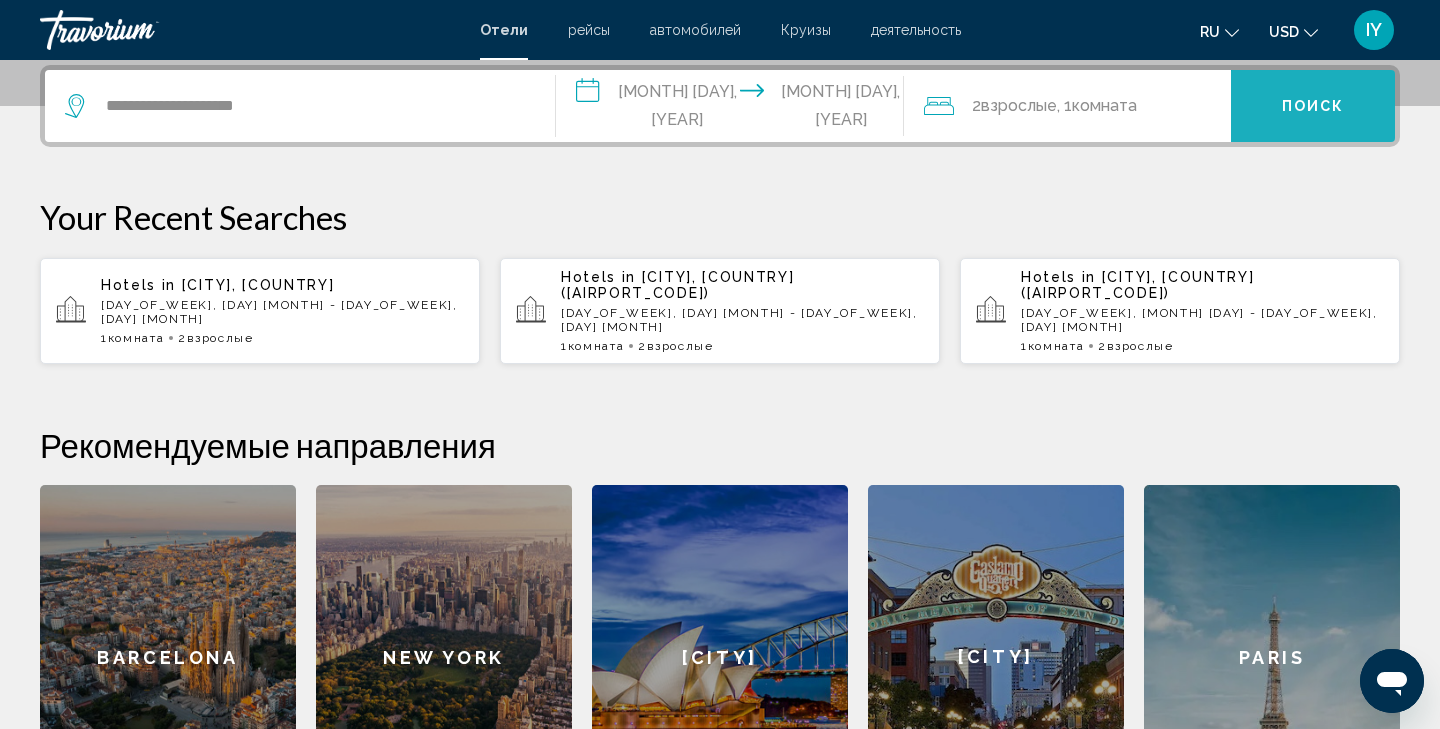 click on "Поиск" at bounding box center [1313, 106] 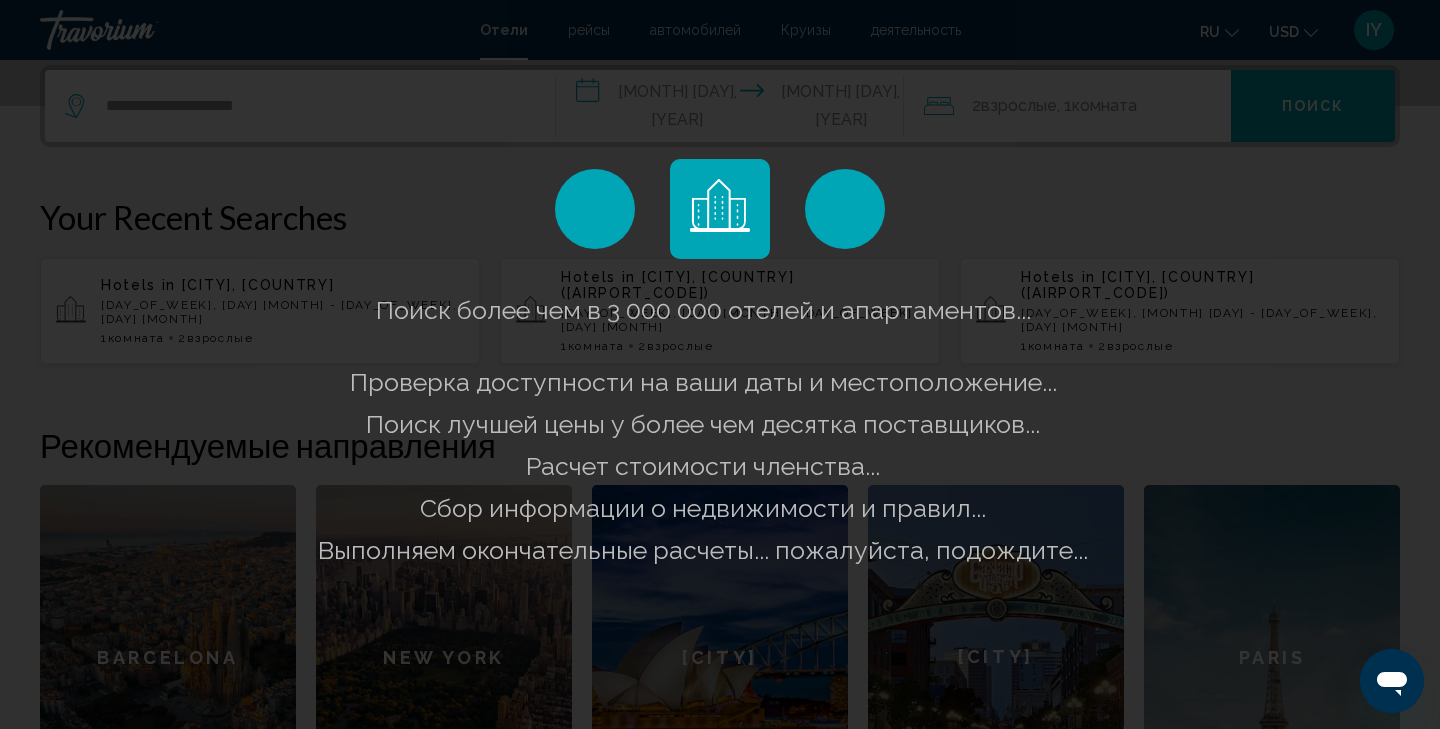scroll, scrollTop: 0, scrollLeft: 0, axis: both 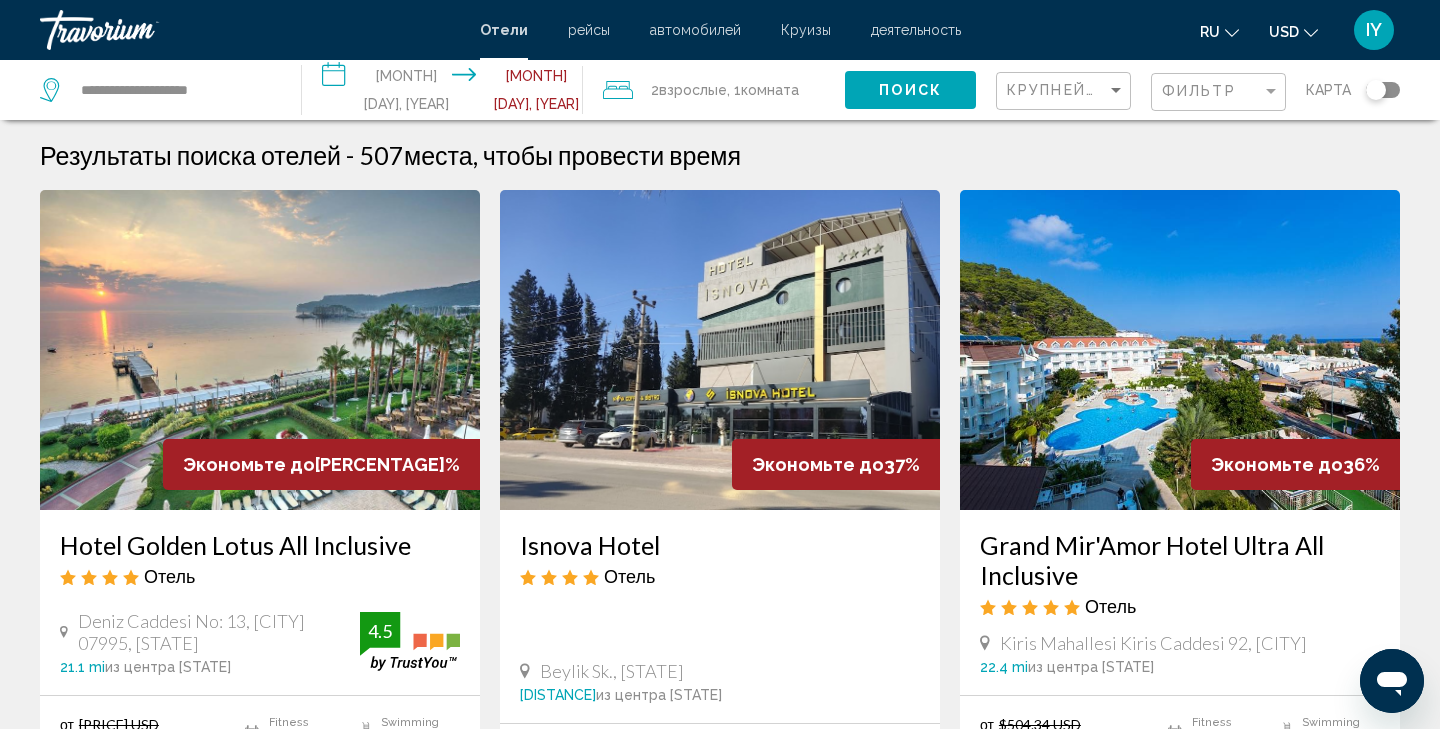 click on "карта" at bounding box center [1353, 90] 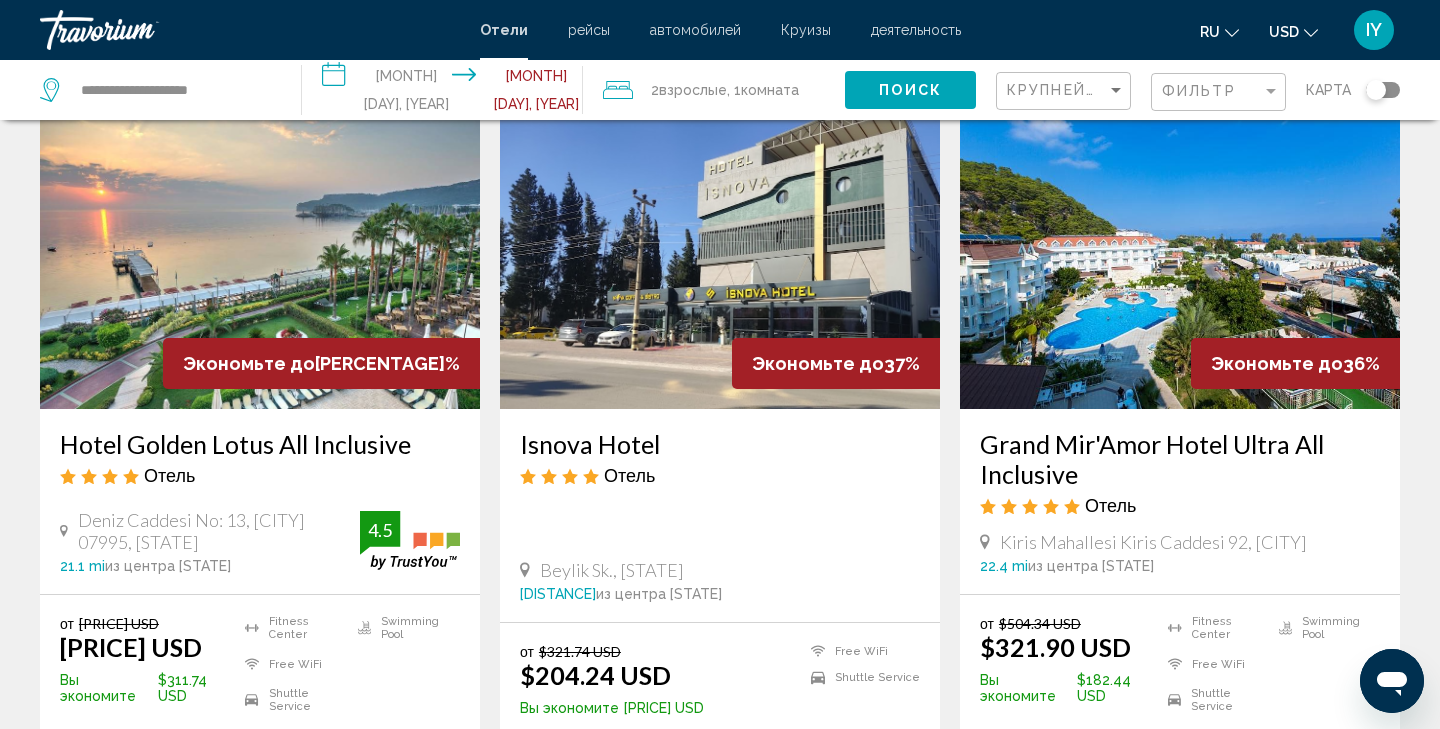 scroll, scrollTop: 96, scrollLeft: 0, axis: vertical 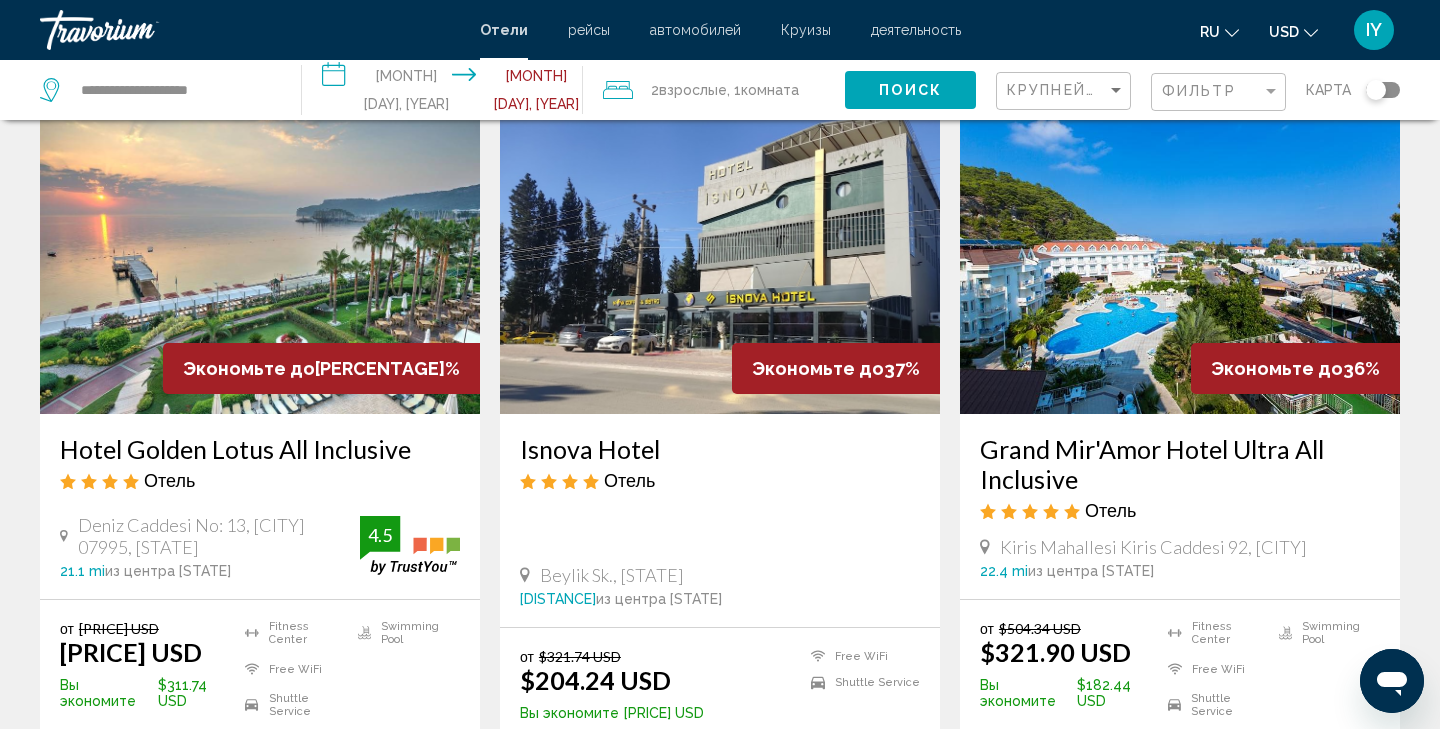 click at bounding box center [260, 254] 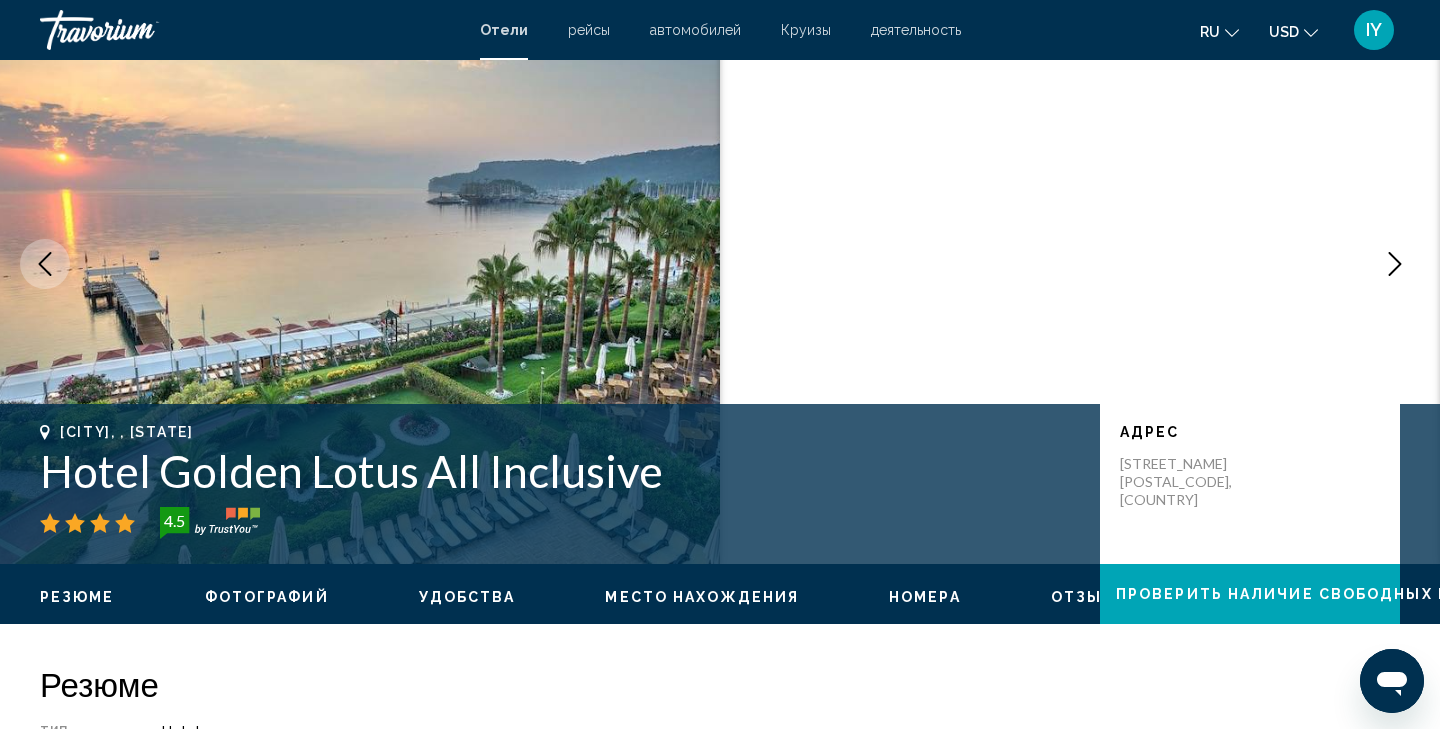 scroll, scrollTop: 0, scrollLeft: 0, axis: both 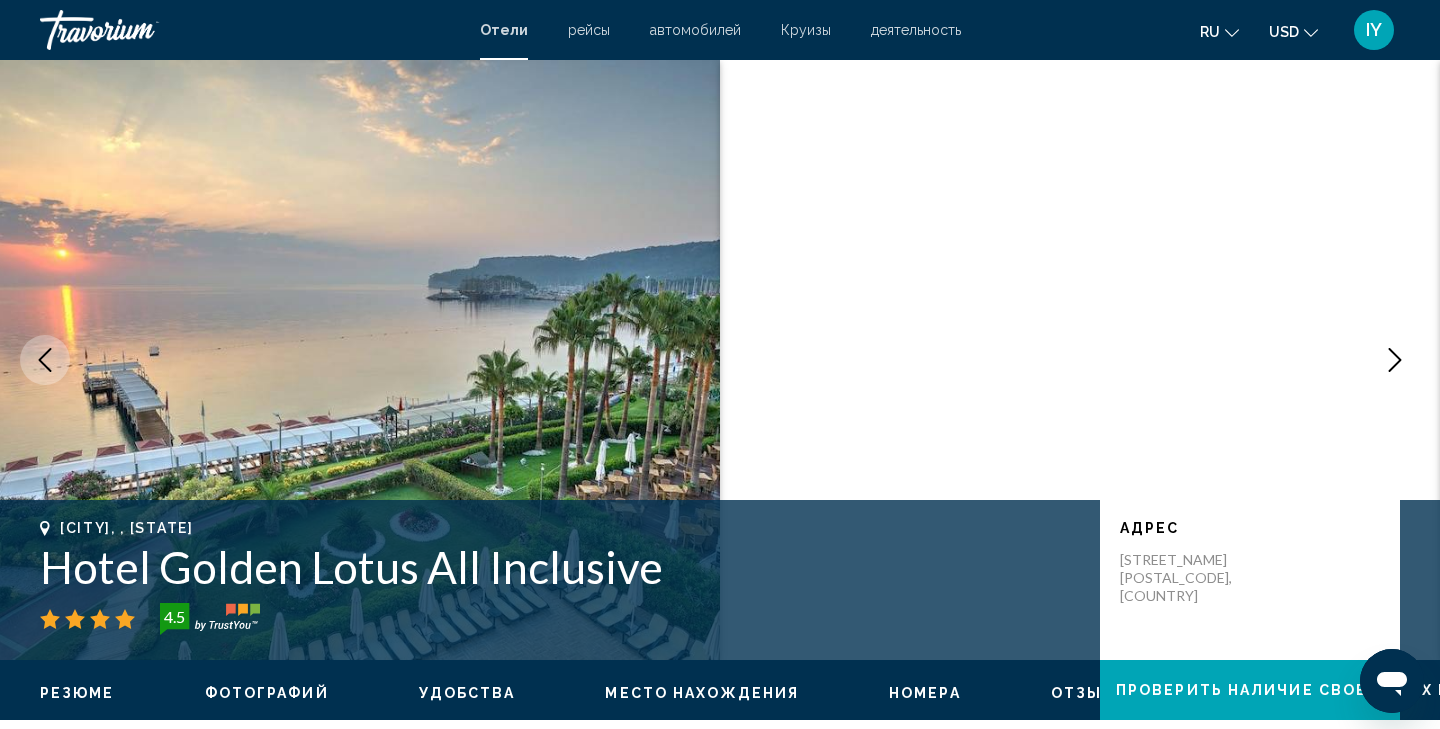 click at bounding box center (1395, 360) 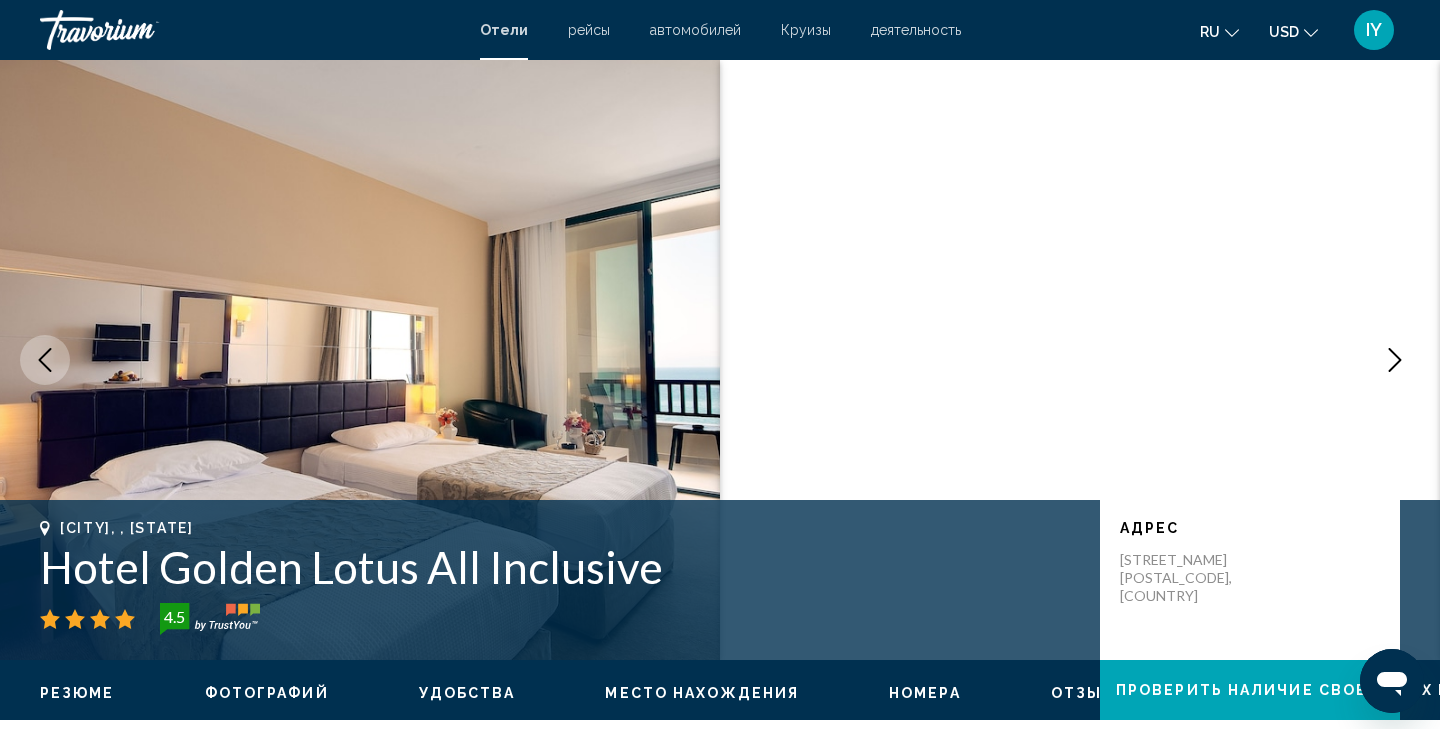 scroll, scrollTop: 0, scrollLeft: 0, axis: both 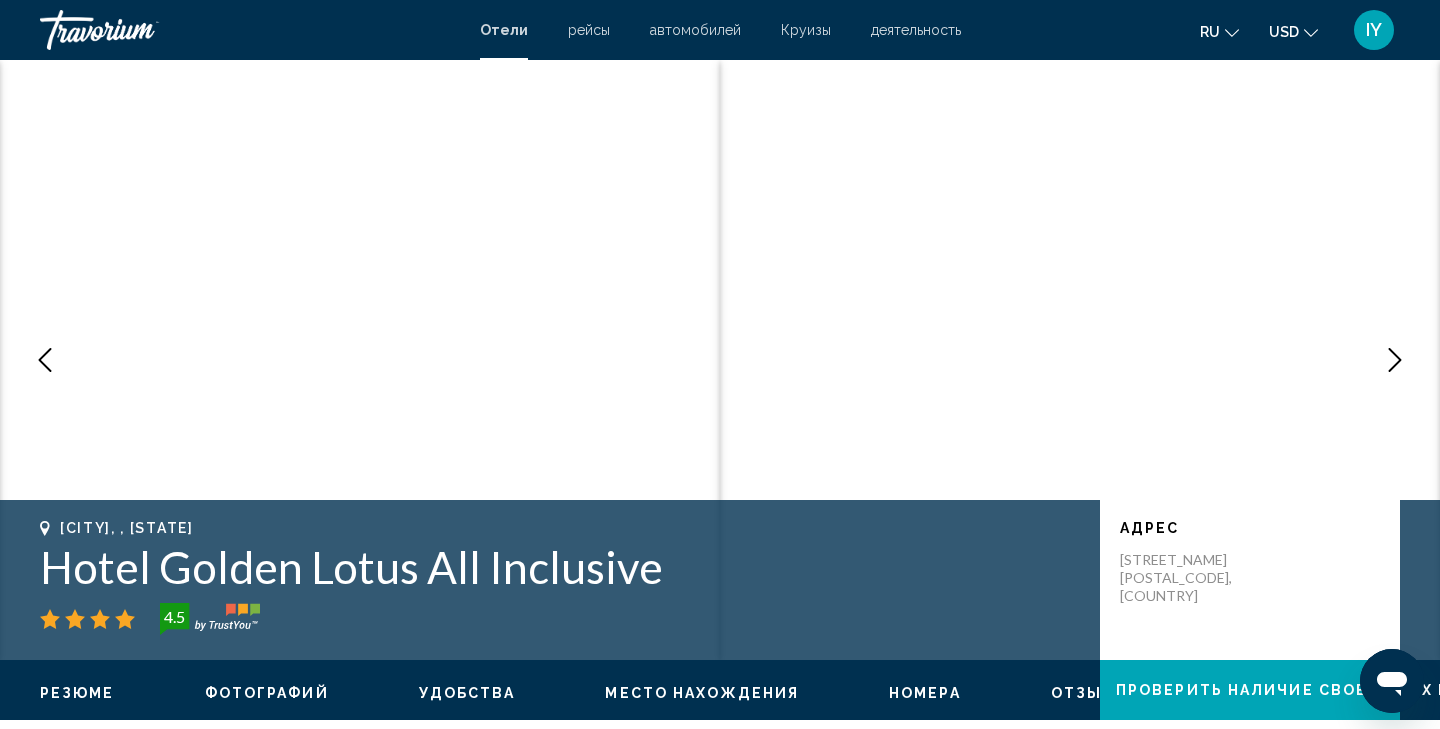 click at bounding box center (1395, 360) 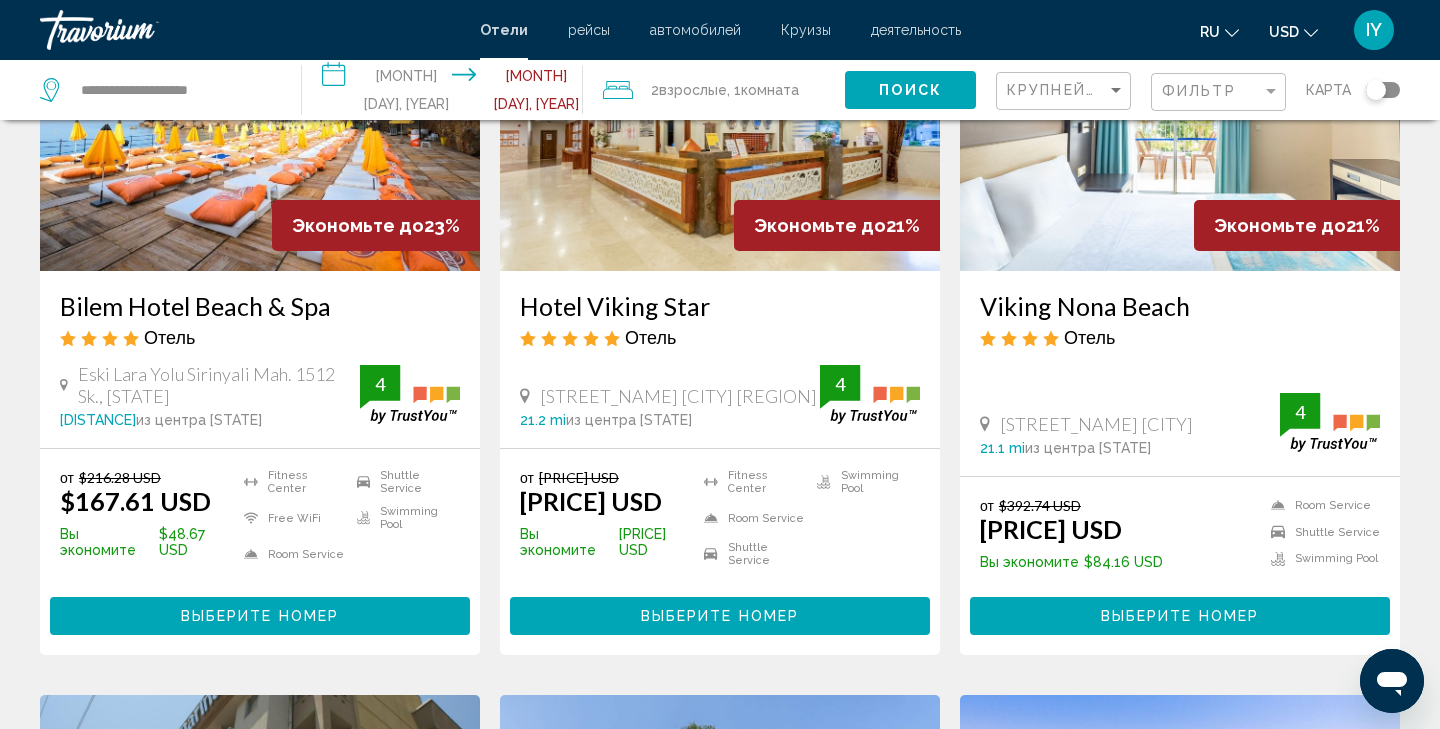 scroll, scrollTop: 1759, scrollLeft: 0, axis: vertical 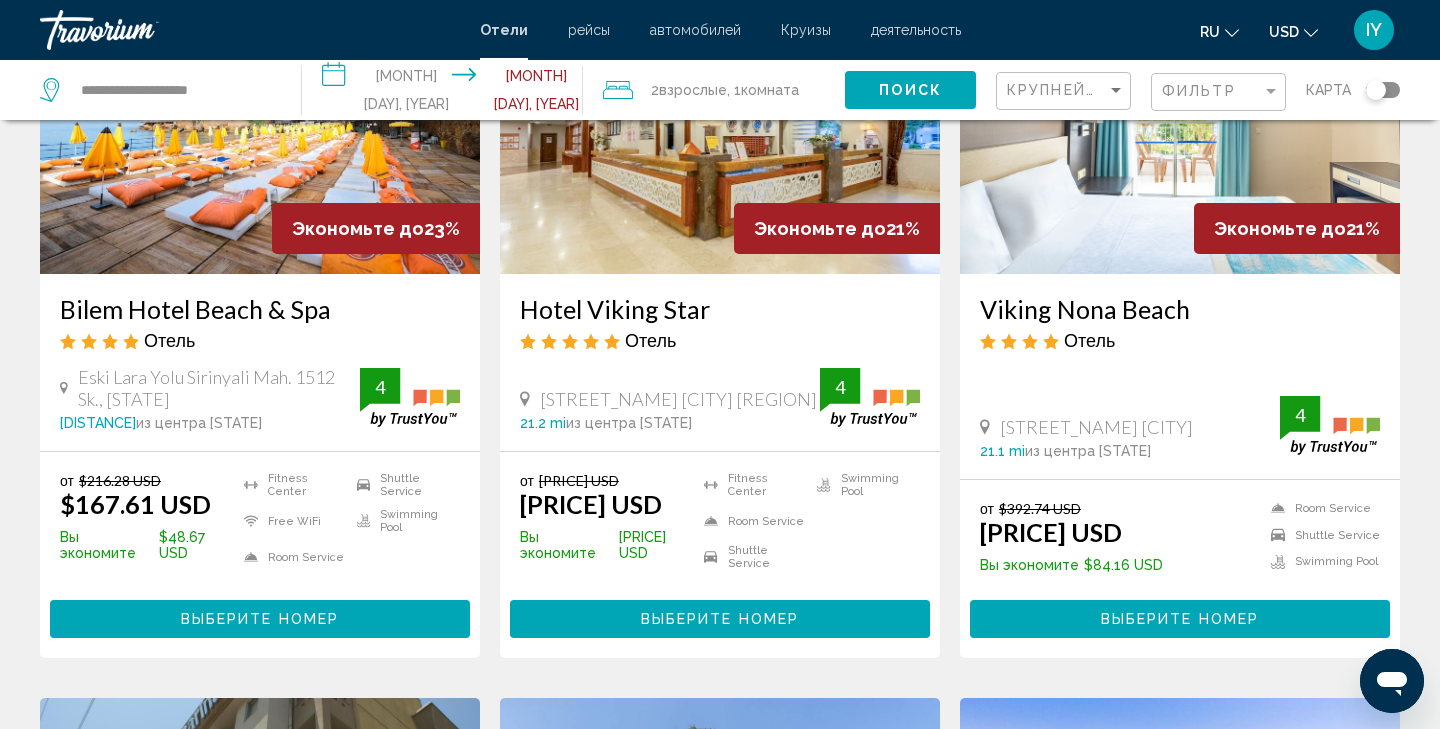 click at bounding box center [1180, 114] 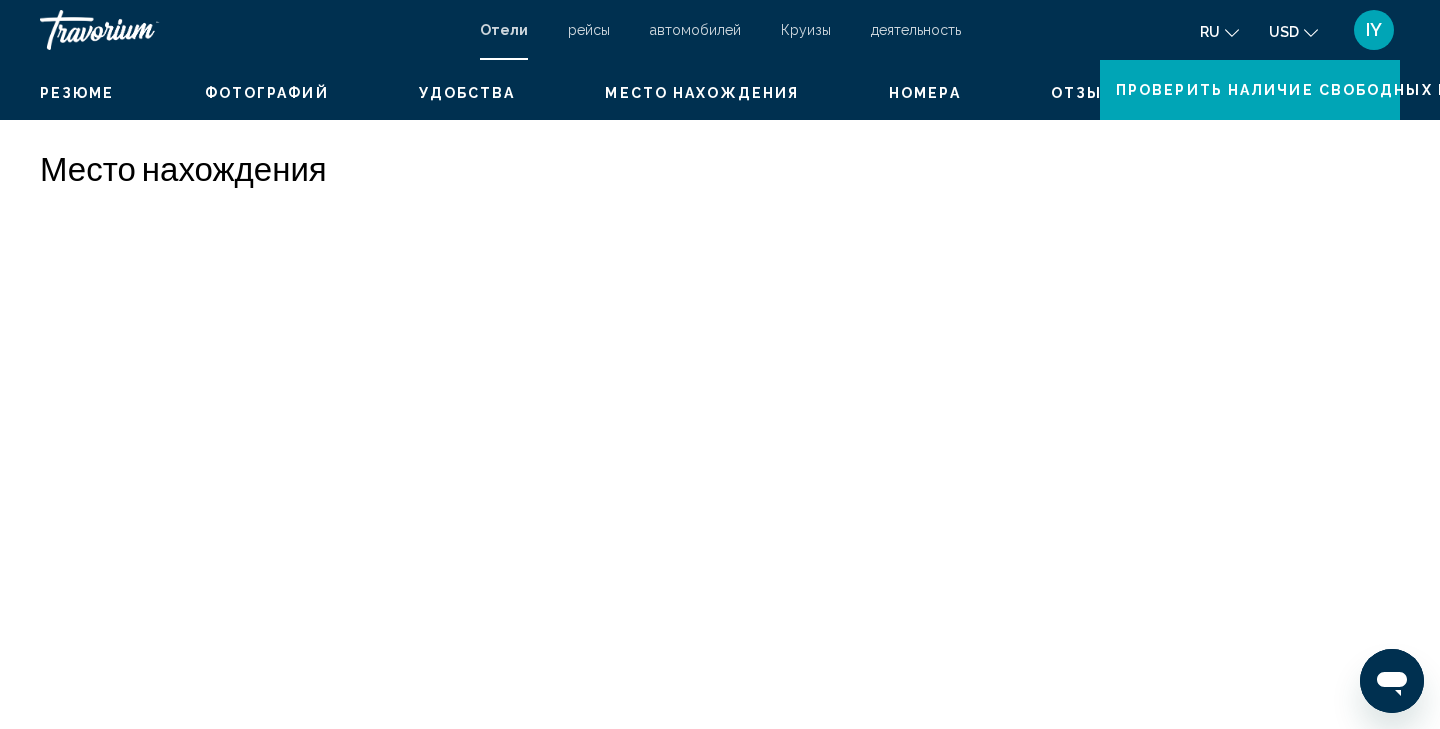 scroll, scrollTop: 0, scrollLeft: 0, axis: both 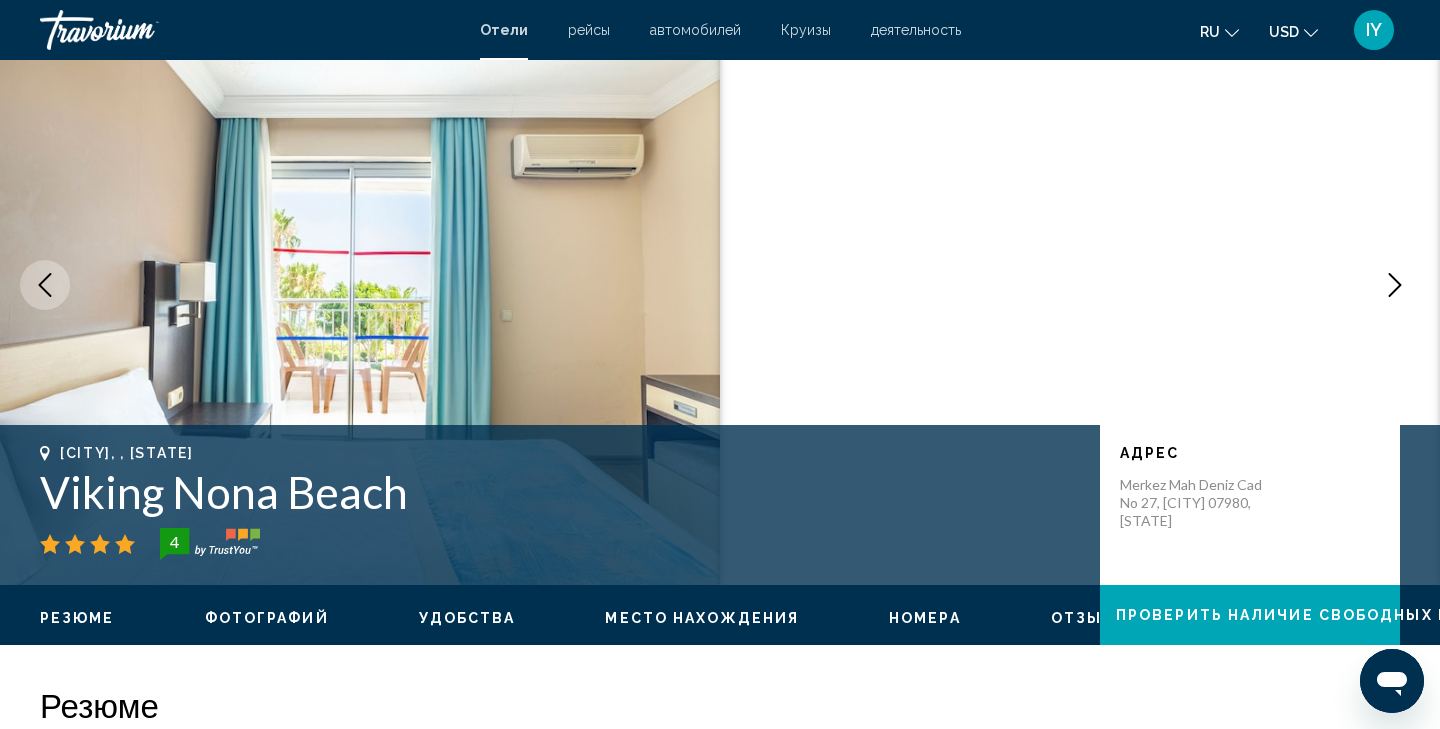 click at bounding box center [1395, 285] 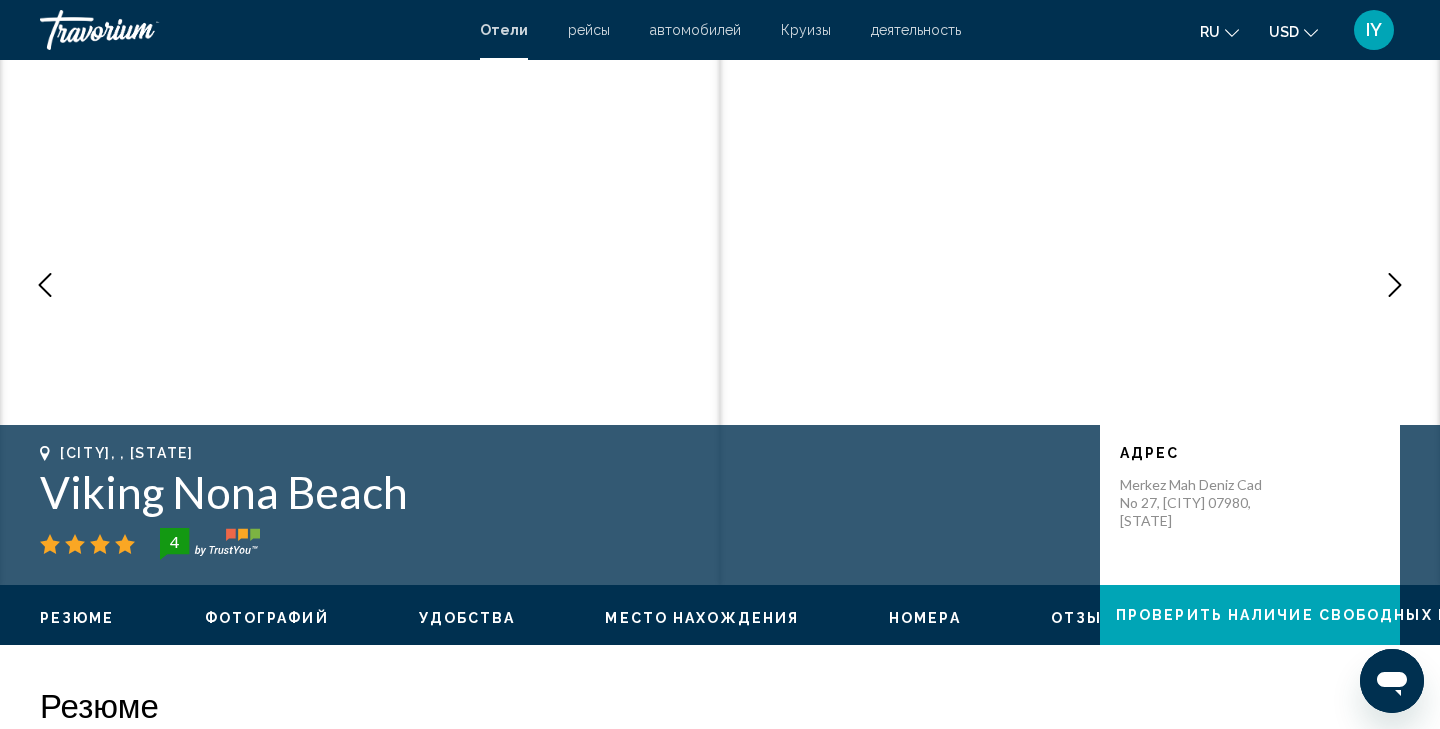 scroll, scrollTop: 0, scrollLeft: 0, axis: both 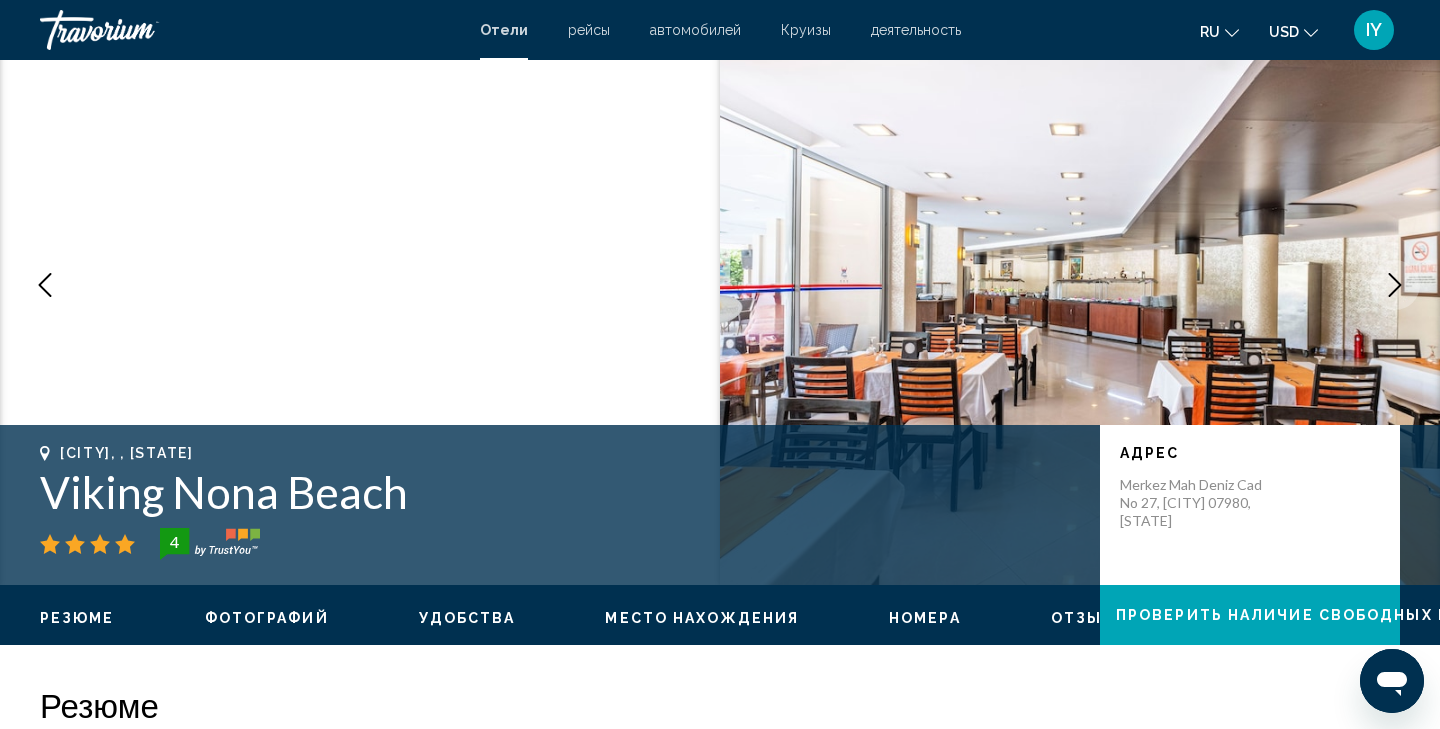 click at bounding box center (1395, 285) 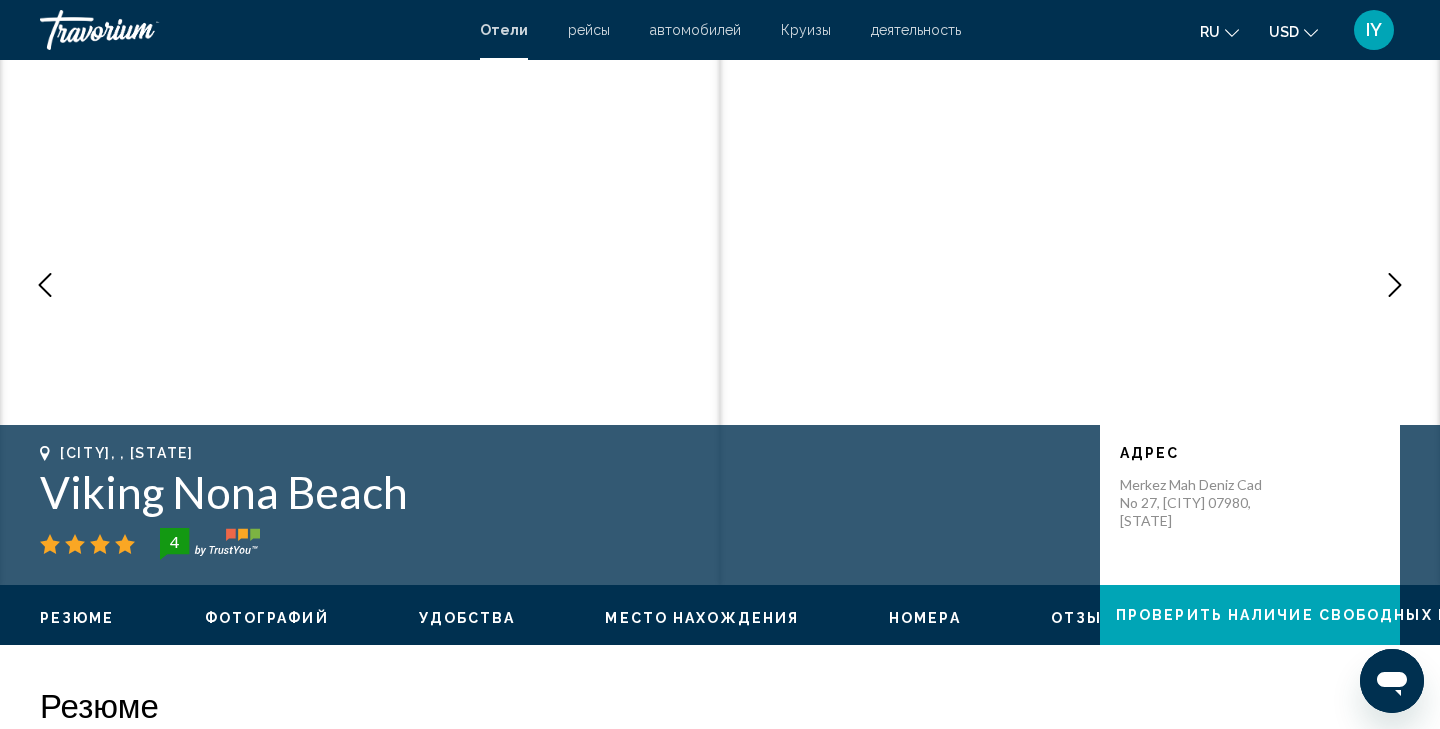 click at bounding box center (1395, 285) 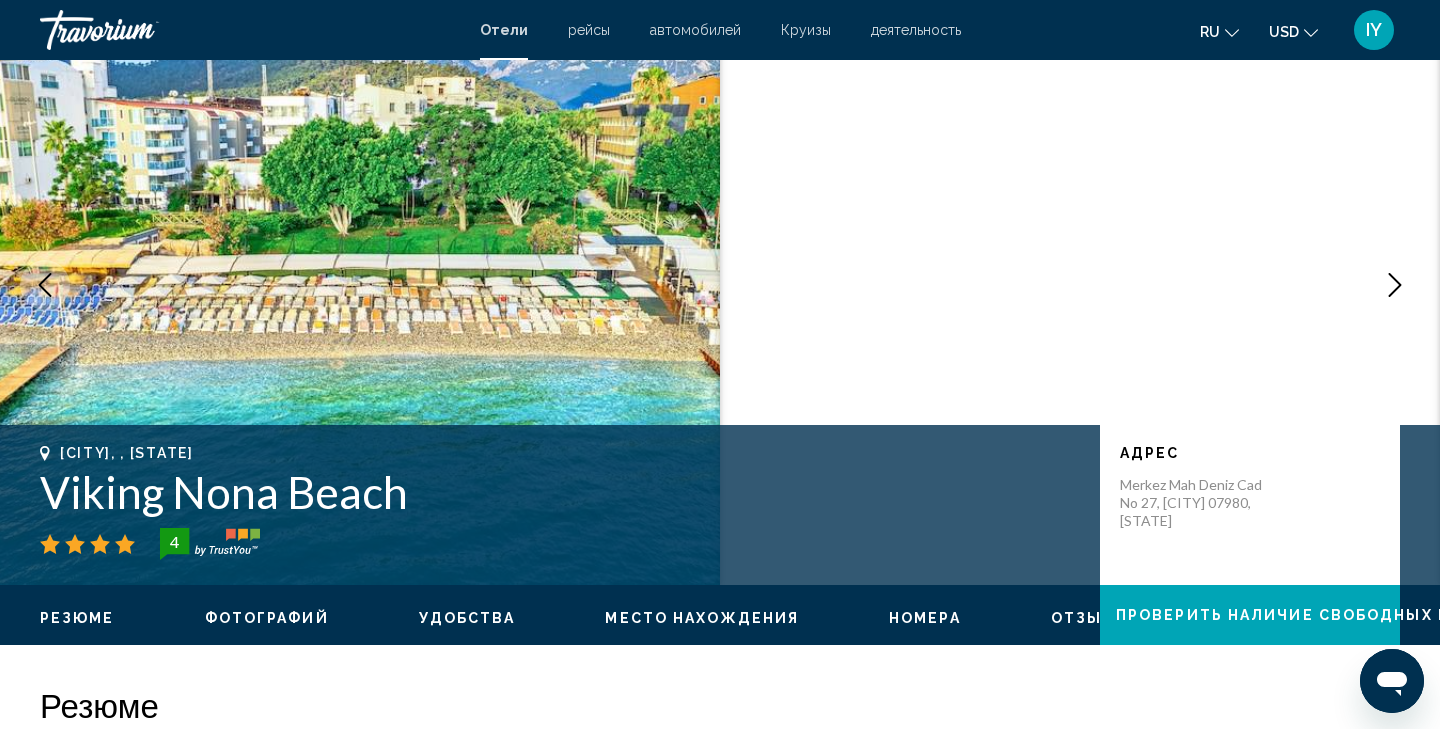 click at bounding box center [1395, 285] 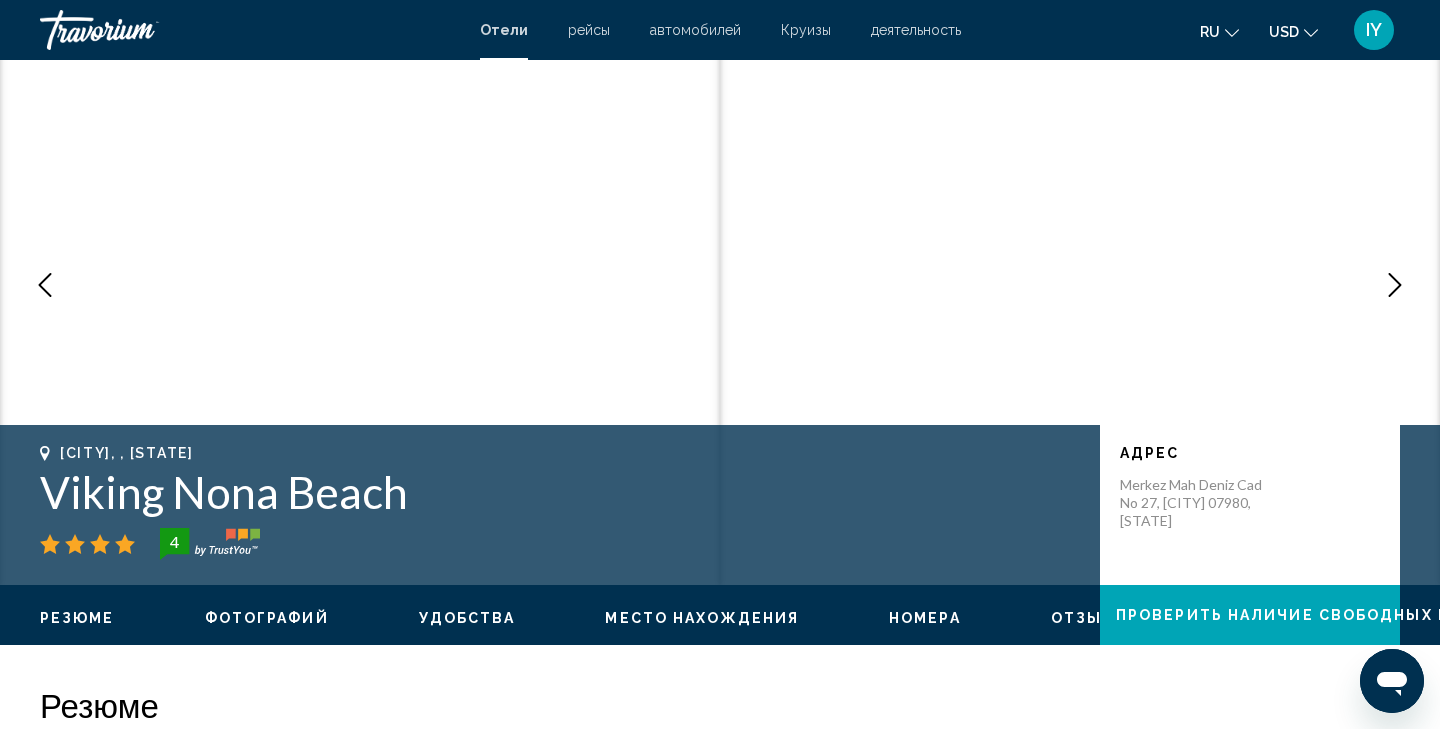 click at bounding box center (1395, 285) 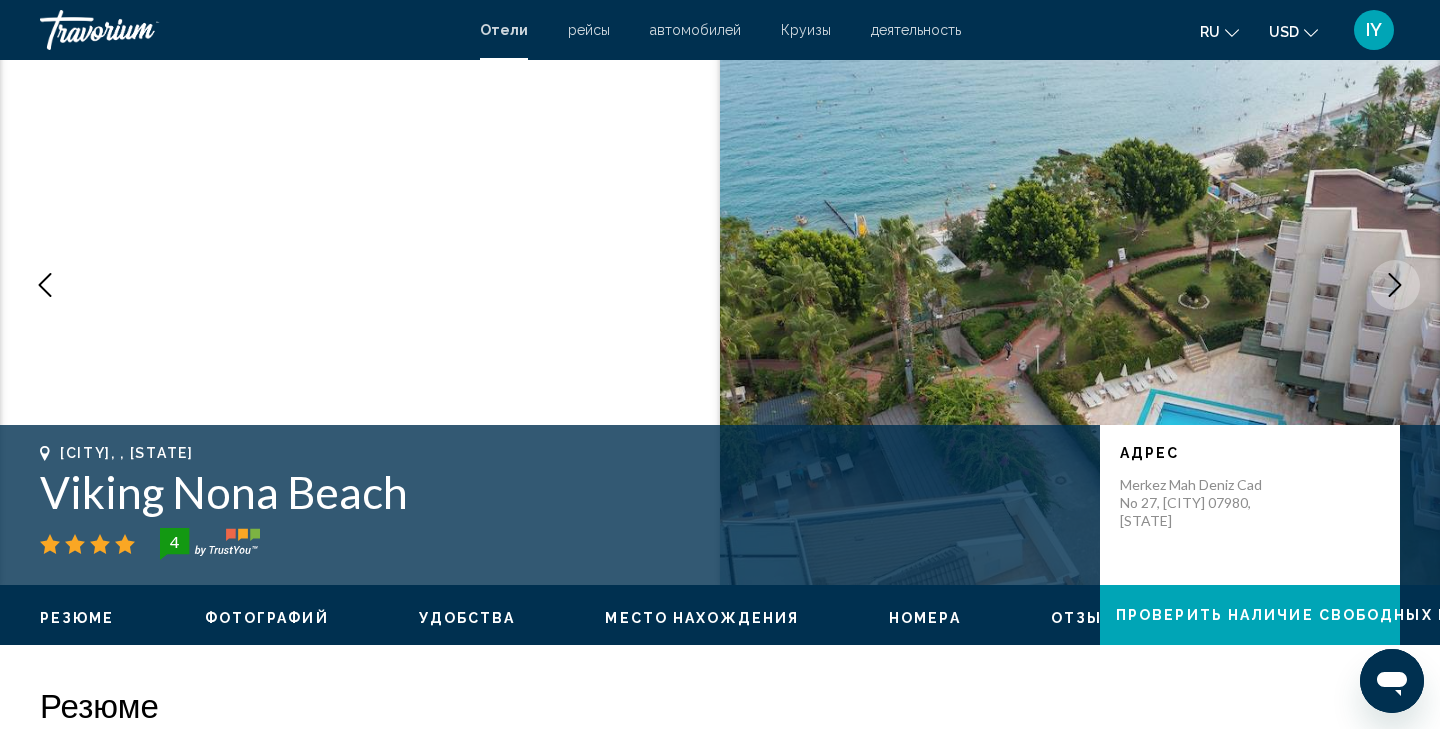 click at bounding box center [1395, 285] 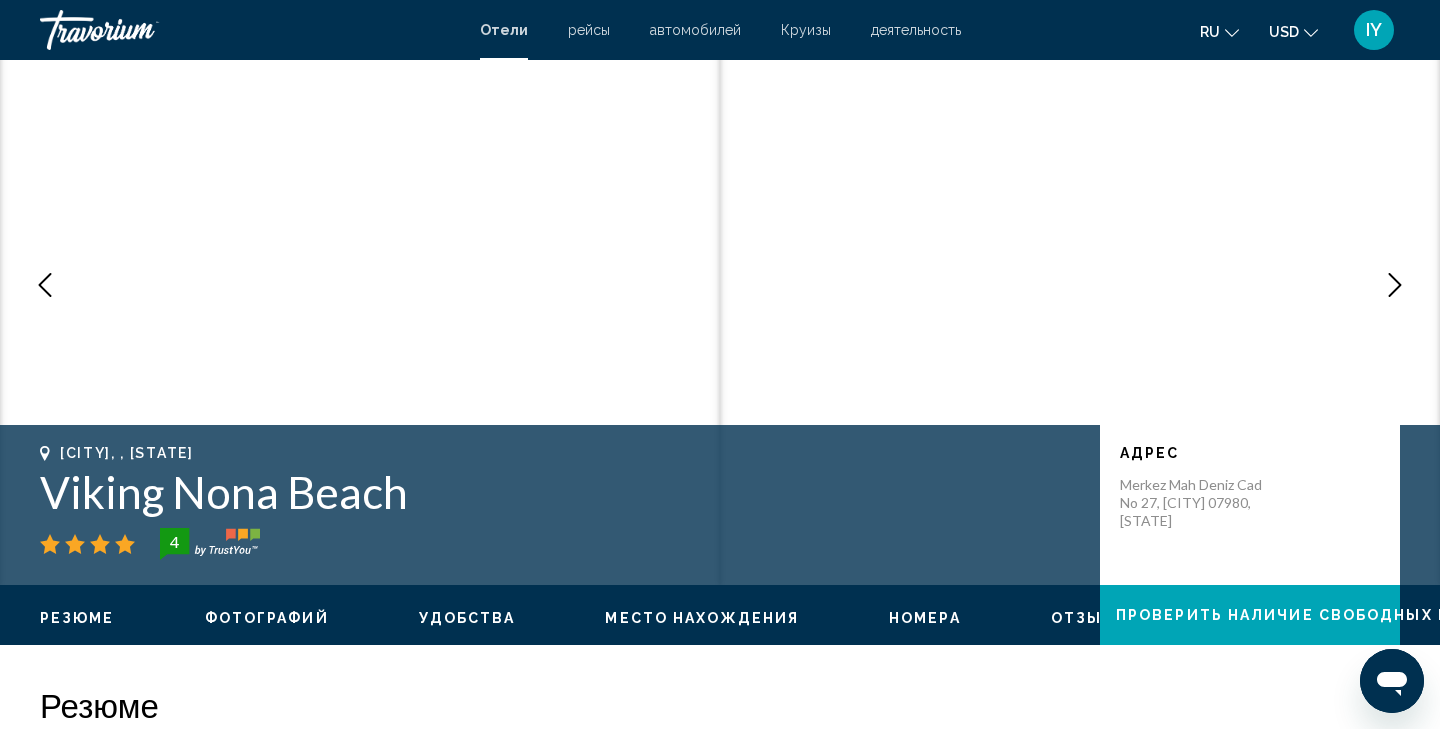 click at bounding box center (1395, 285) 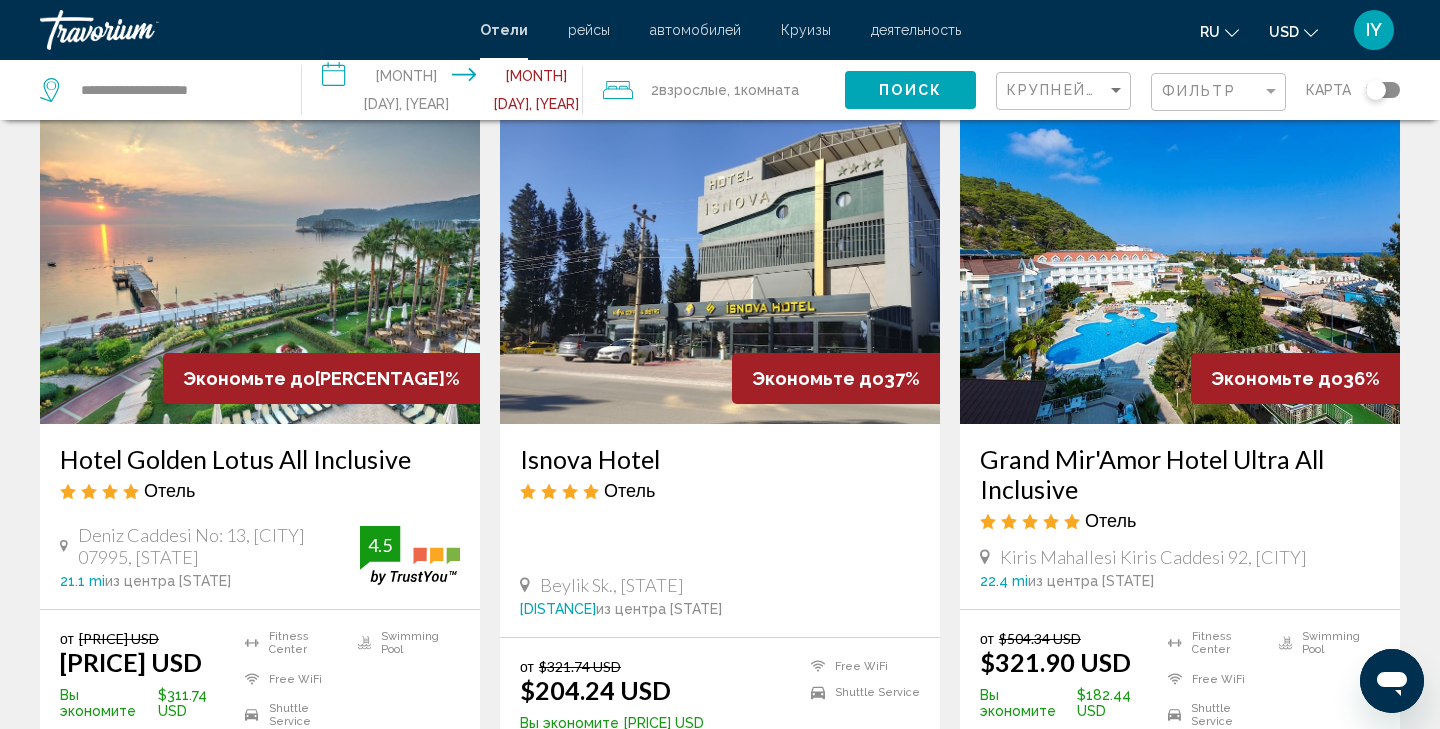 scroll, scrollTop: 93, scrollLeft: 0, axis: vertical 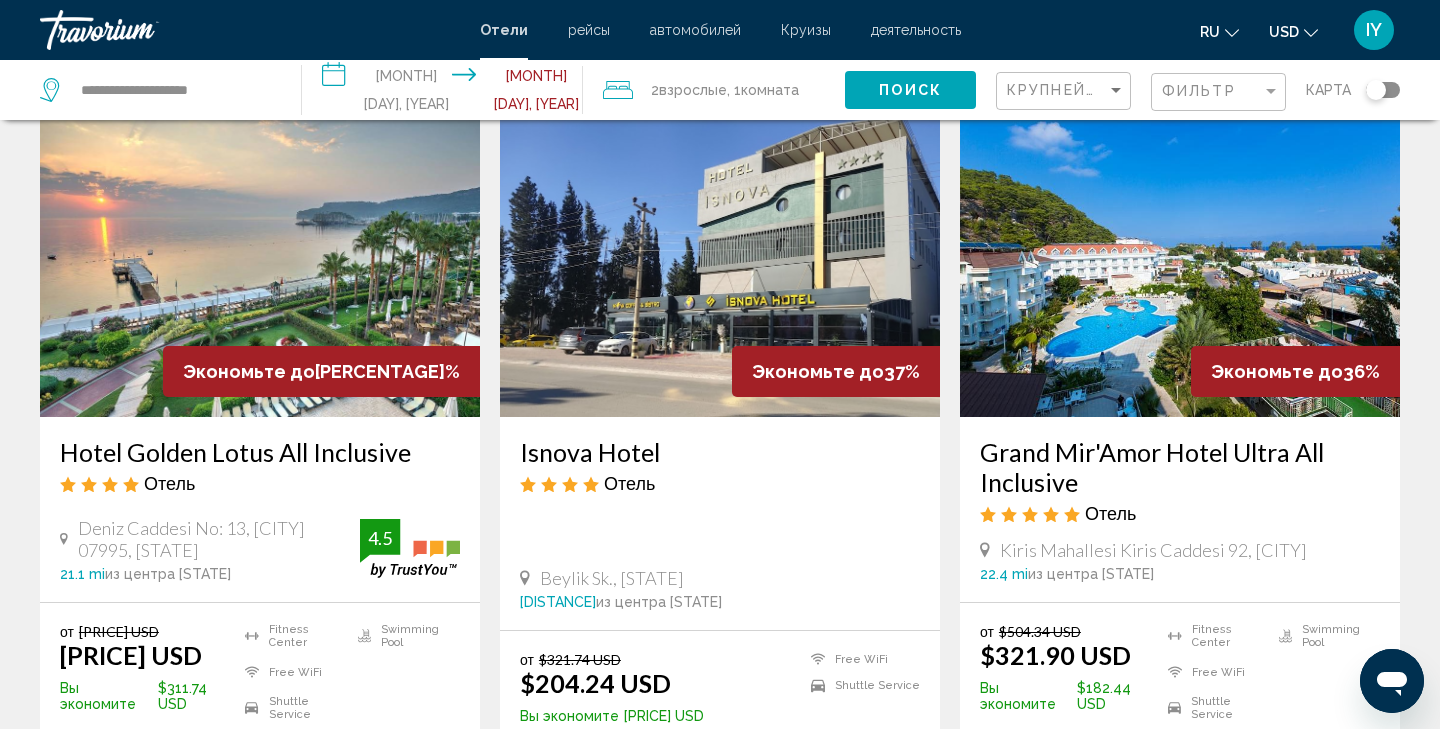 click at bounding box center (260, 257) 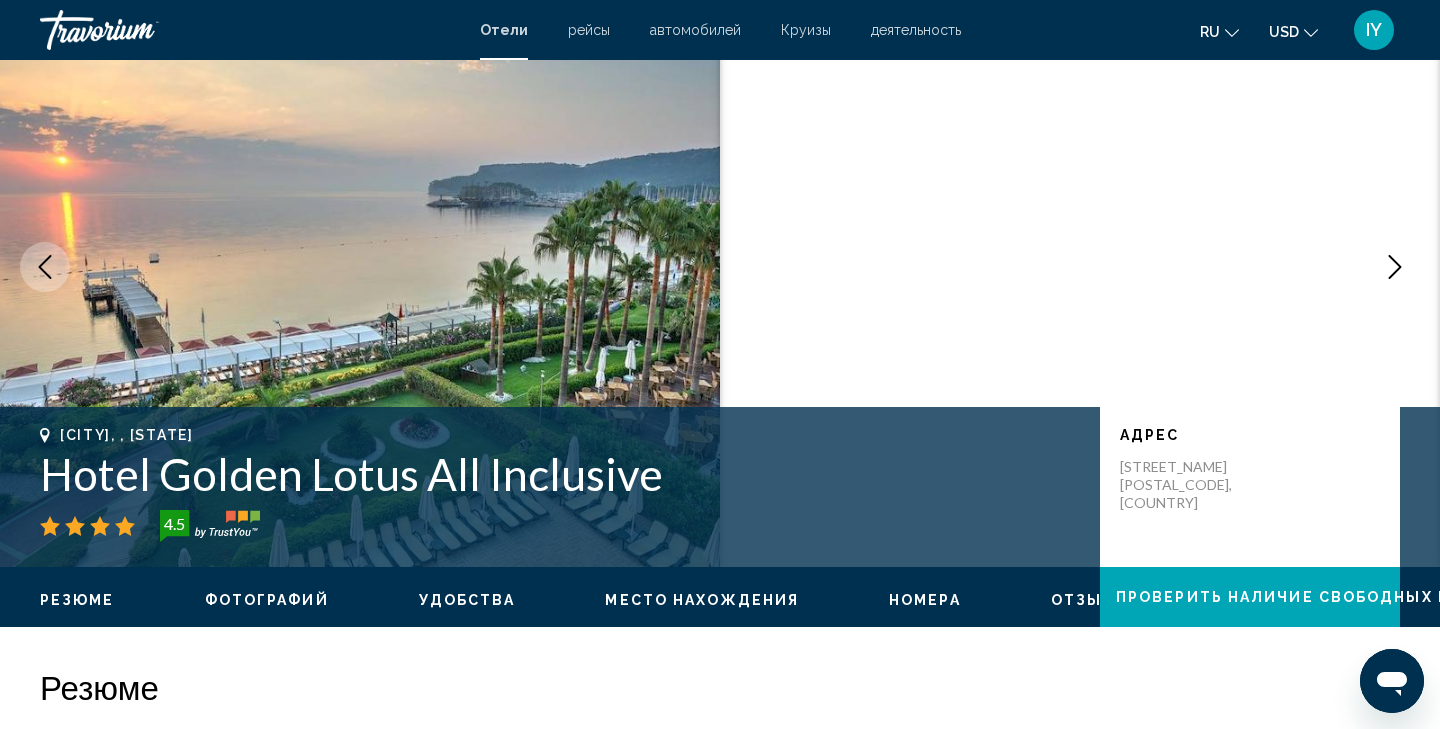 scroll, scrollTop: 0, scrollLeft: 0, axis: both 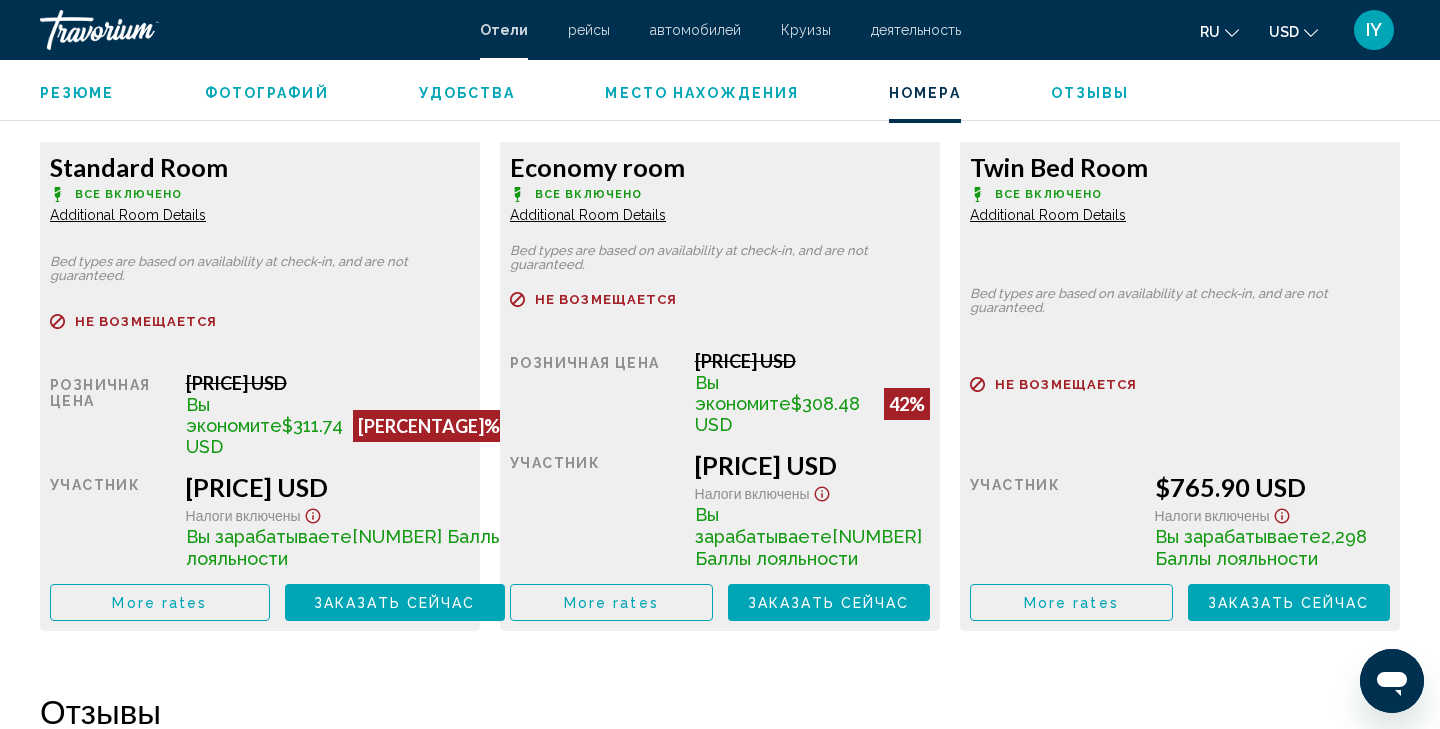 click on "More rates" at bounding box center (159, 603) 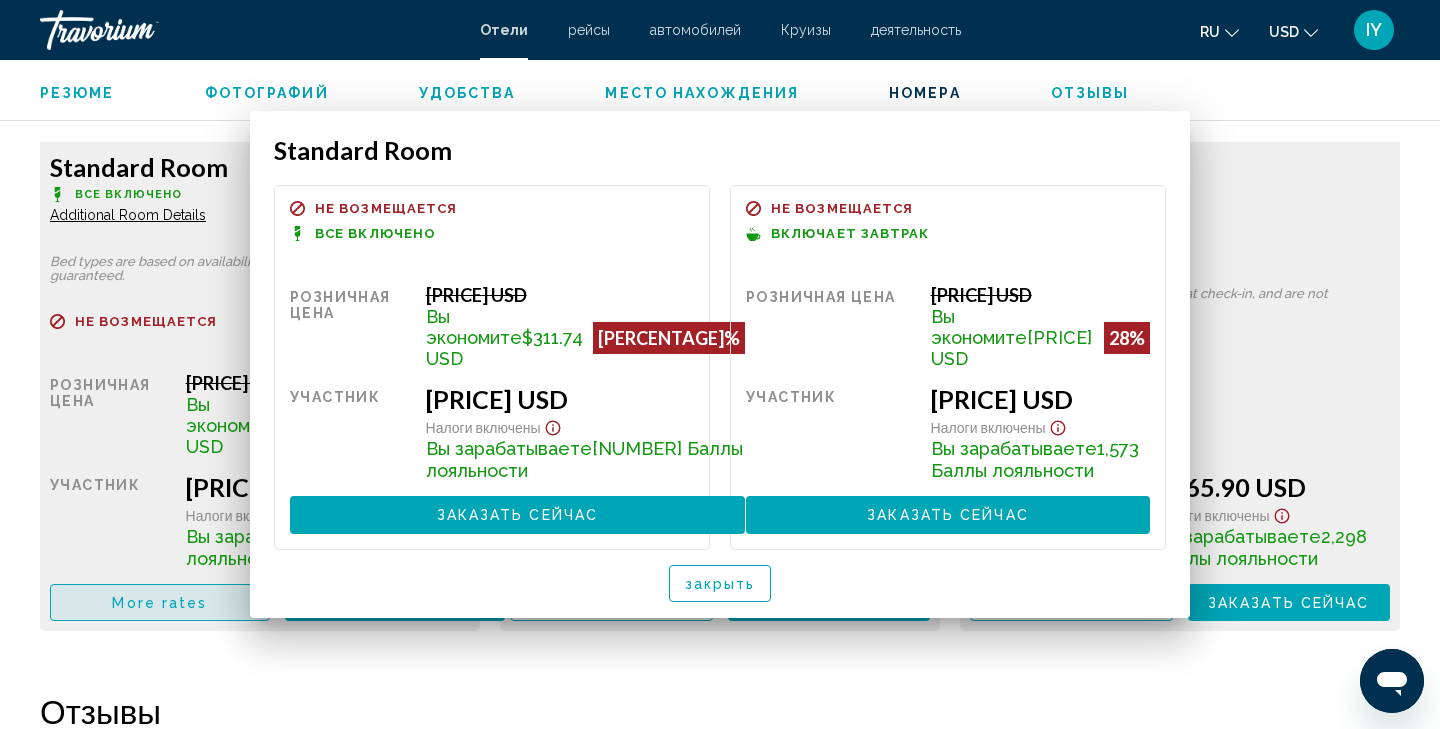 scroll, scrollTop: 0, scrollLeft: 0, axis: both 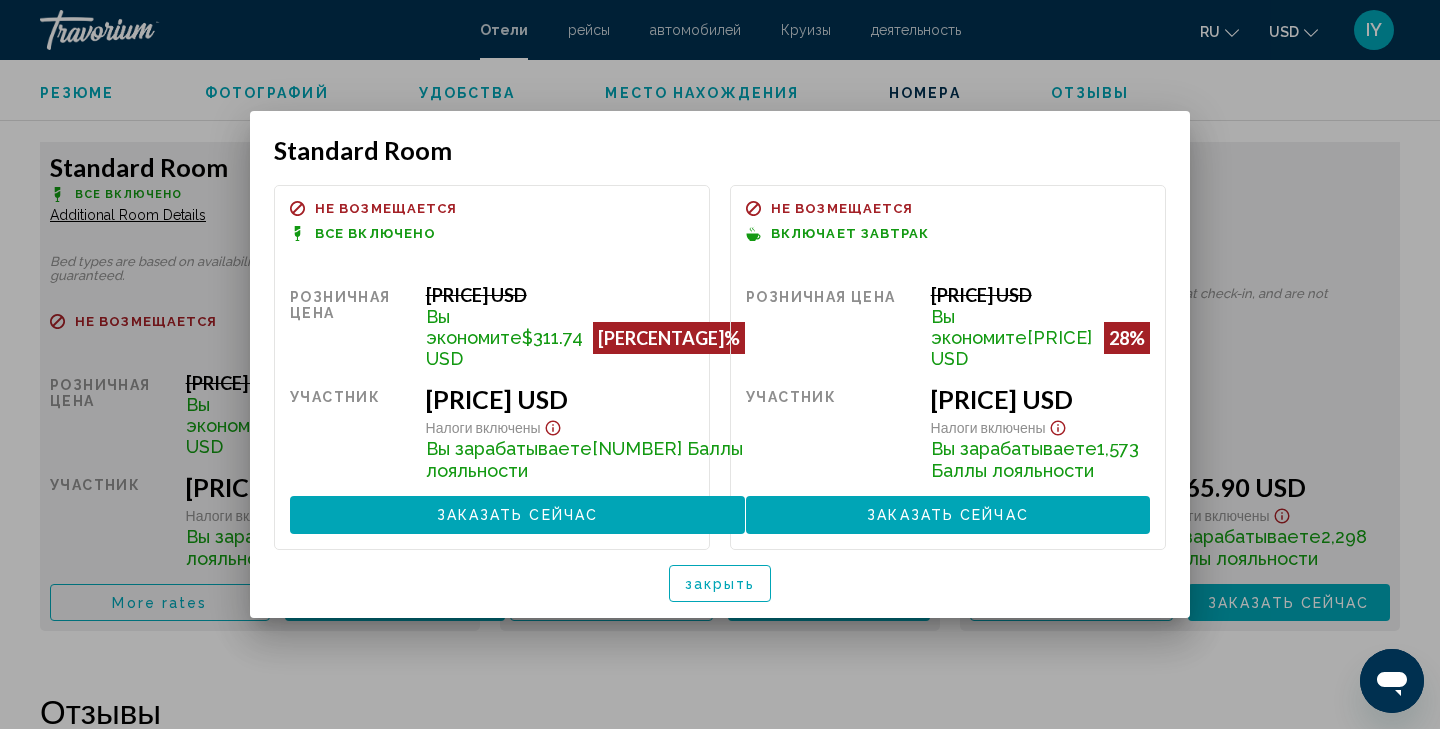 click on "закрыть" at bounding box center [720, 584] 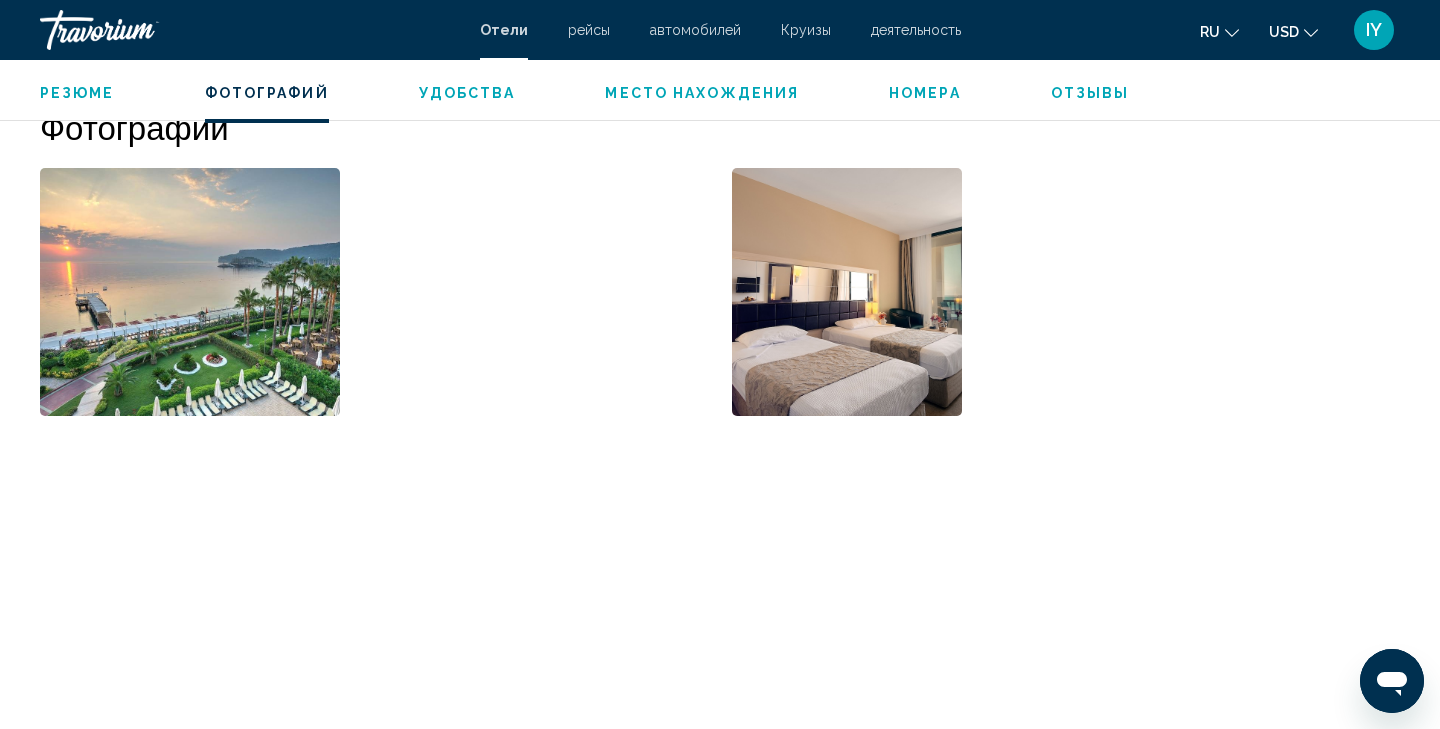 scroll, scrollTop: 999, scrollLeft: 0, axis: vertical 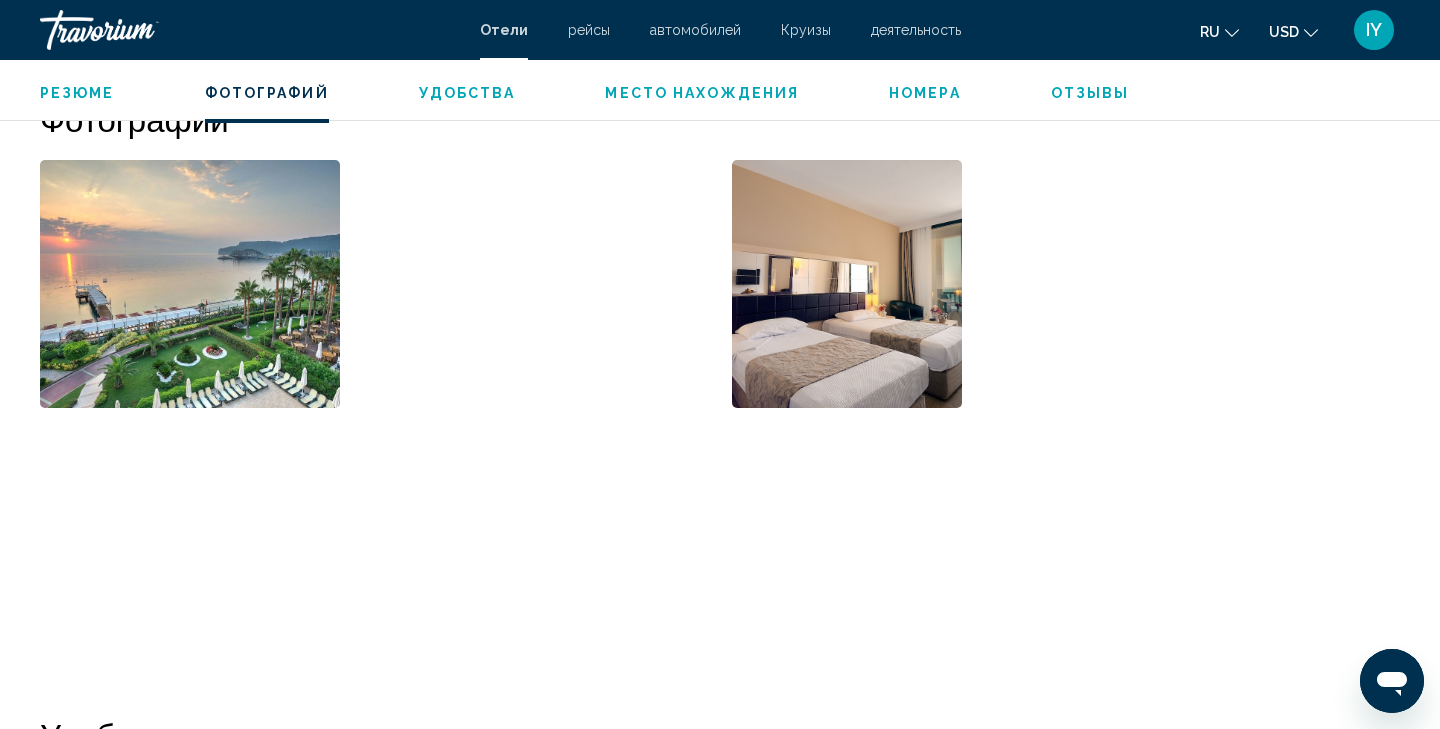 click at bounding box center [190, 284] 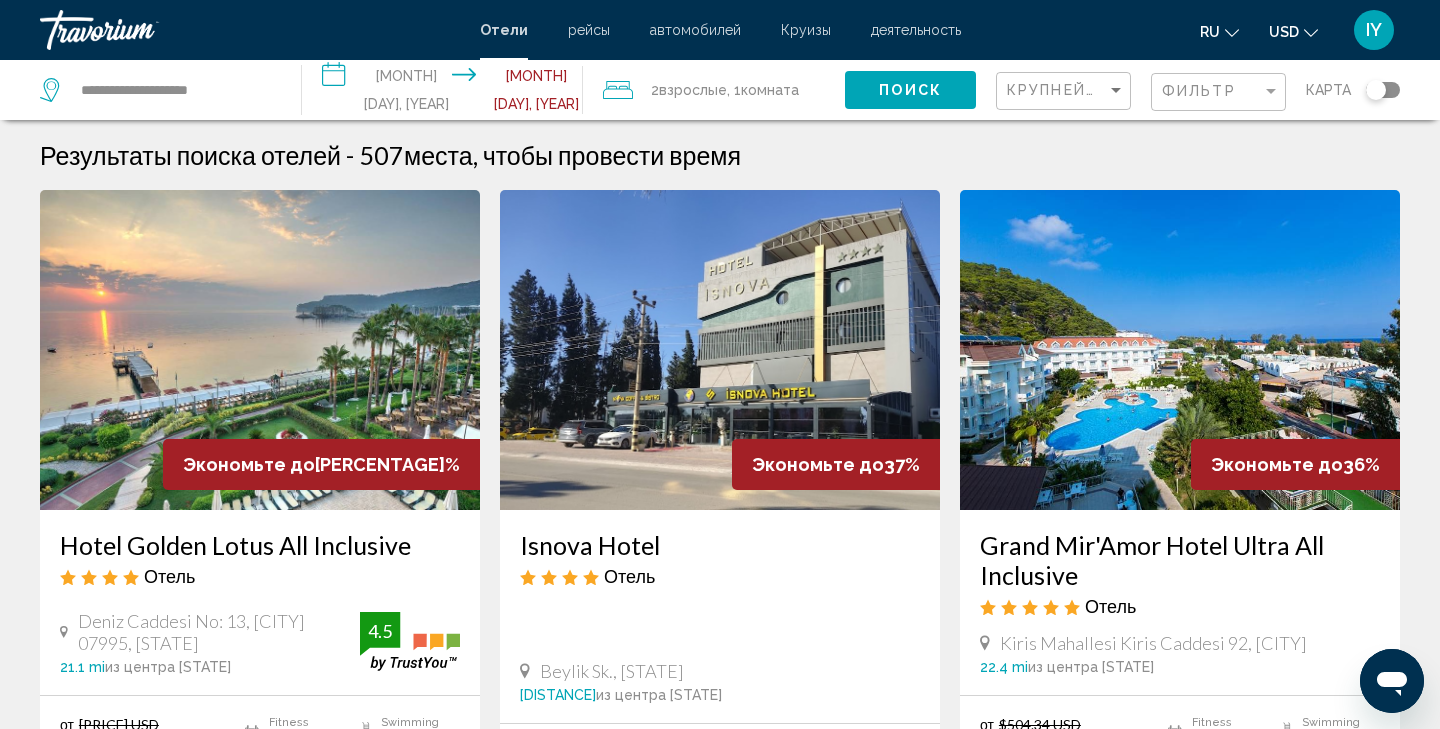 scroll, scrollTop: 0, scrollLeft: 0, axis: both 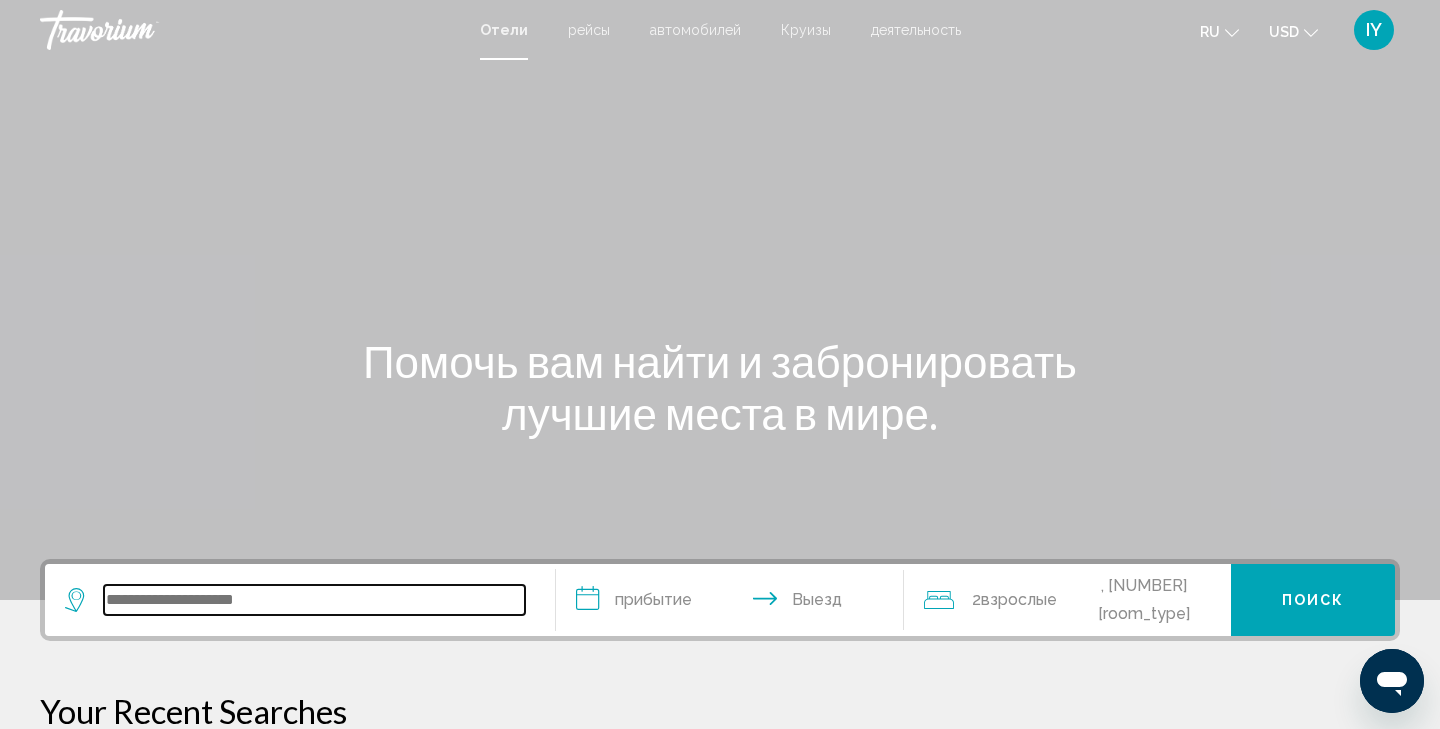 click at bounding box center [314, 600] 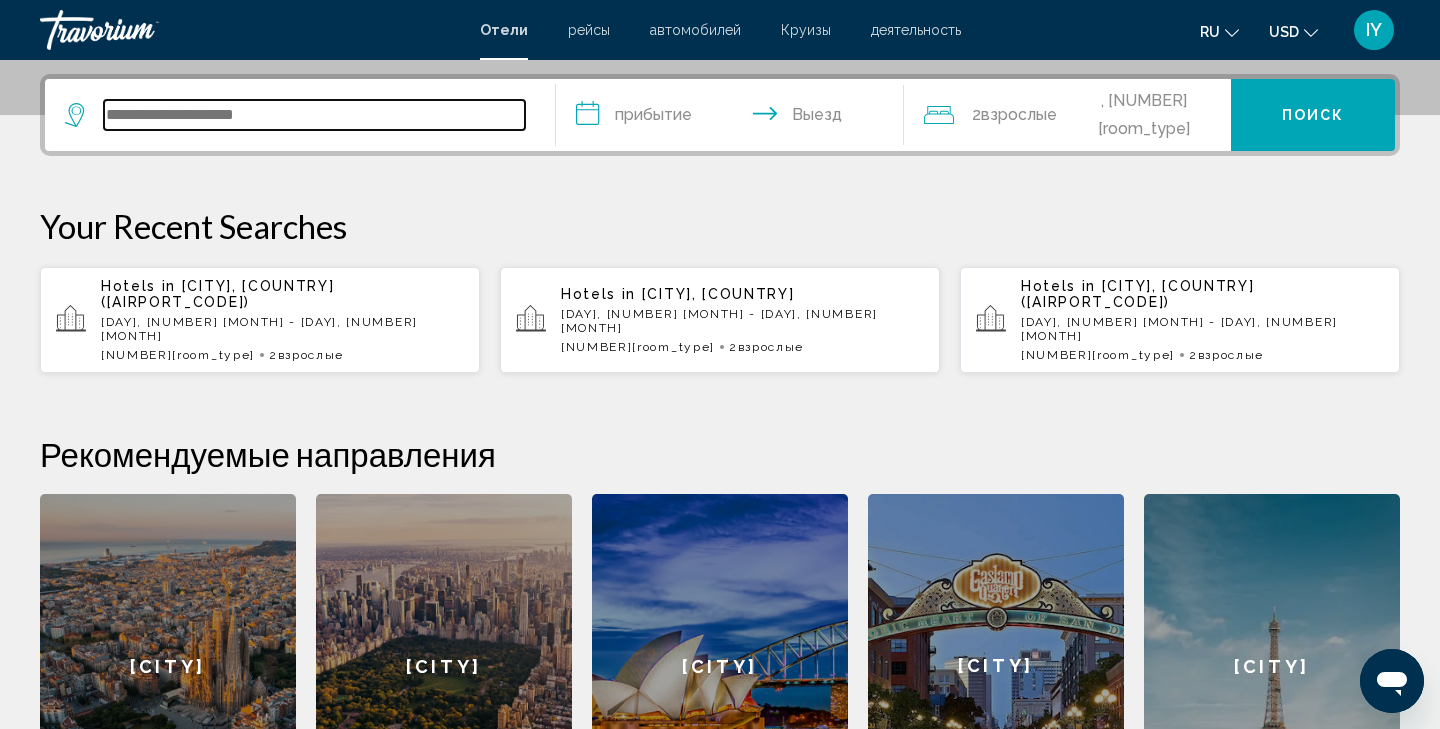 scroll, scrollTop: 494, scrollLeft: 0, axis: vertical 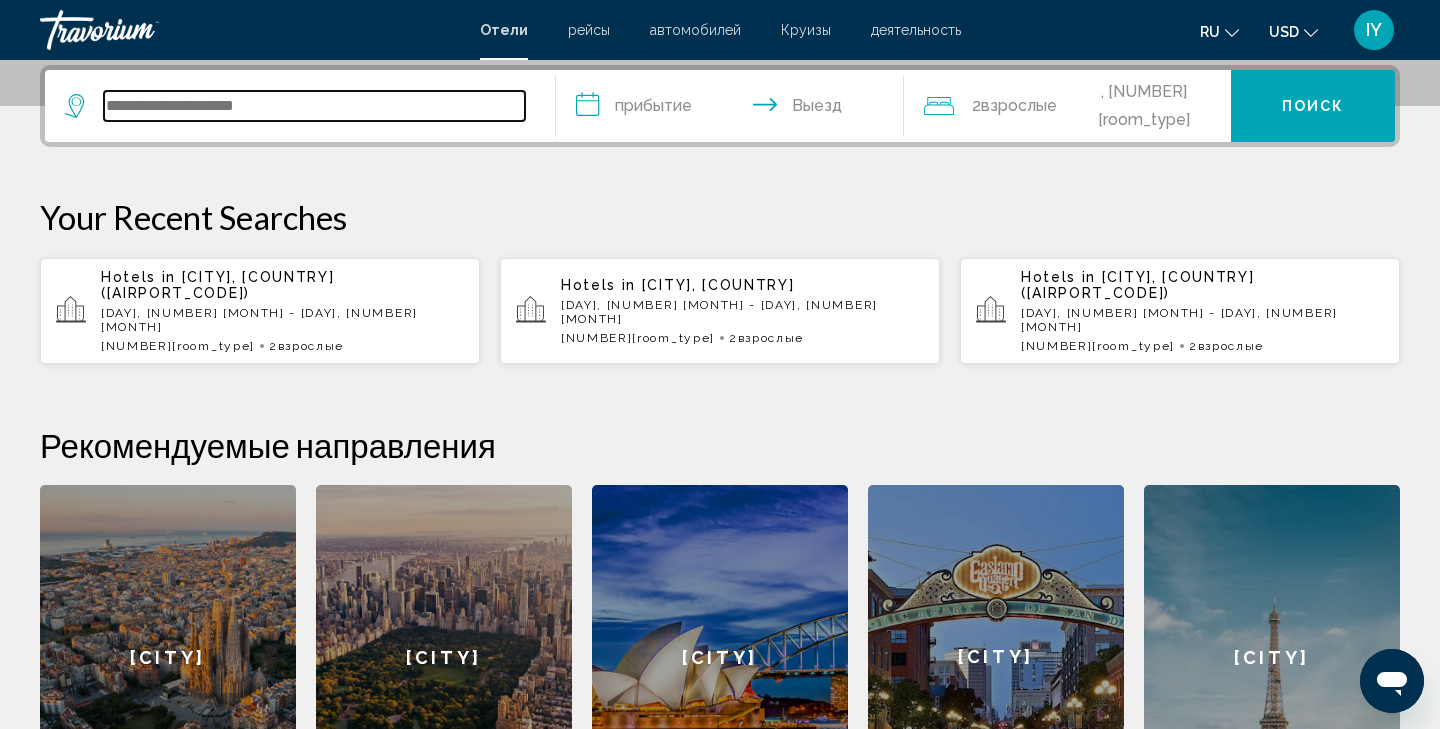 click at bounding box center (314, 106) 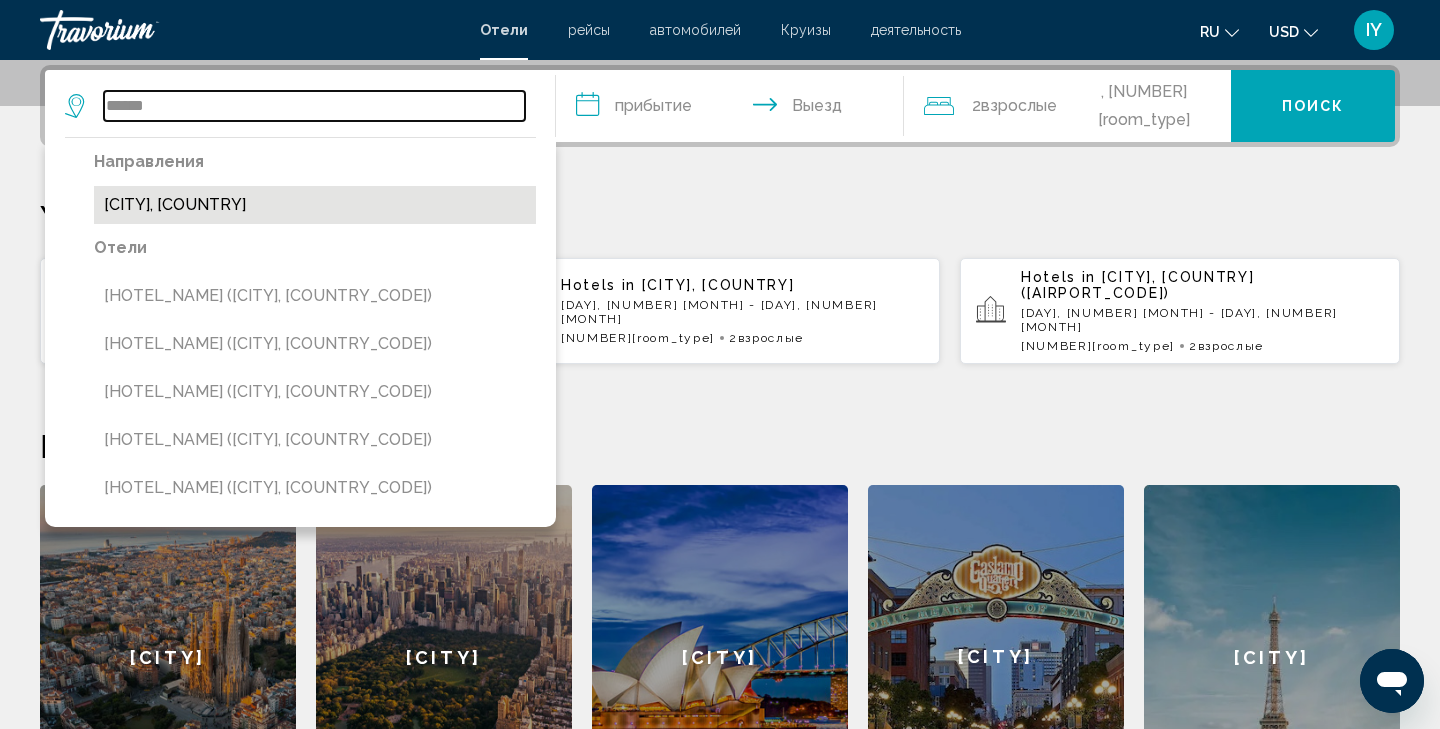 type on "******" 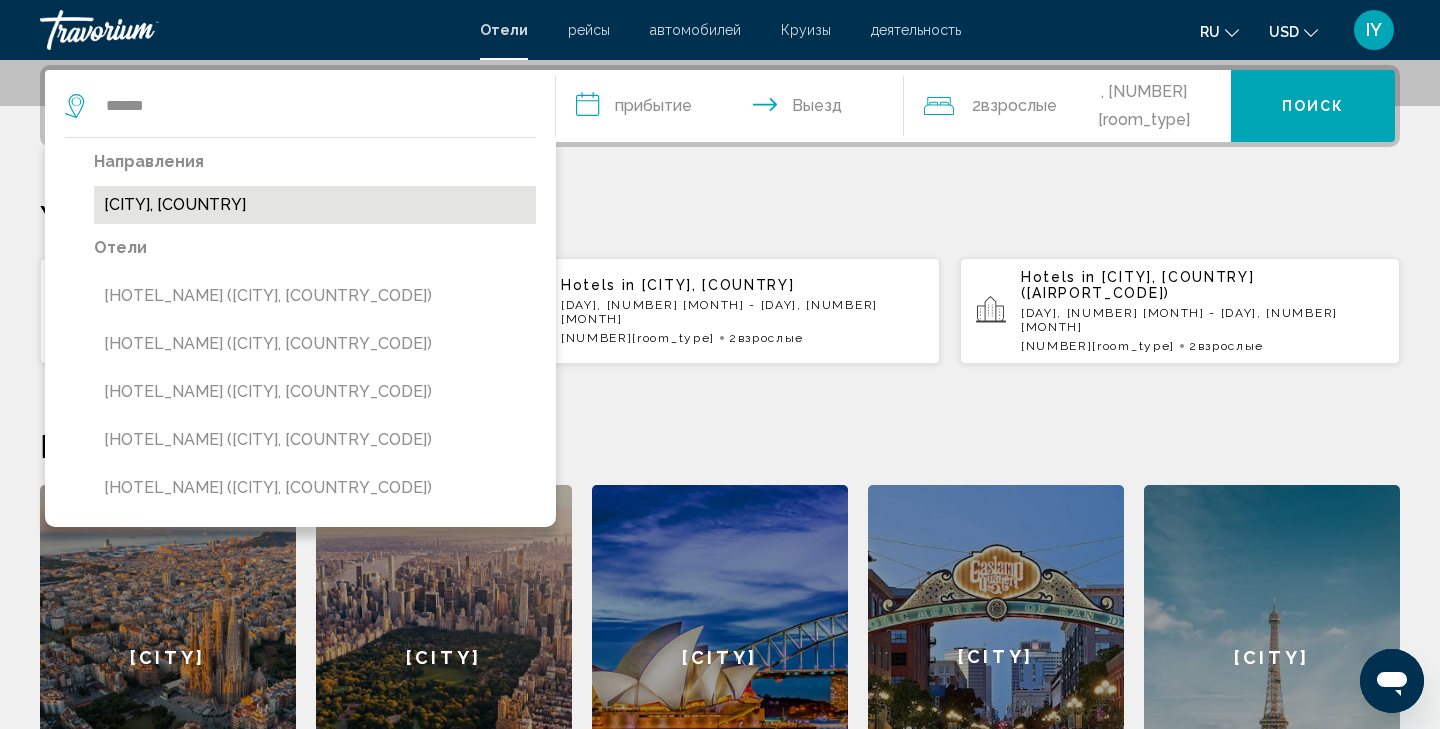 click on "[CITY], [COUNTRY]" at bounding box center [315, 205] 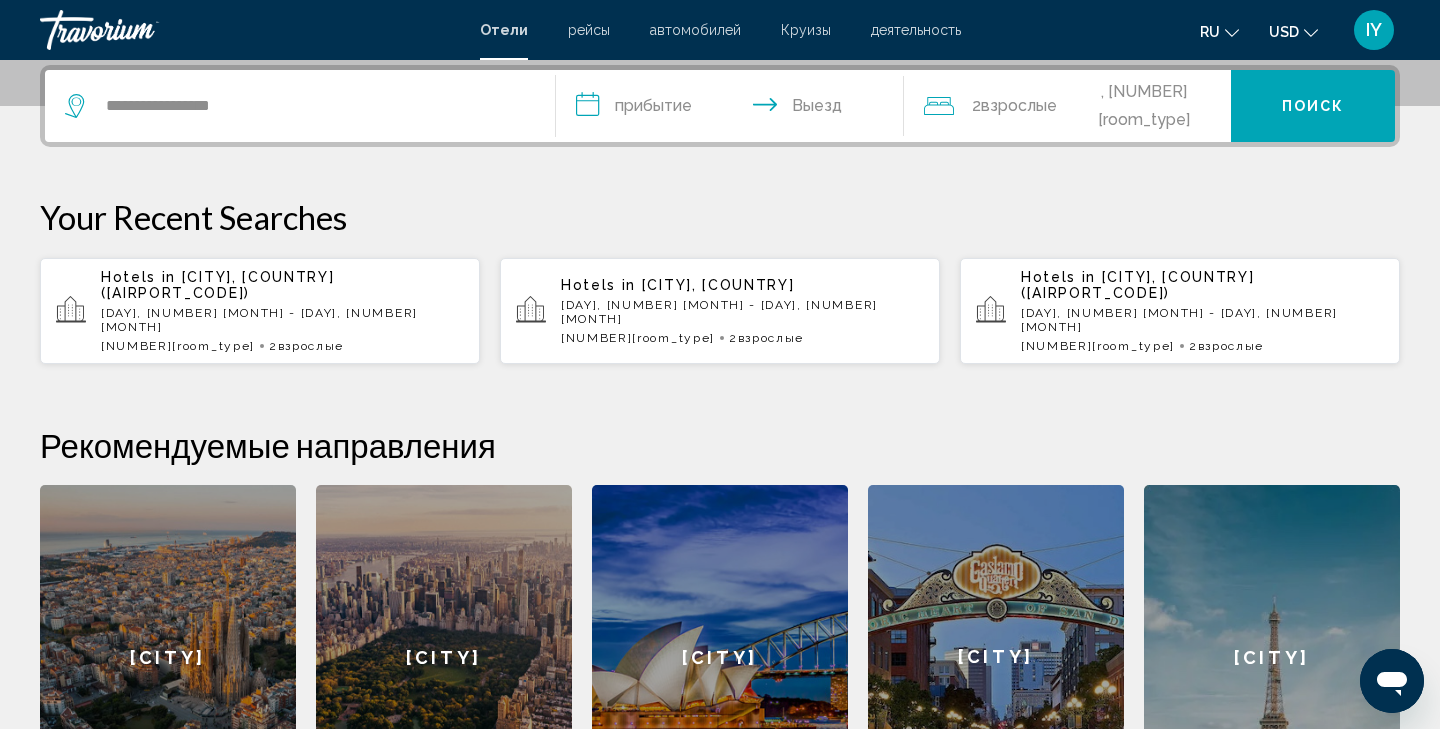 click on "**********" at bounding box center (734, 109) 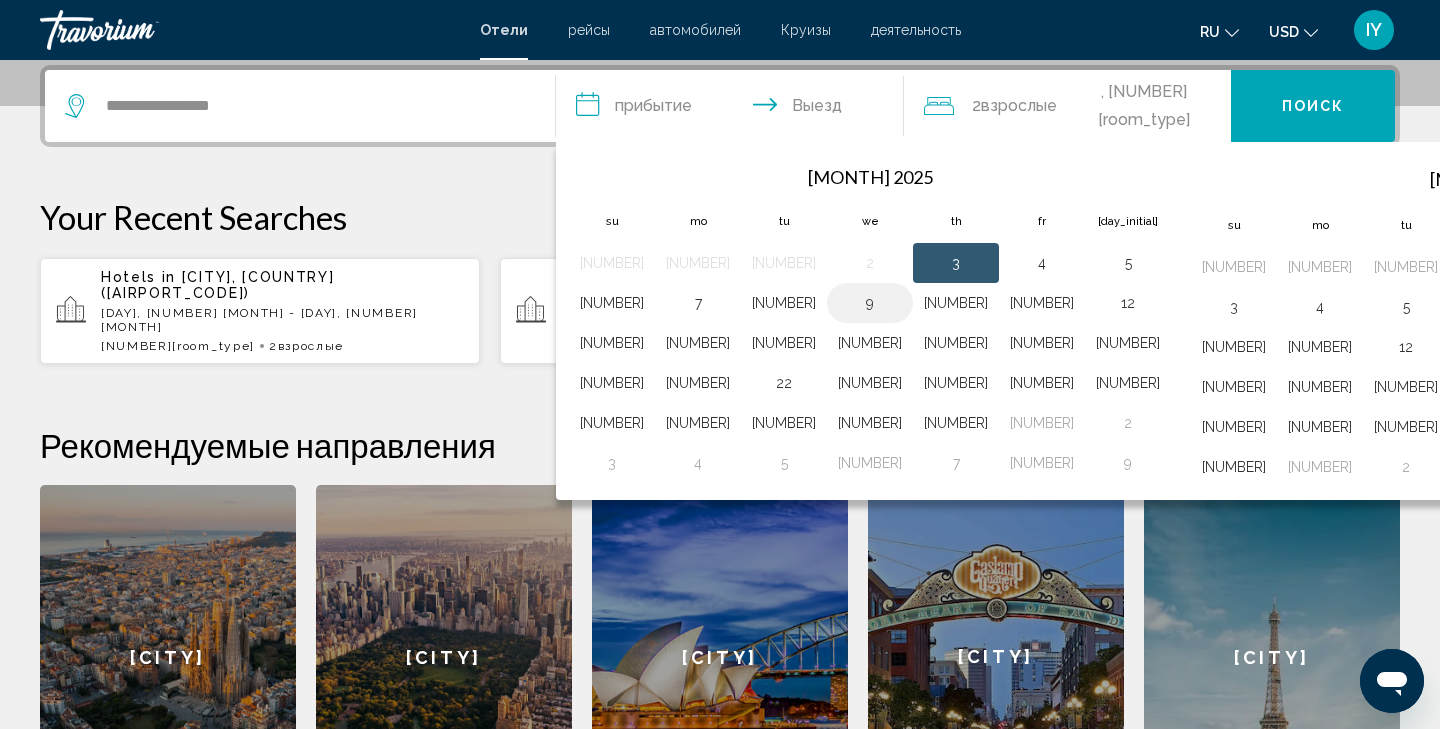 click on "9" at bounding box center [870, 303] 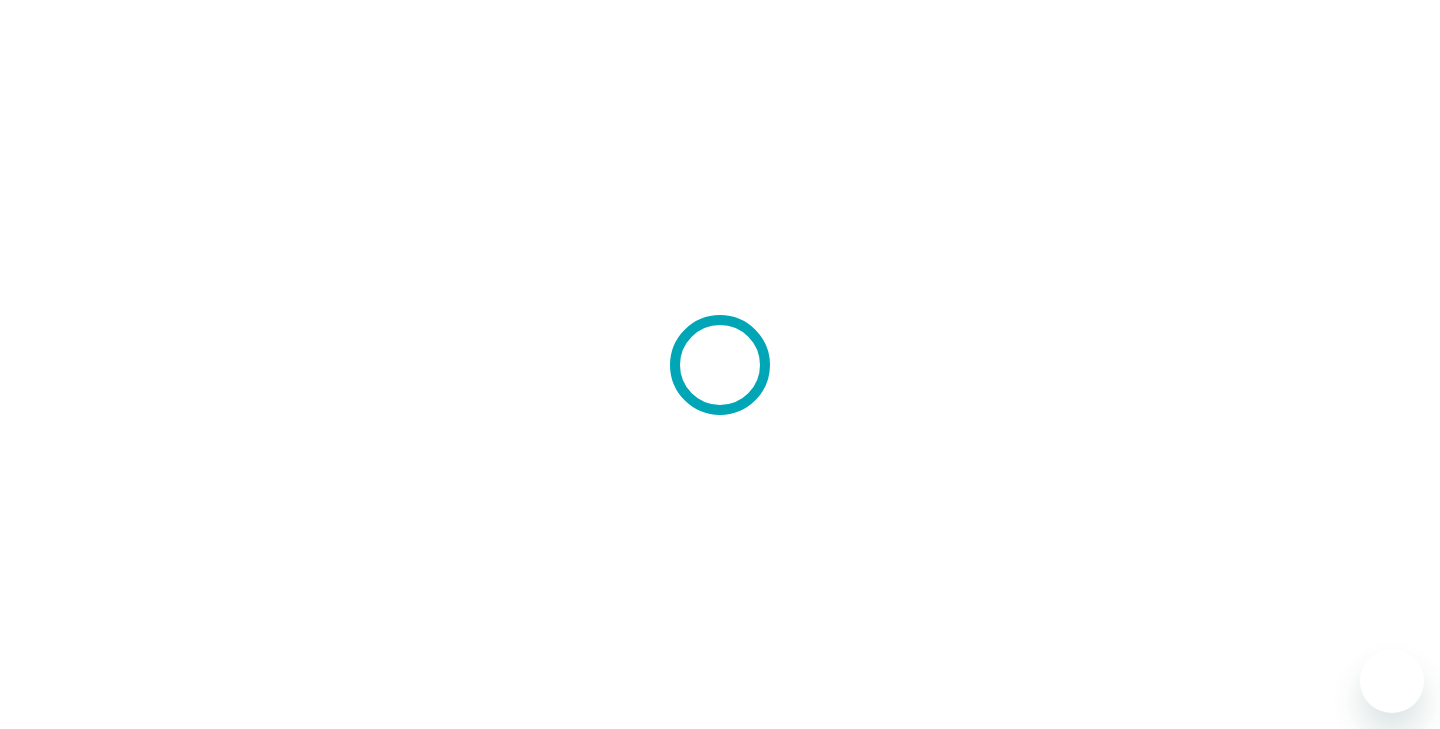 scroll, scrollTop: 0, scrollLeft: 0, axis: both 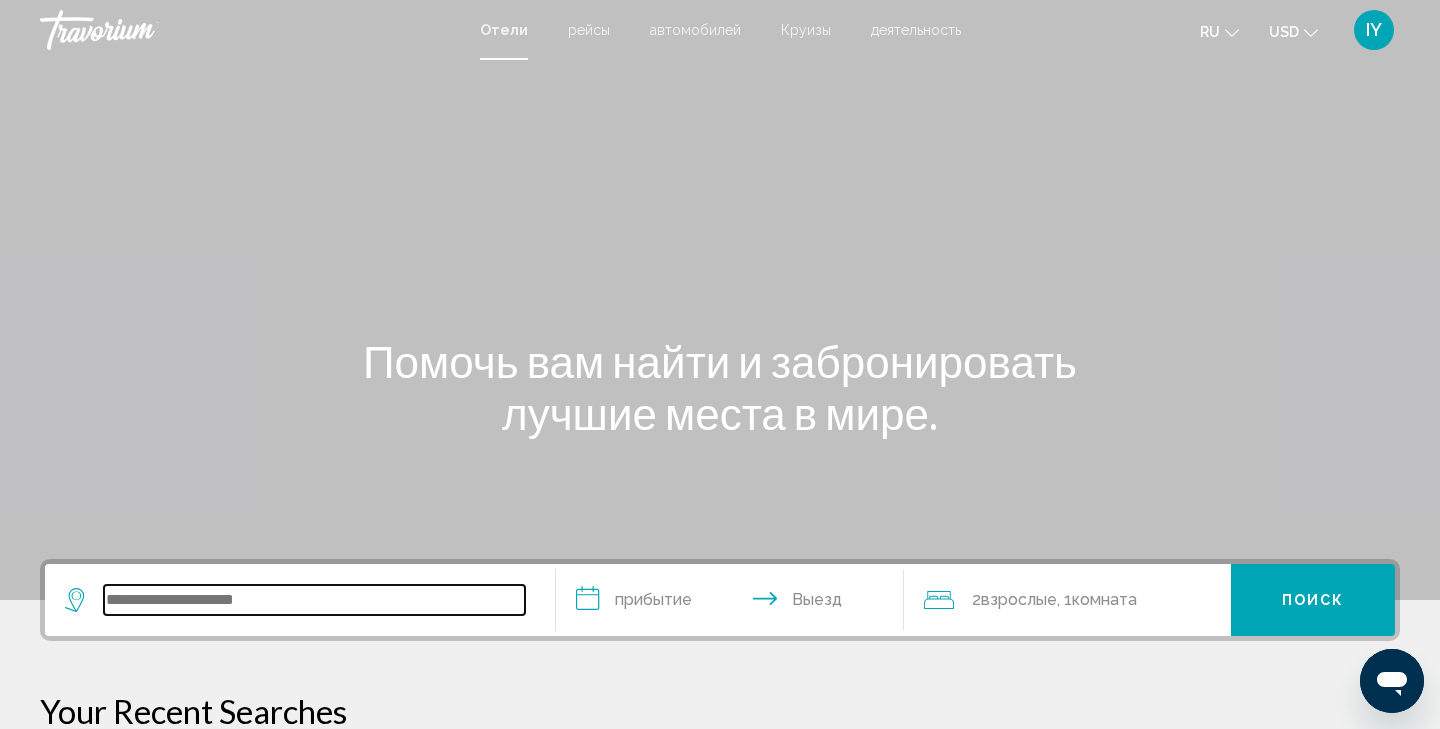 click at bounding box center (314, 600) 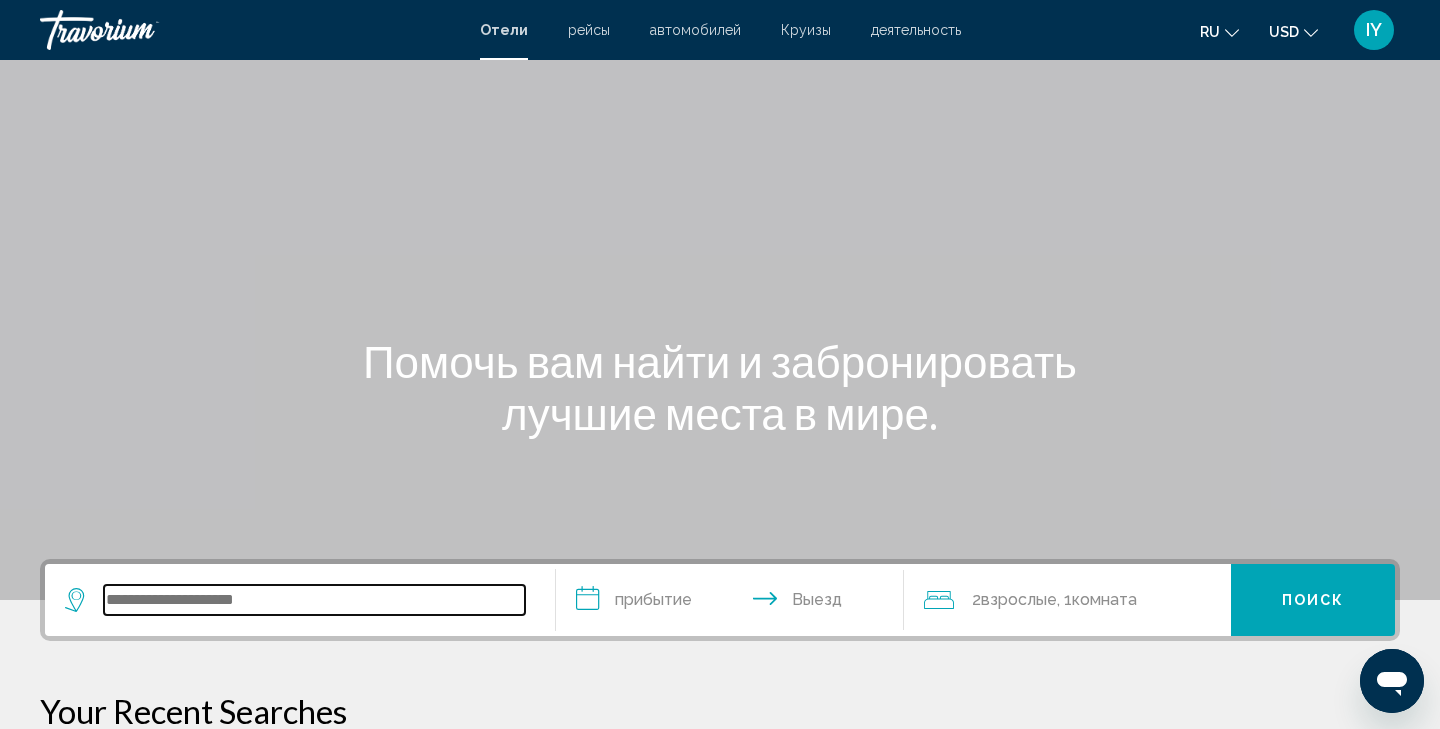 scroll, scrollTop: 494, scrollLeft: 0, axis: vertical 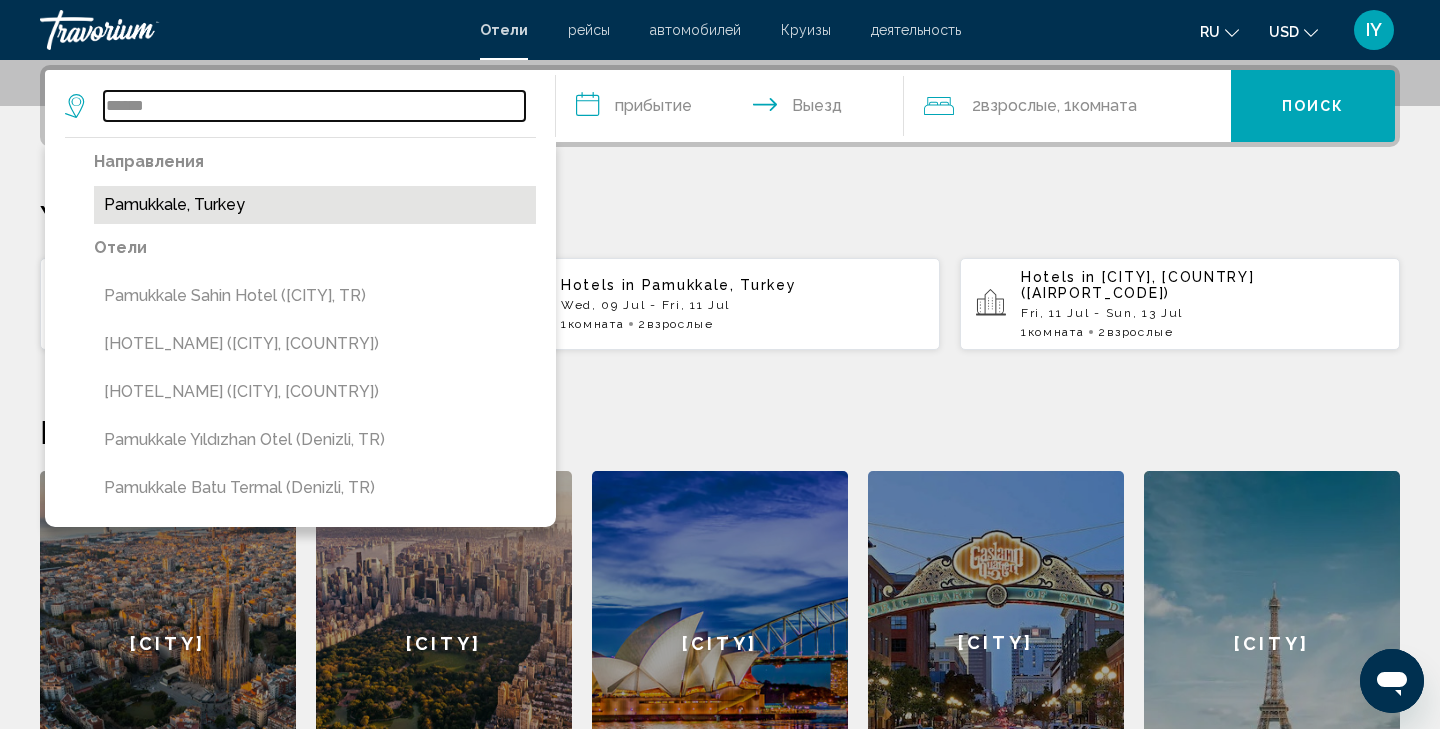 type on "******" 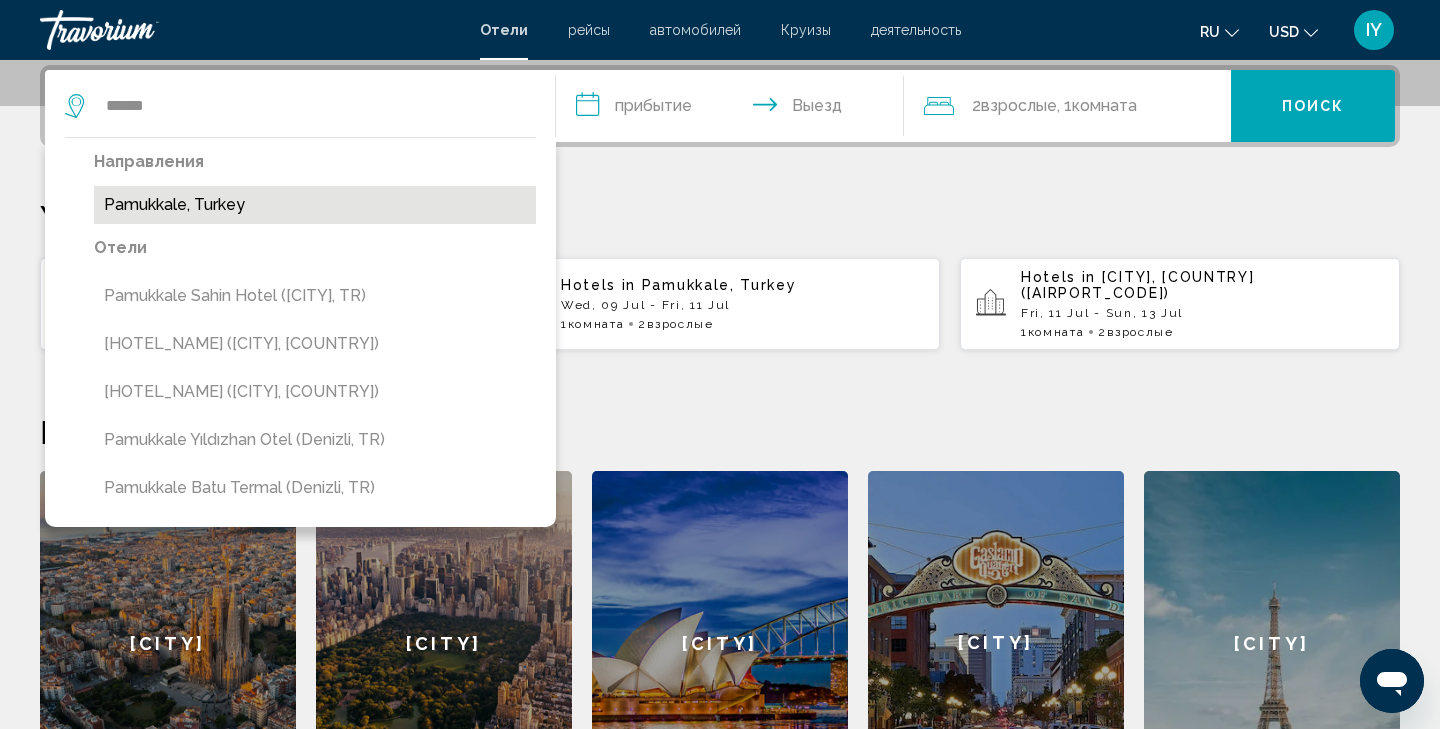 click on "Pamukkale, Turkey" at bounding box center (315, 205) 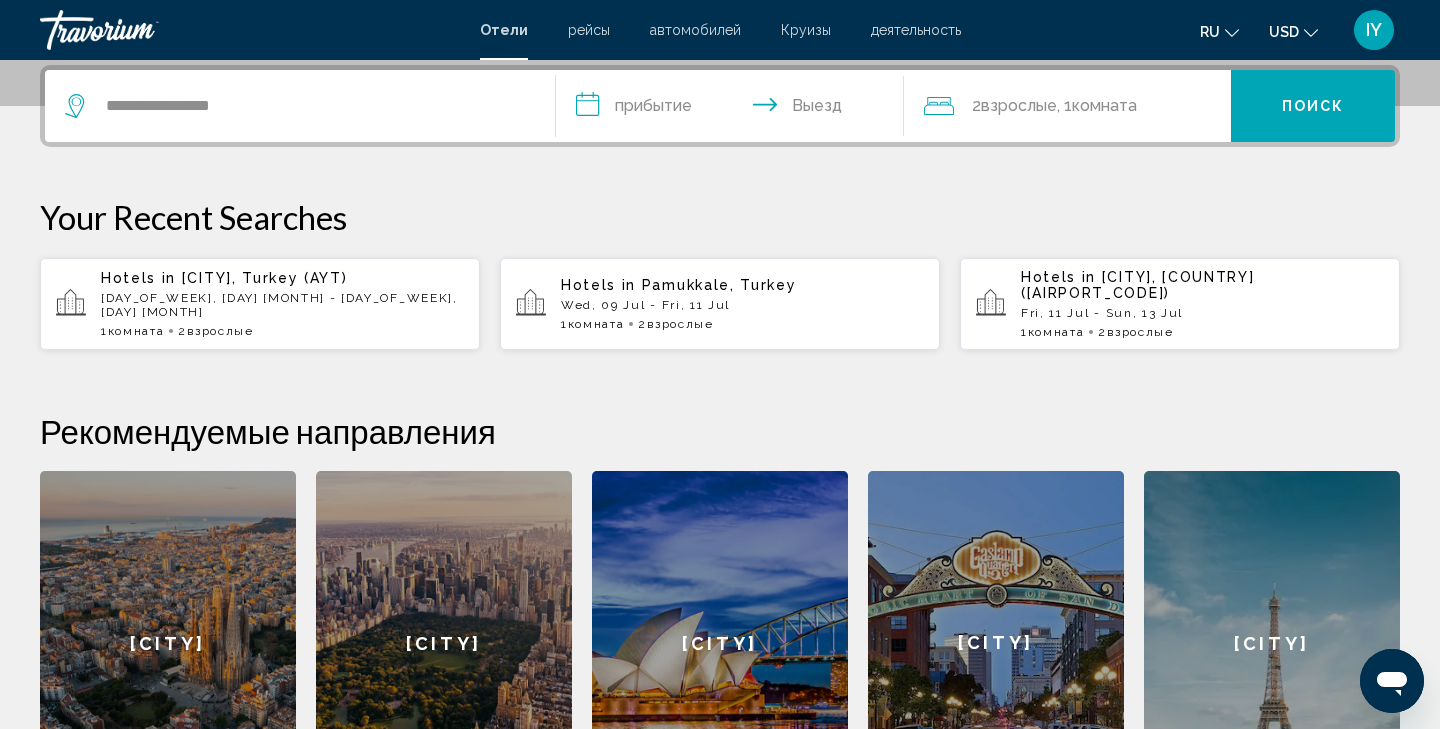 click on "**********" at bounding box center (734, 109) 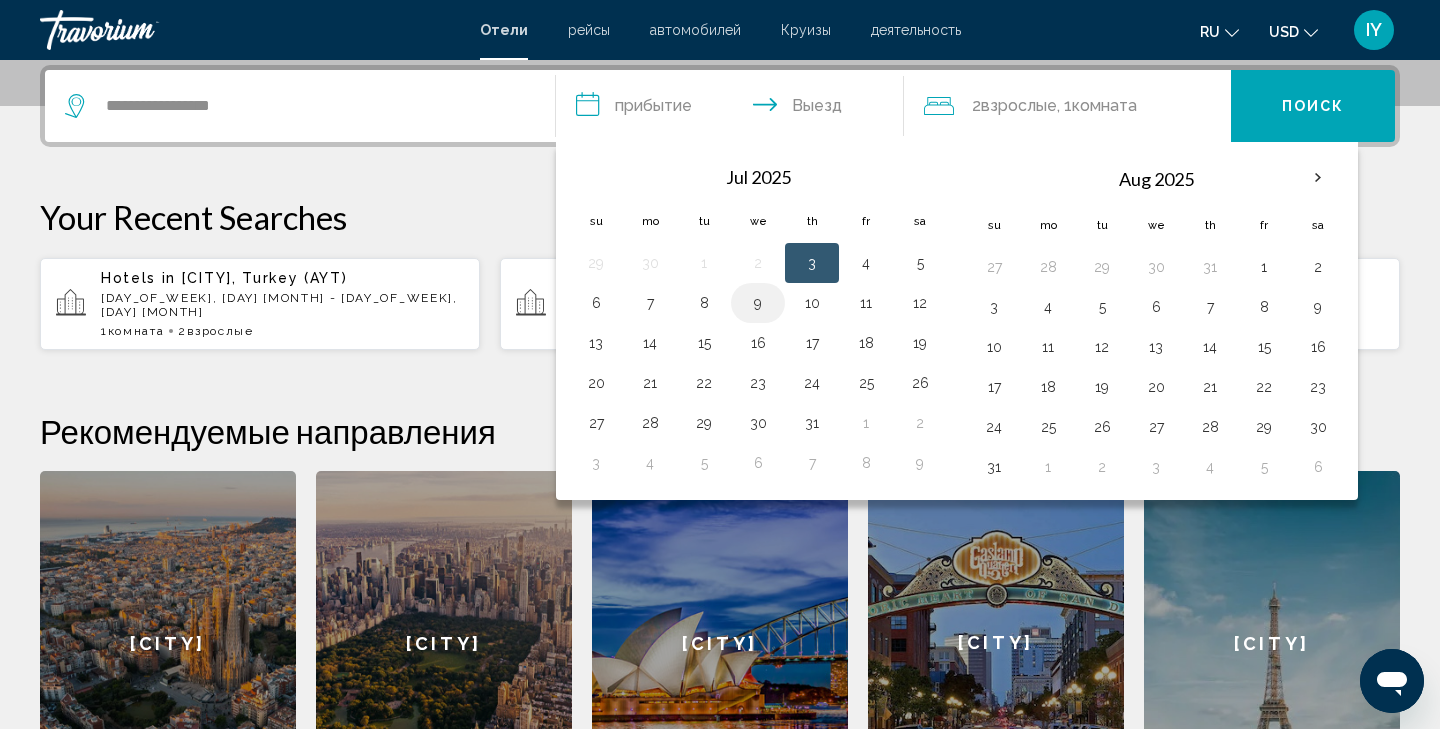 click on "9" at bounding box center (758, 303) 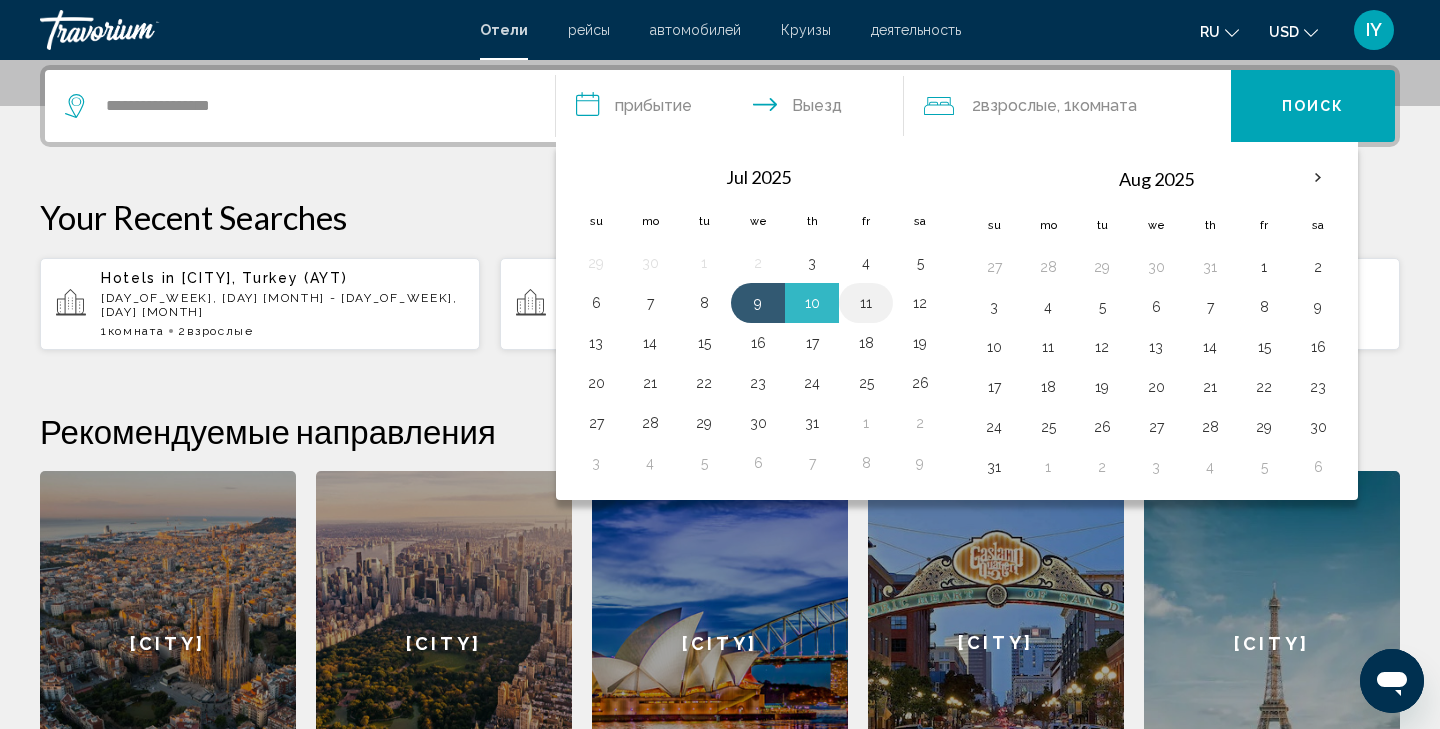 click on "11" at bounding box center [866, 303] 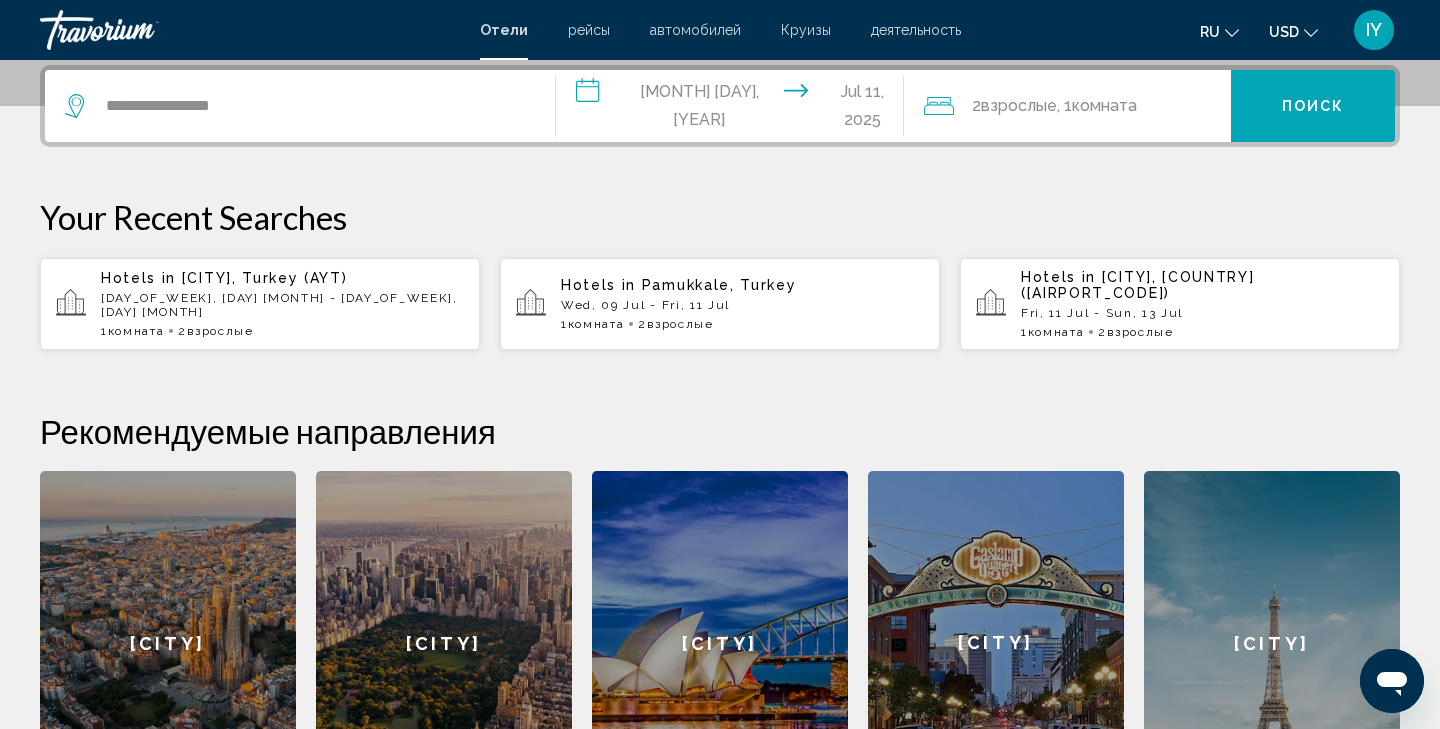 click on "Поиск" at bounding box center (1313, 106) 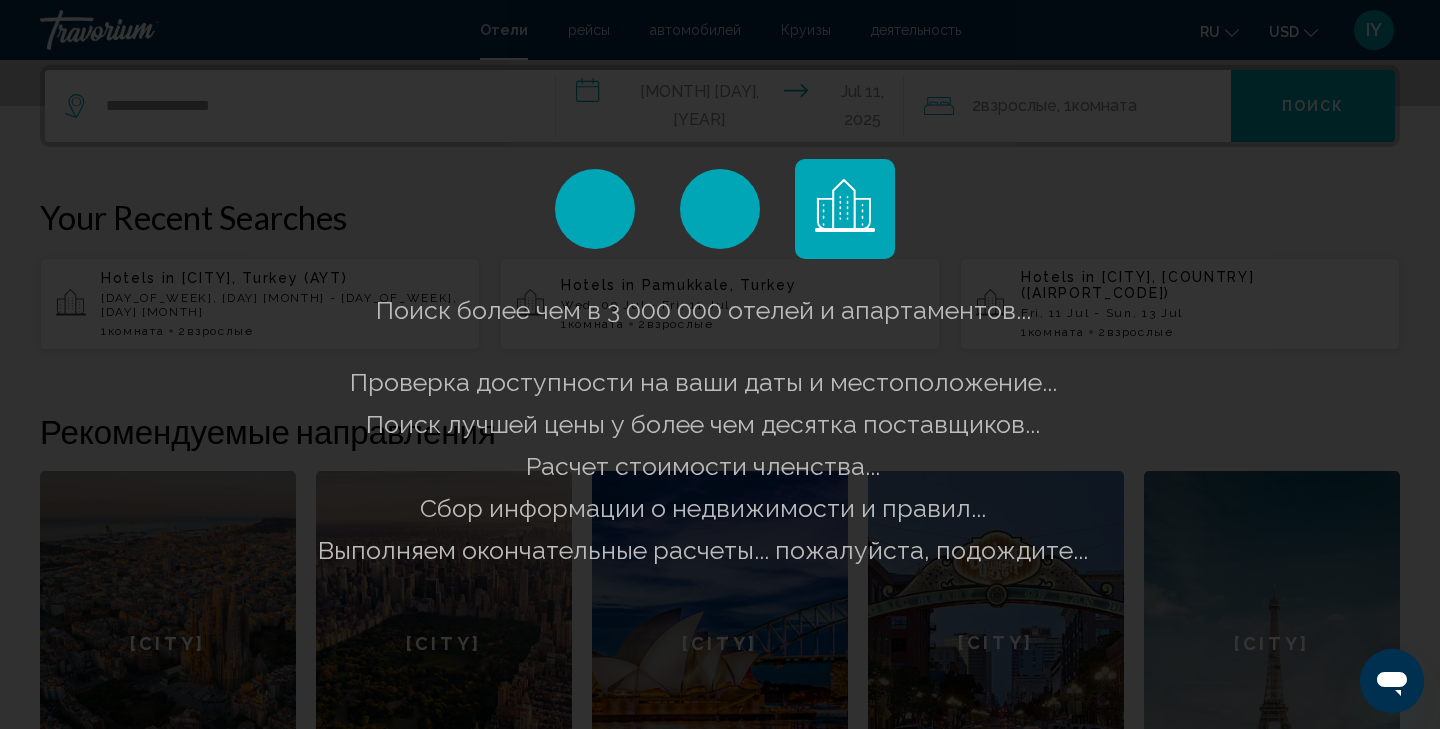 scroll, scrollTop: 0, scrollLeft: 0, axis: both 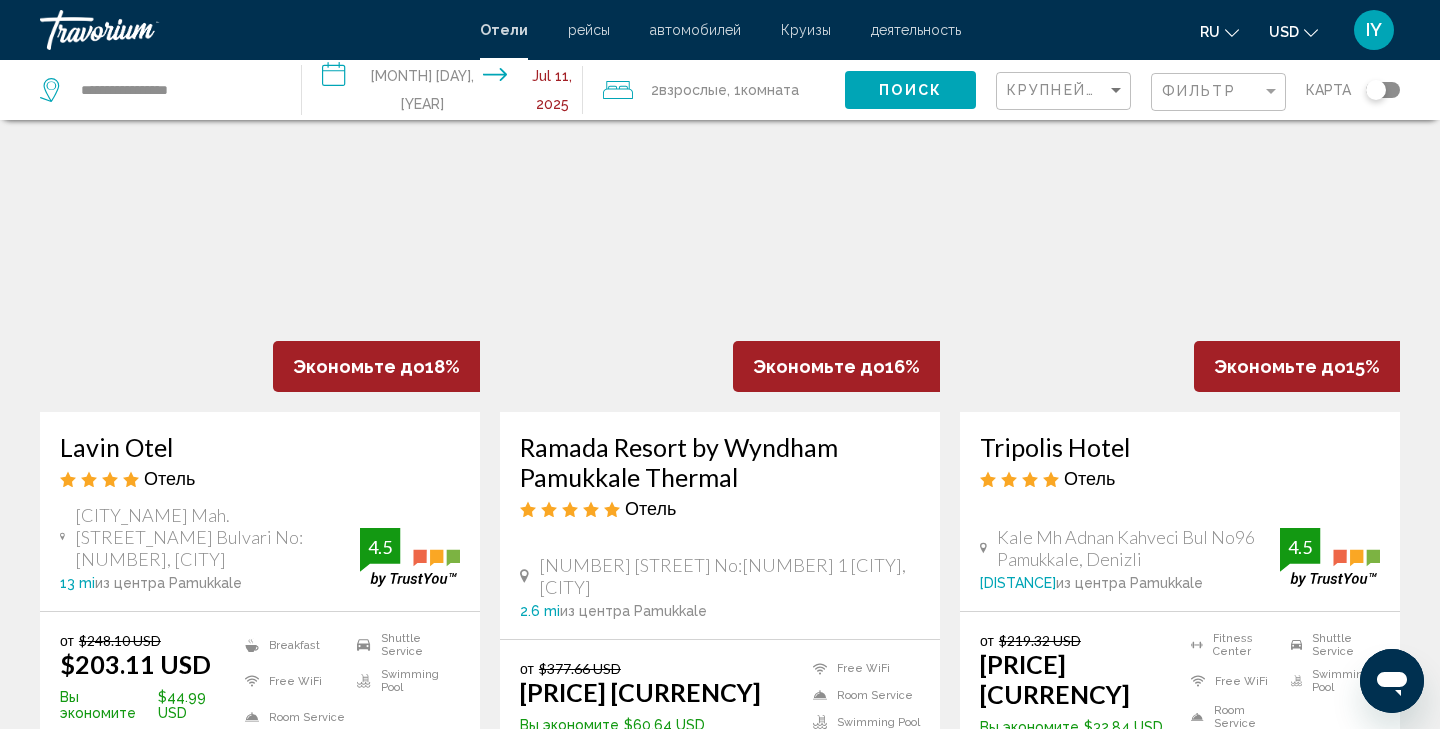 click at bounding box center (720, 252) 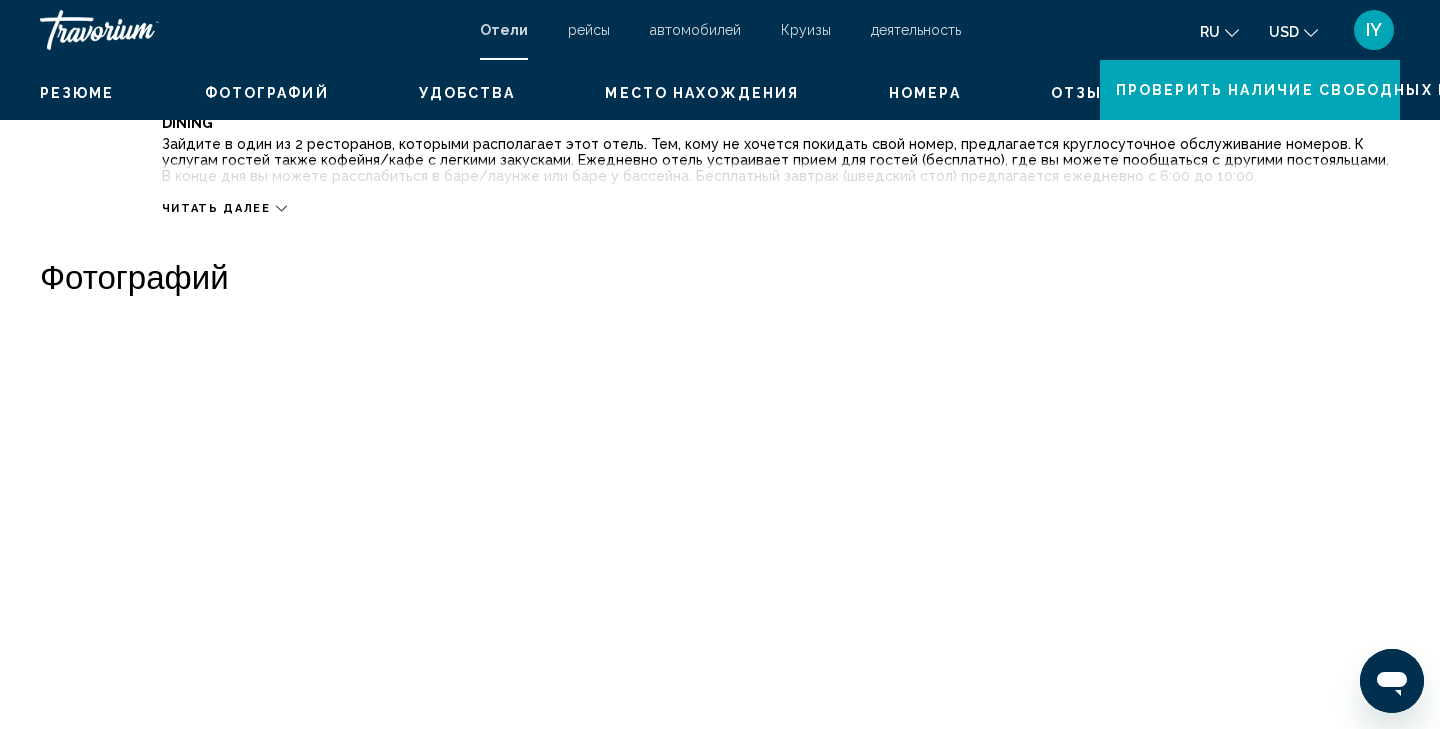 scroll, scrollTop: 0, scrollLeft: 0, axis: both 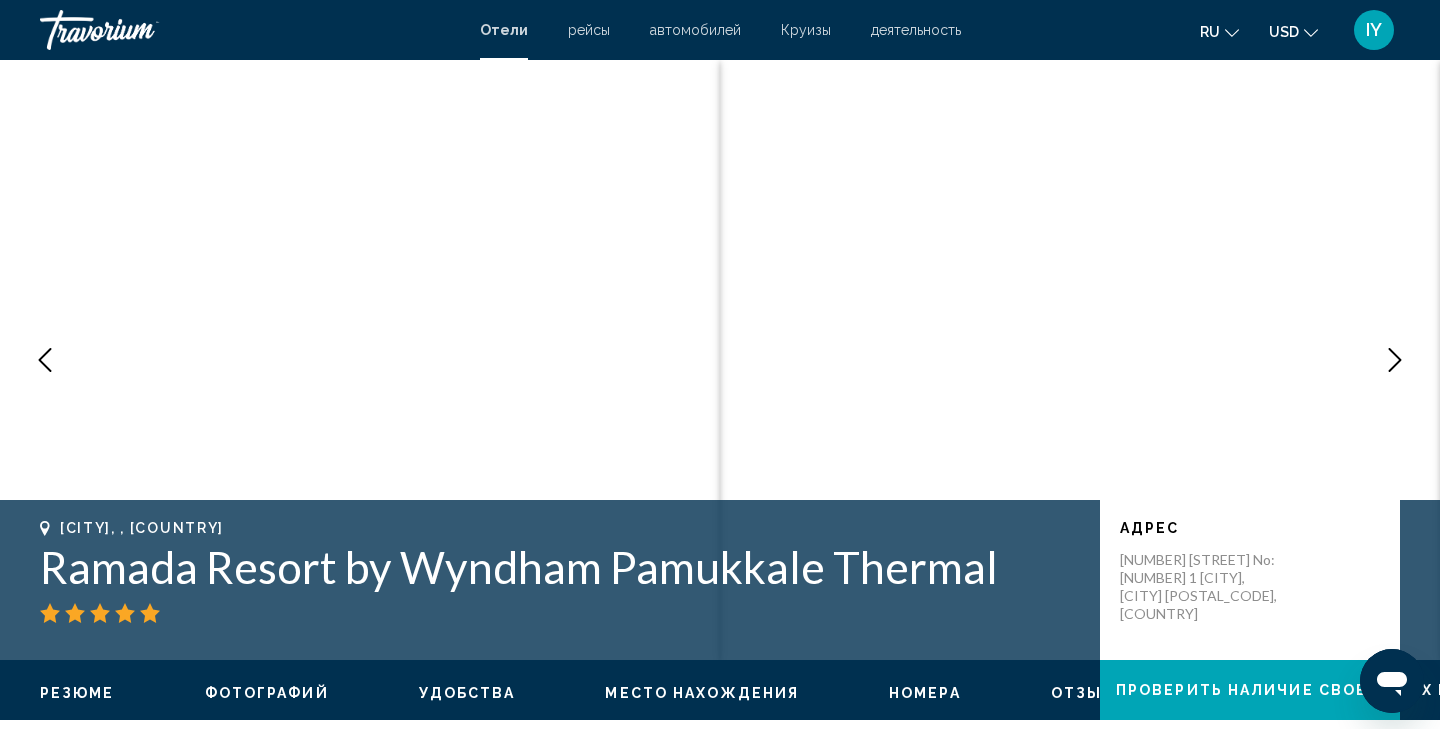 click at bounding box center (1395, 360) 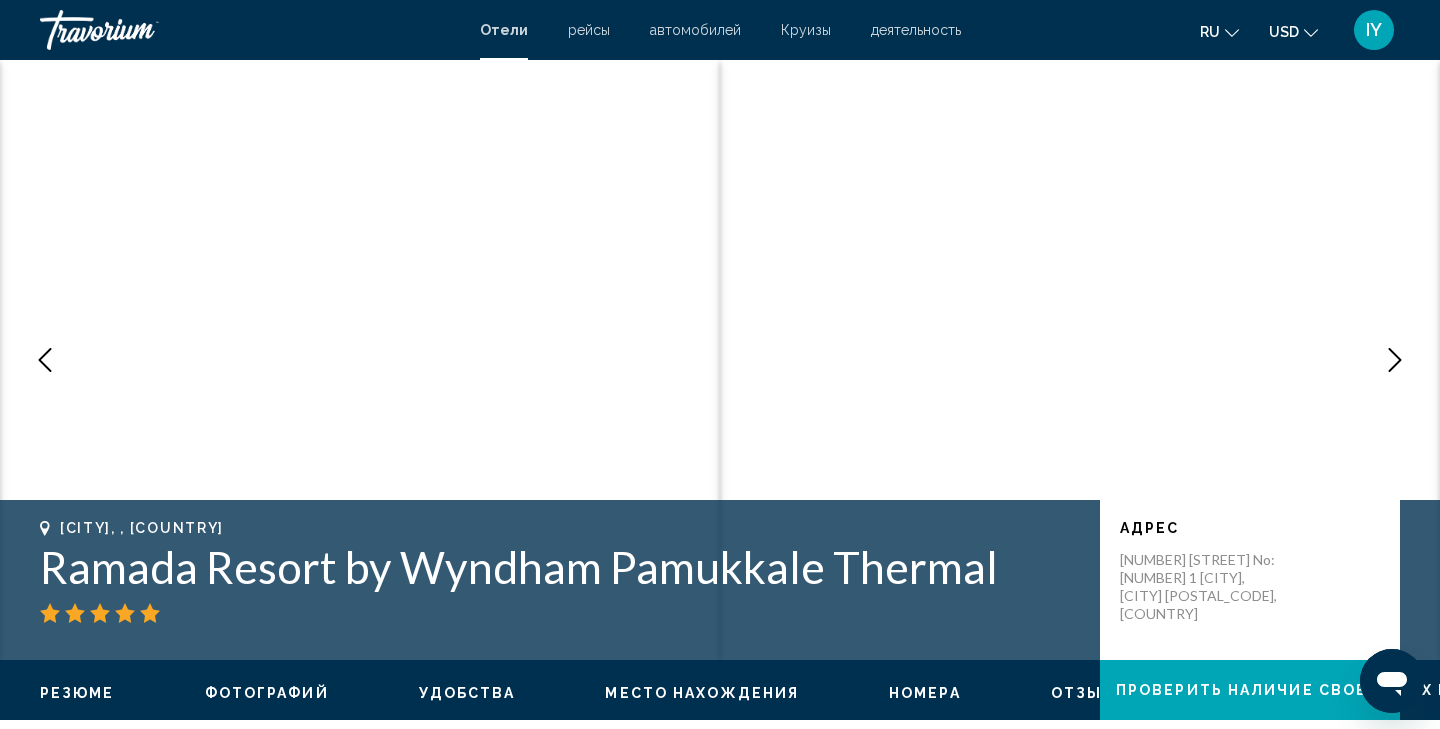 click at bounding box center [1395, 360] 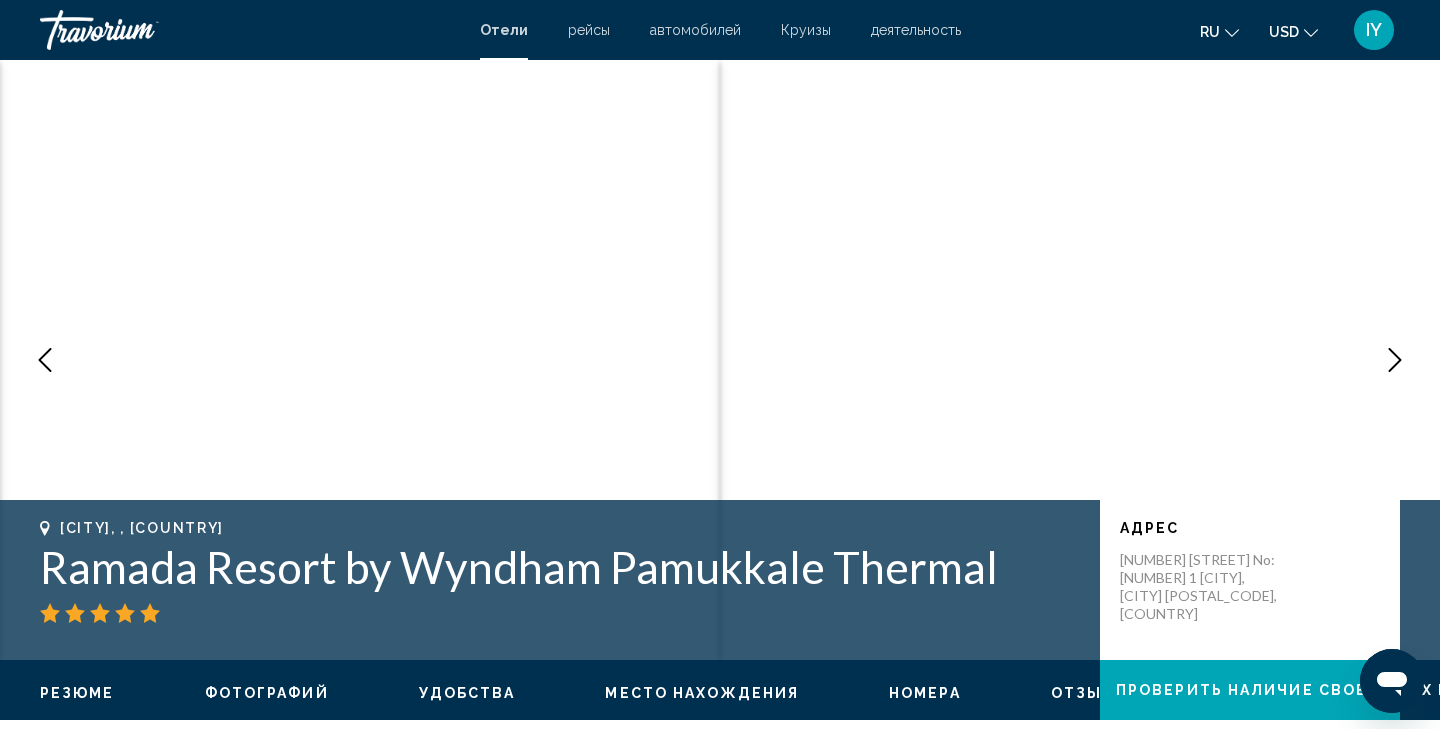 click at bounding box center [1395, 360] 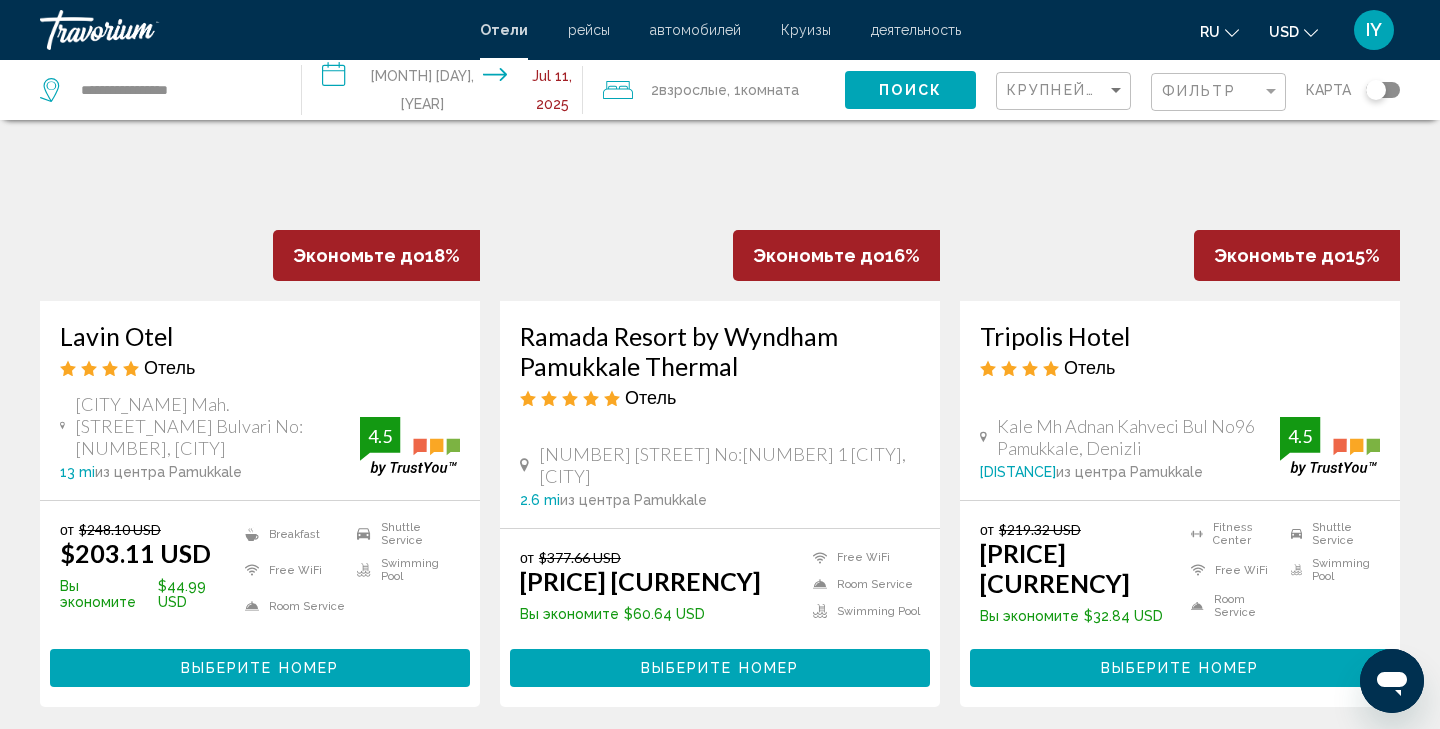 scroll, scrollTop: 950, scrollLeft: 0, axis: vertical 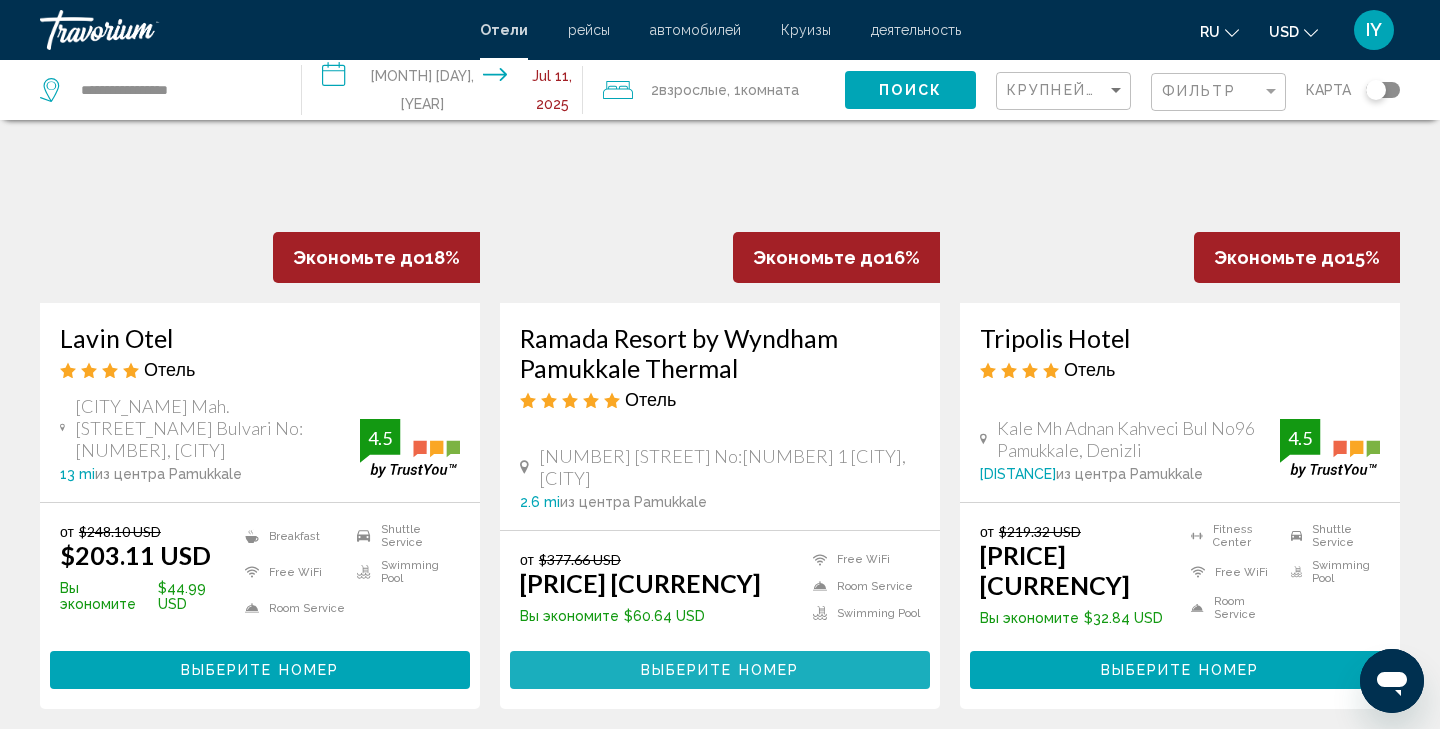 click on "Выберите номер" at bounding box center (720, 671) 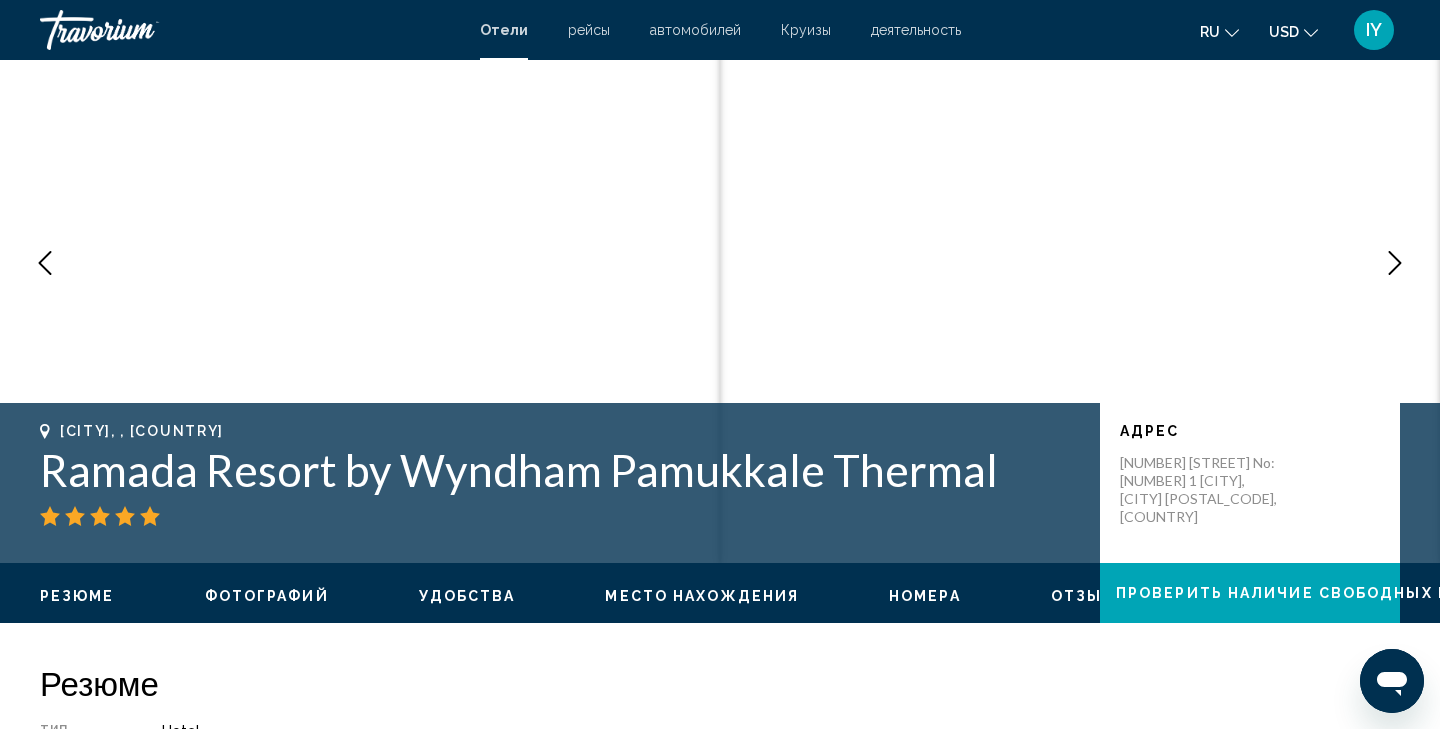 scroll, scrollTop: 455, scrollLeft: 0, axis: vertical 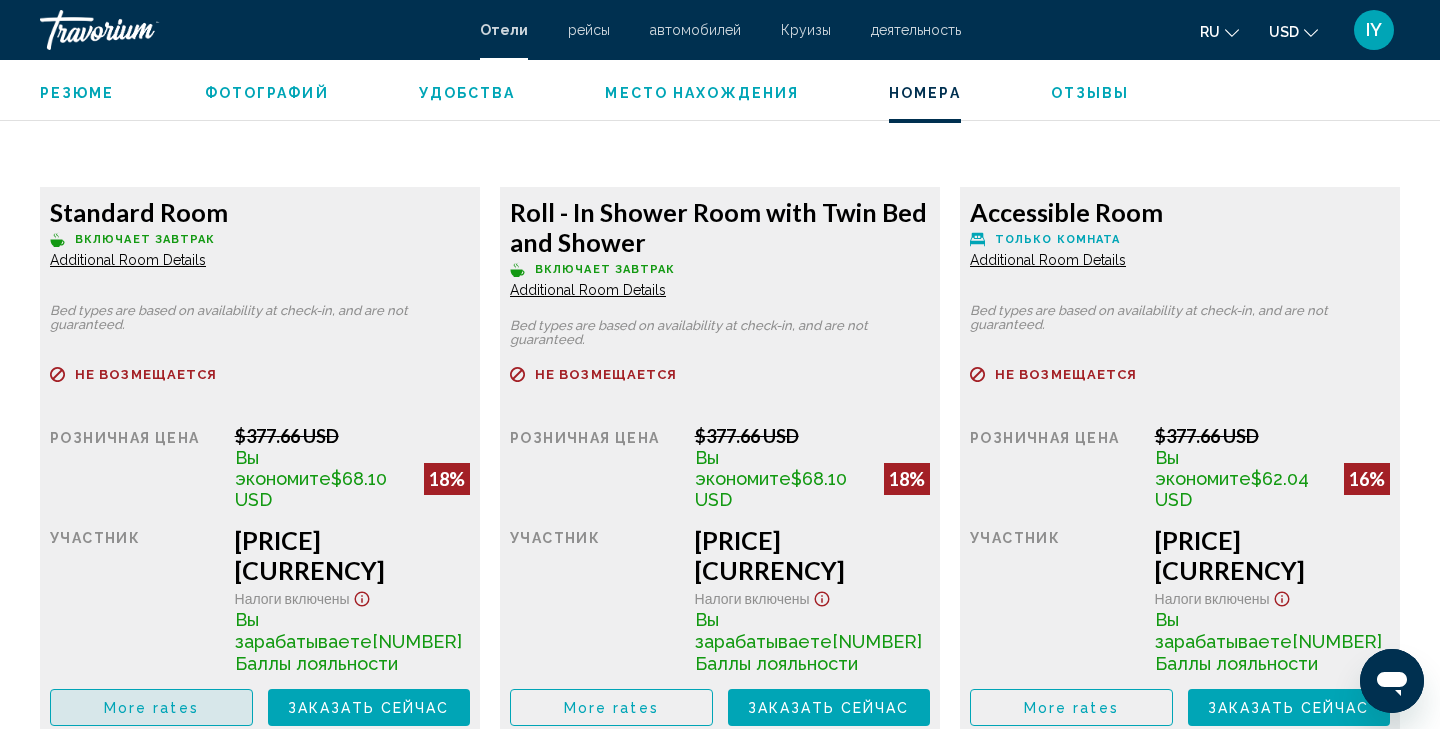 click on "More rates" at bounding box center (151, 707) 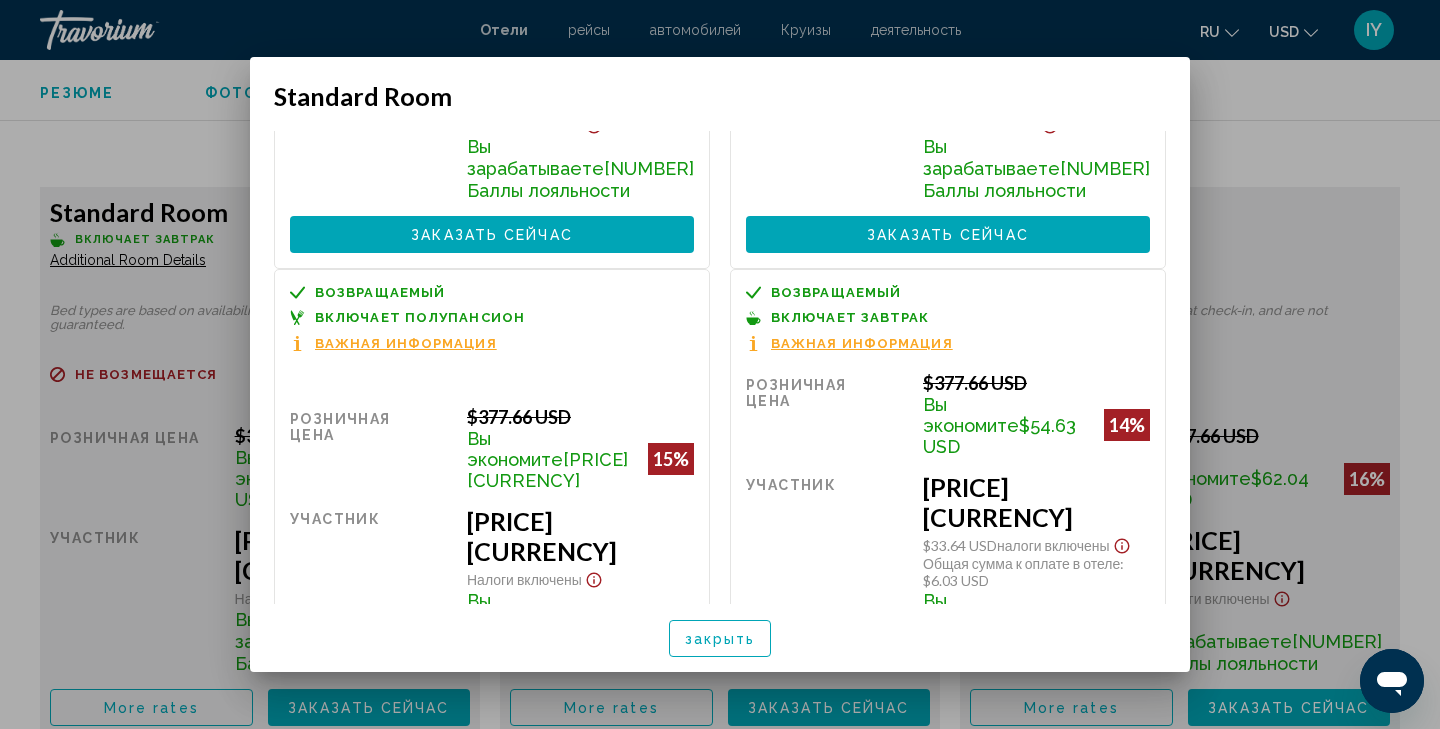 scroll, scrollTop: 295, scrollLeft: 0, axis: vertical 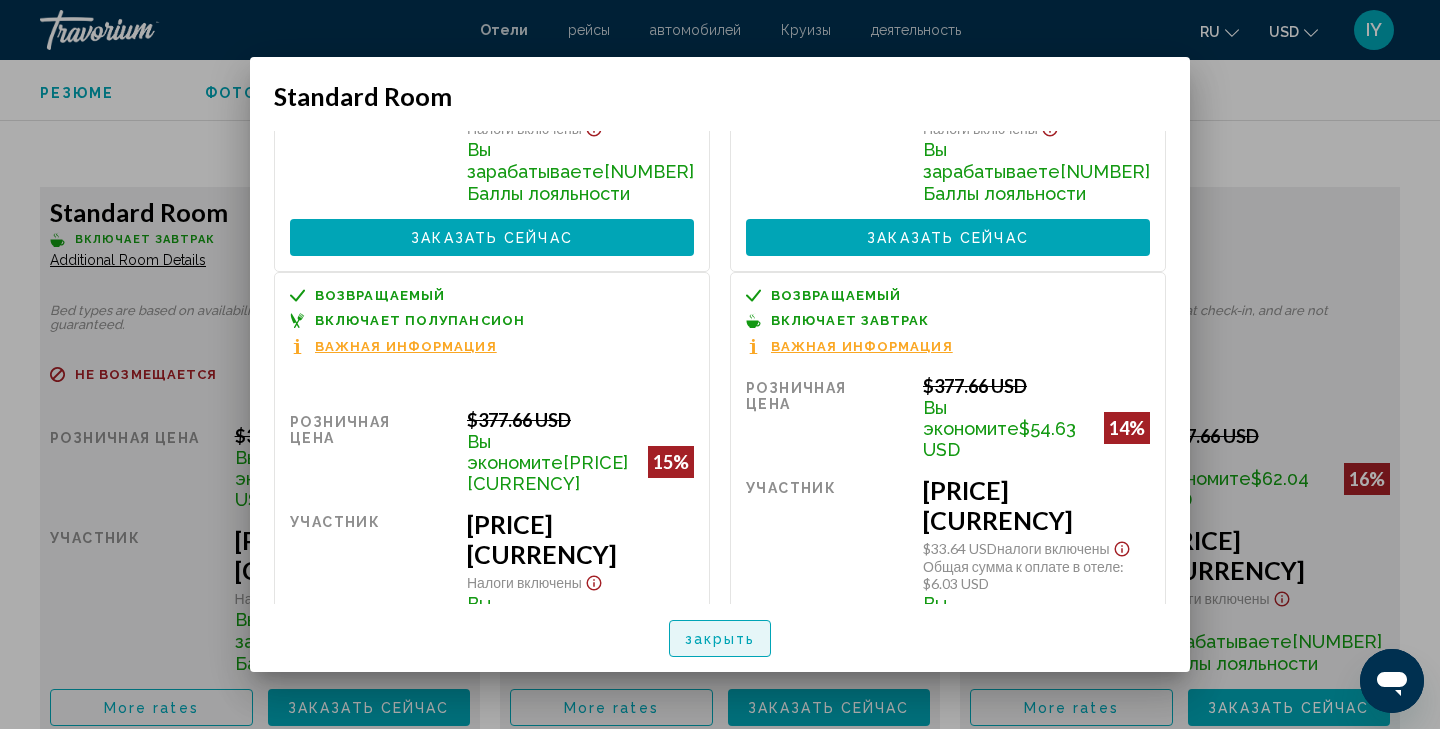 click on "закрыть" at bounding box center (720, 639) 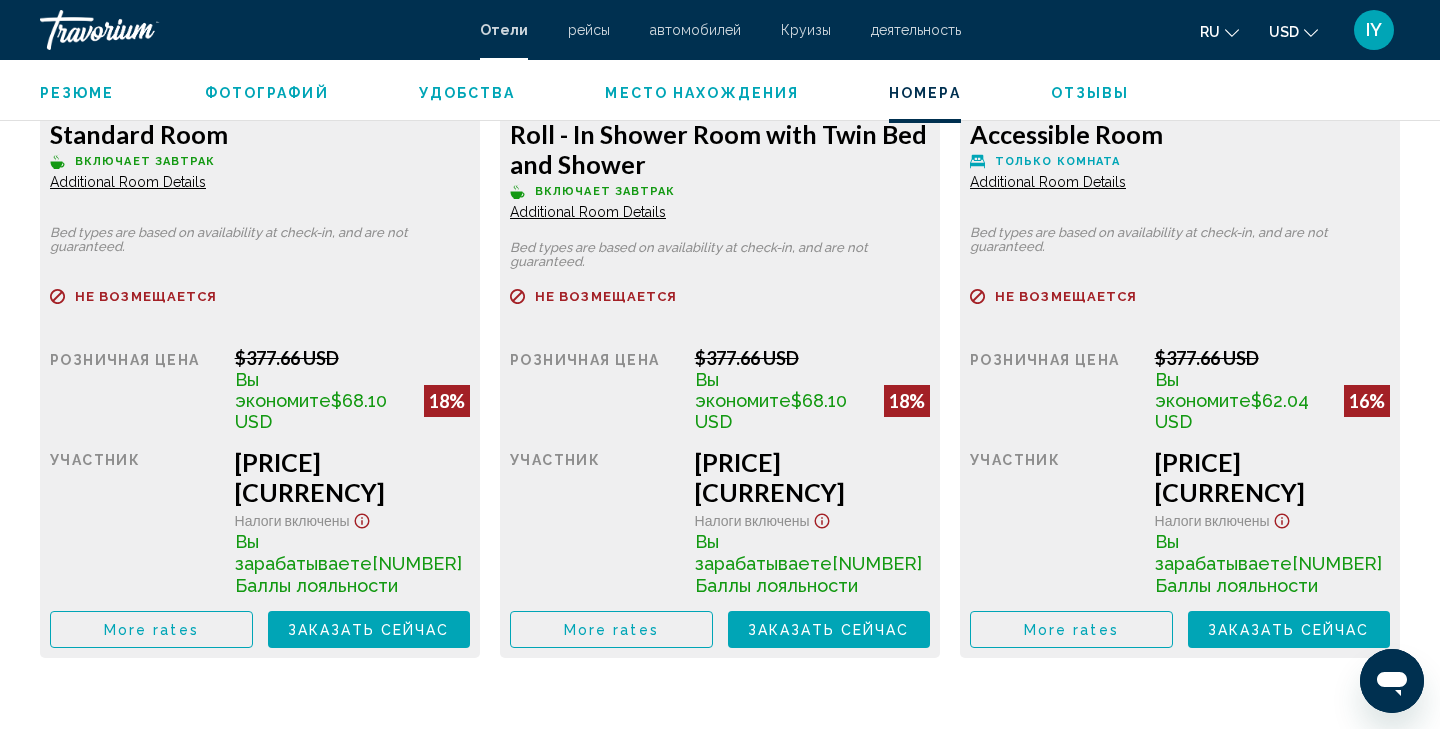 scroll, scrollTop: 2970, scrollLeft: 0, axis: vertical 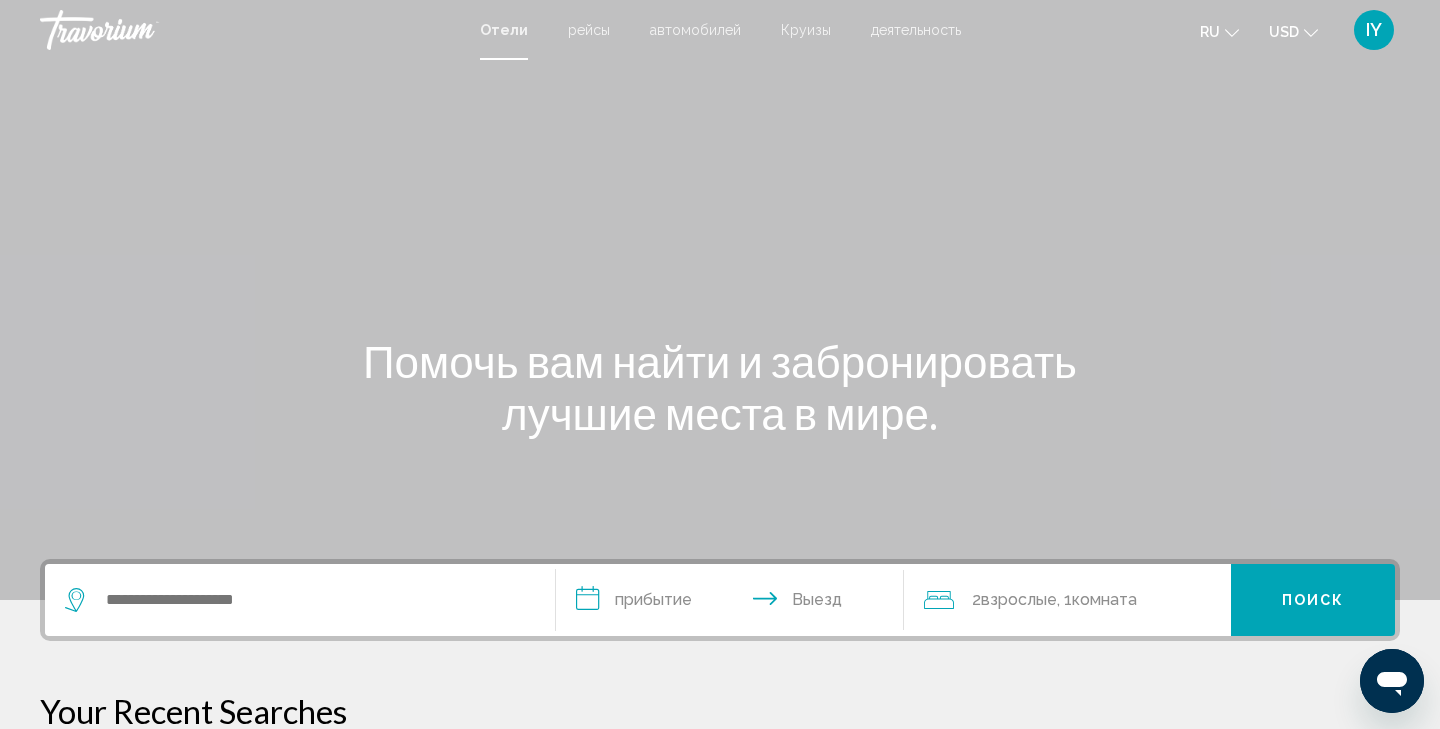 click at bounding box center [300, 600] 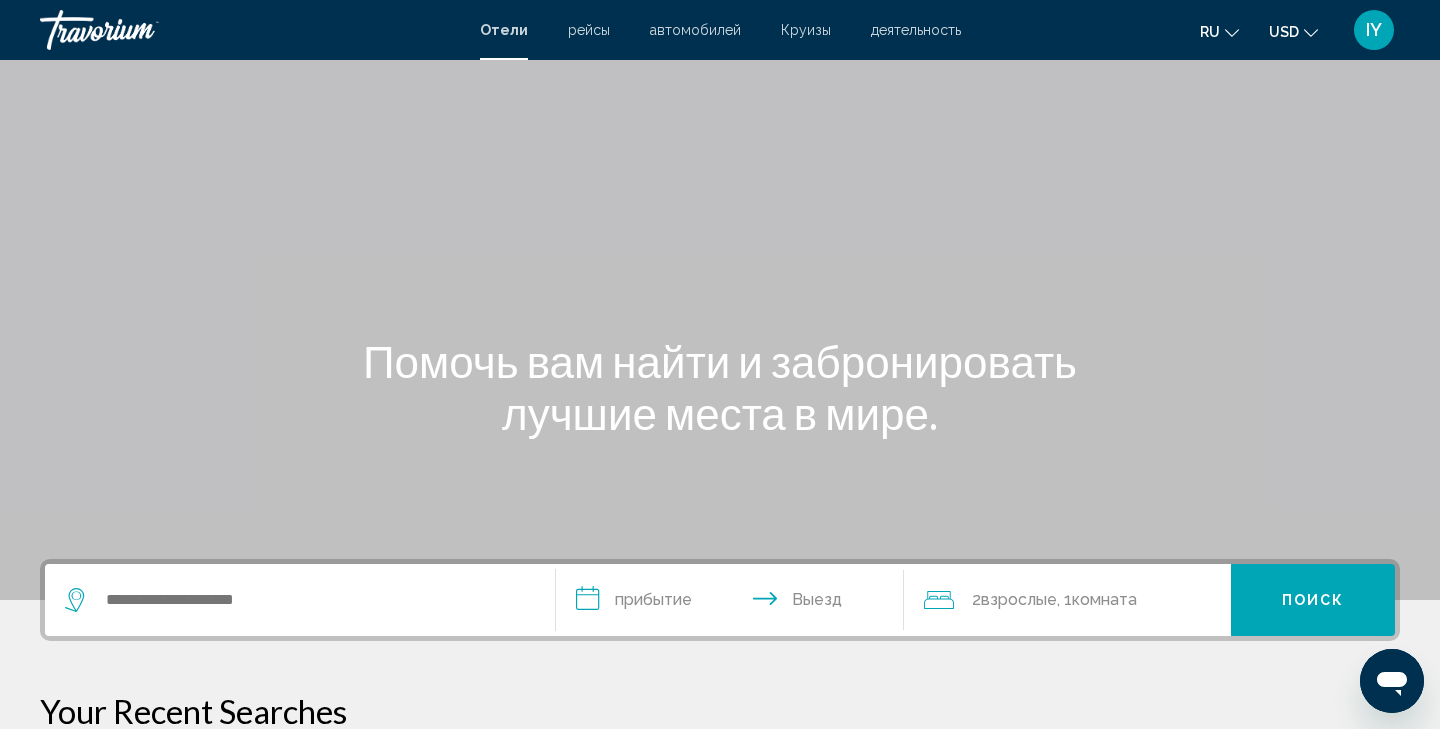 scroll, scrollTop: 494, scrollLeft: 0, axis: vertical 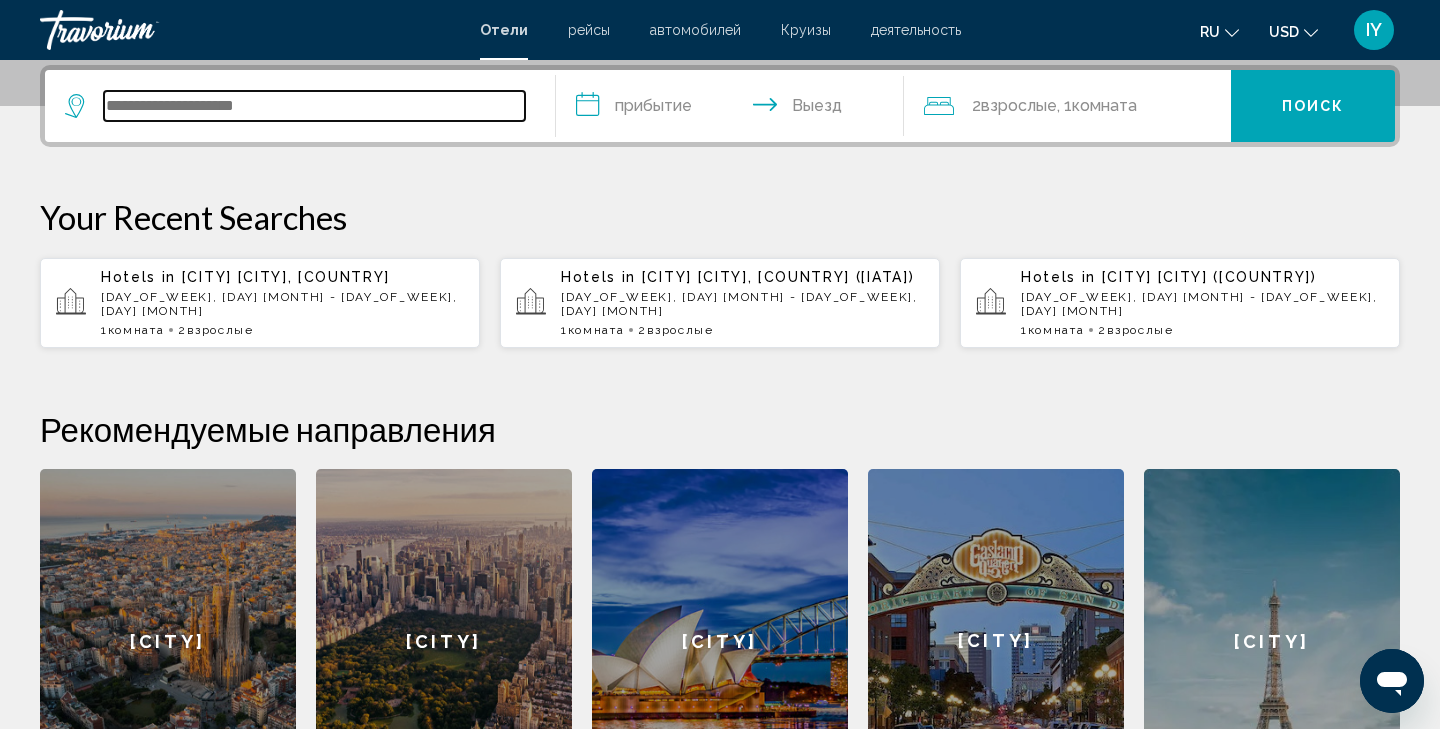click at bounding box center [314, 106] 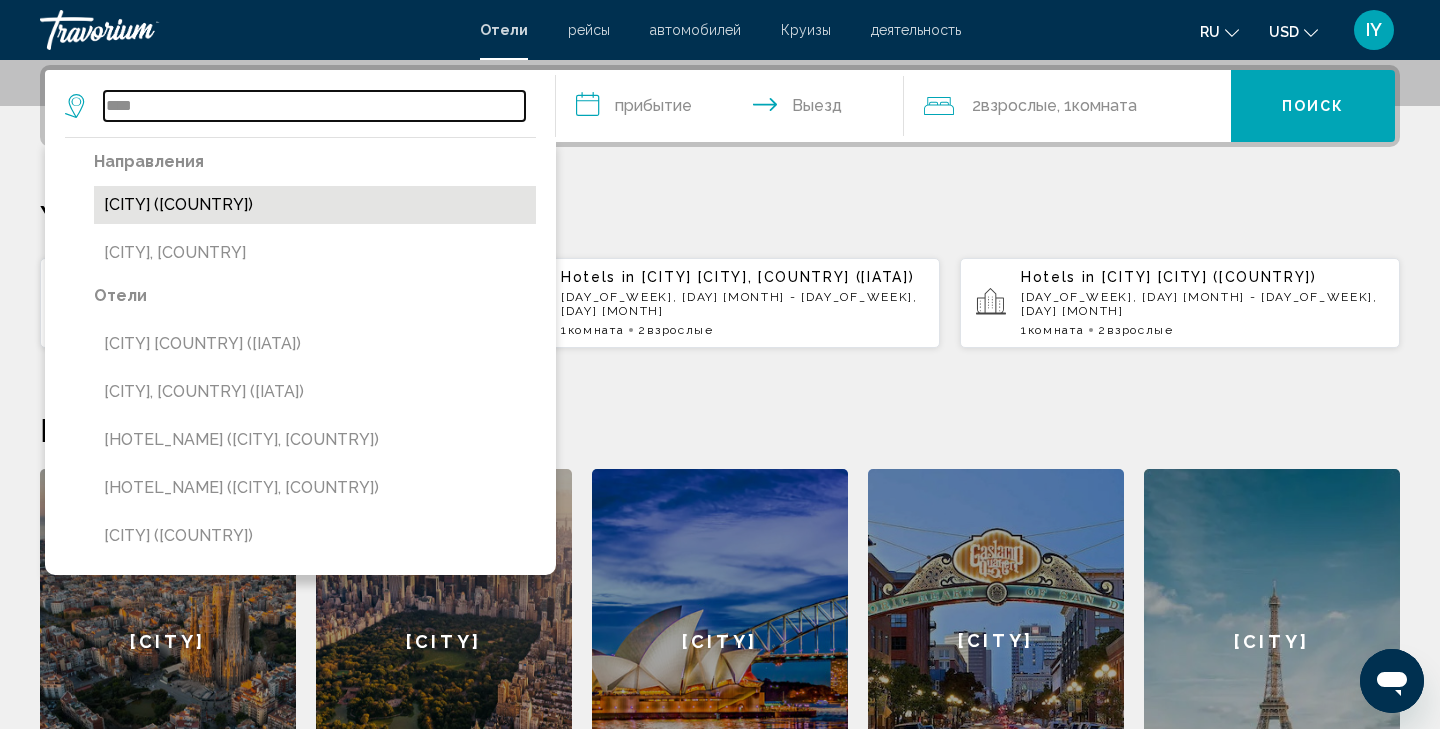 type on "****" 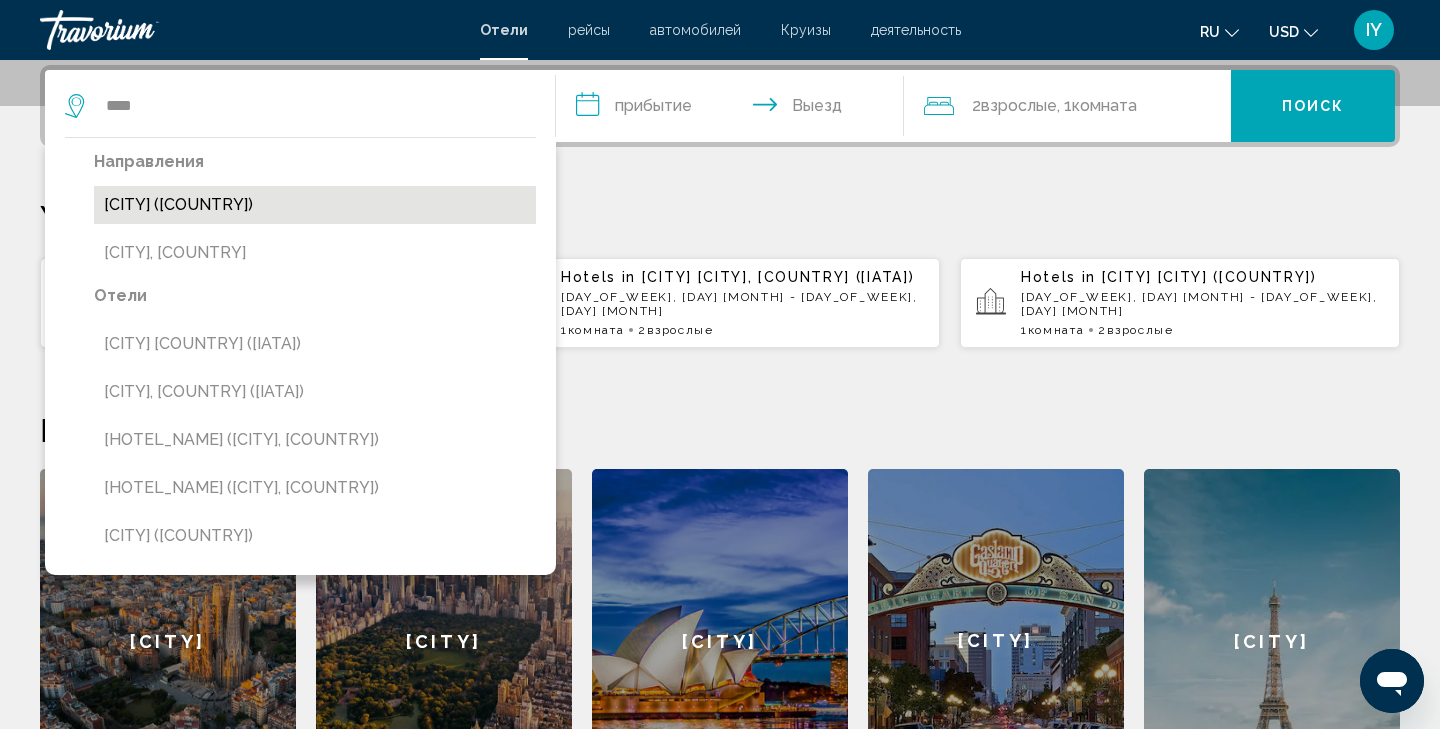 click on "[CITY] ([COUNTRY])" at bounding box center [315, 205] 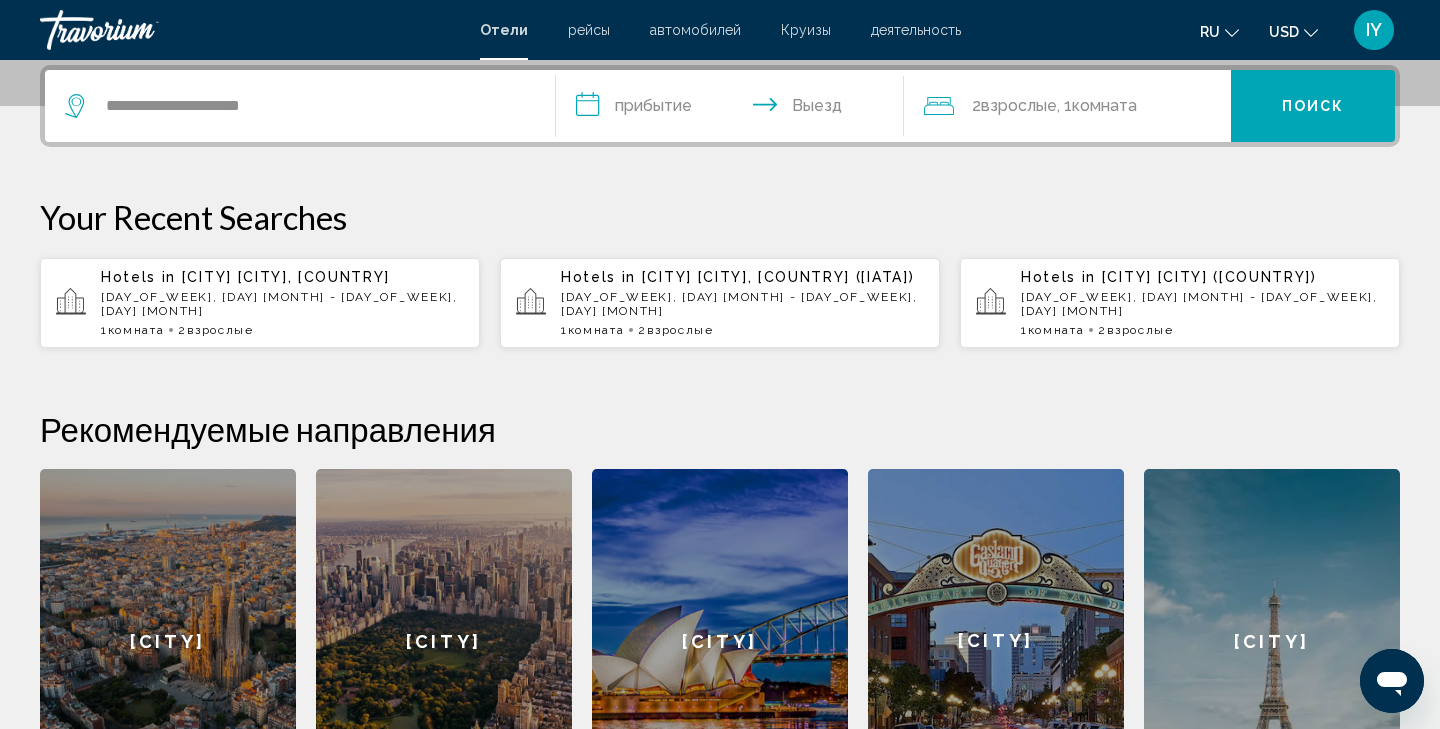 click on "**********" at bounding box center [734, 109] 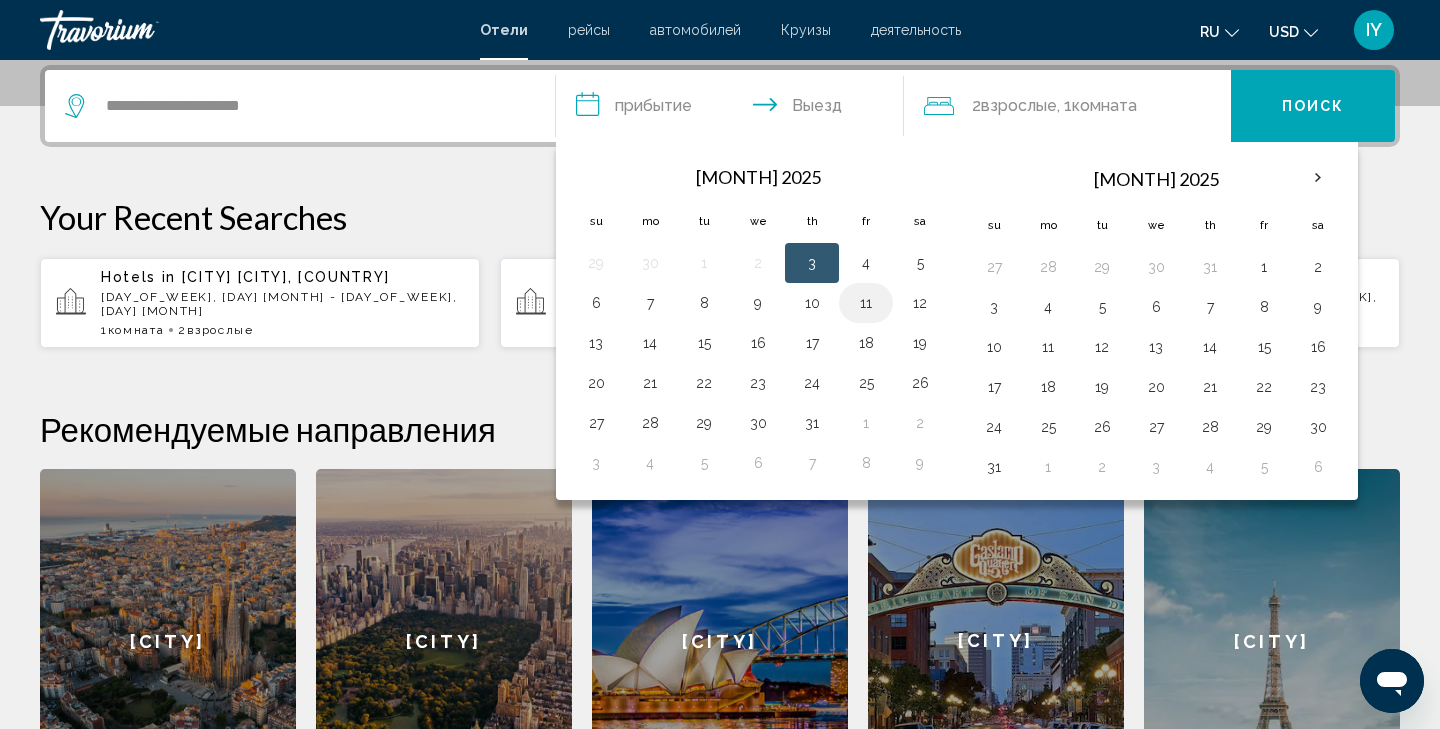 click on "11" at bounding box center [866, 303] 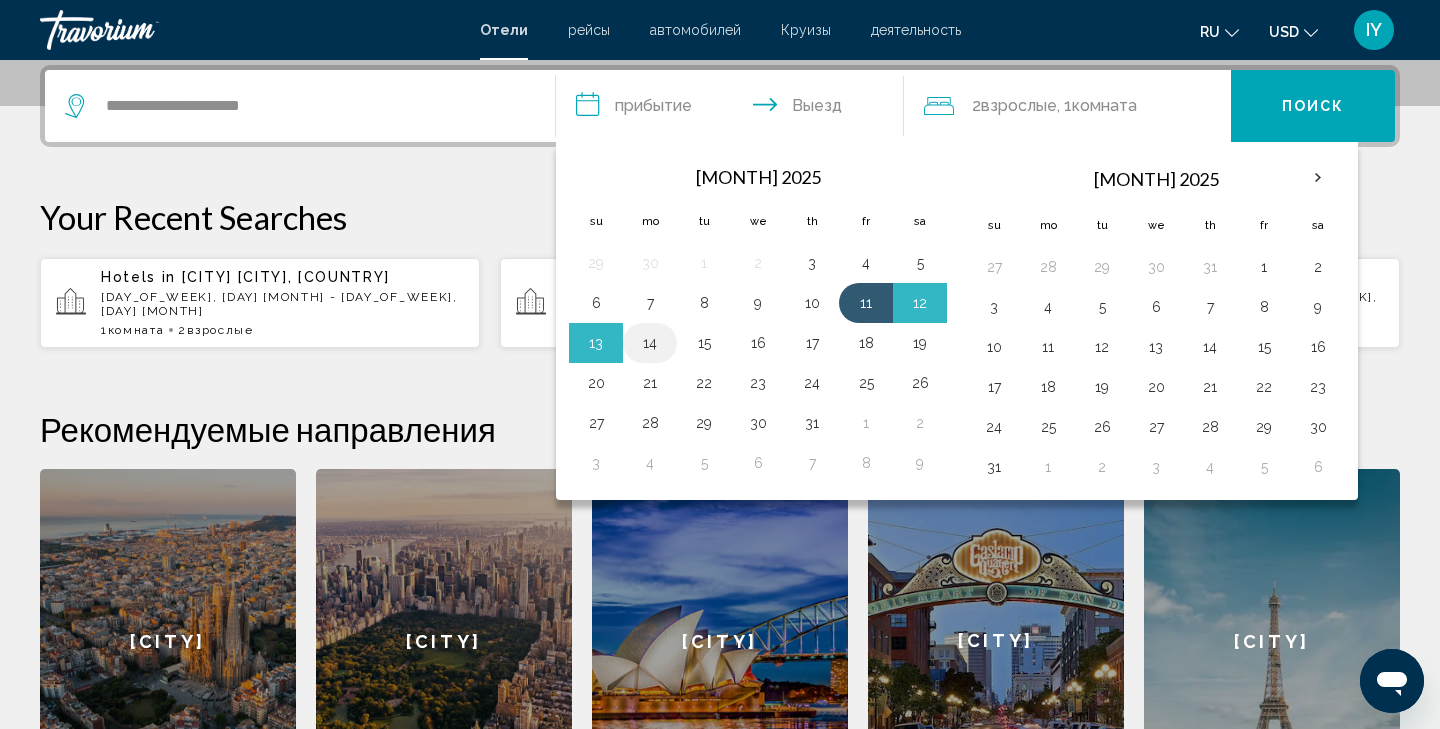 click on "14" at bounding box center [650, 343] 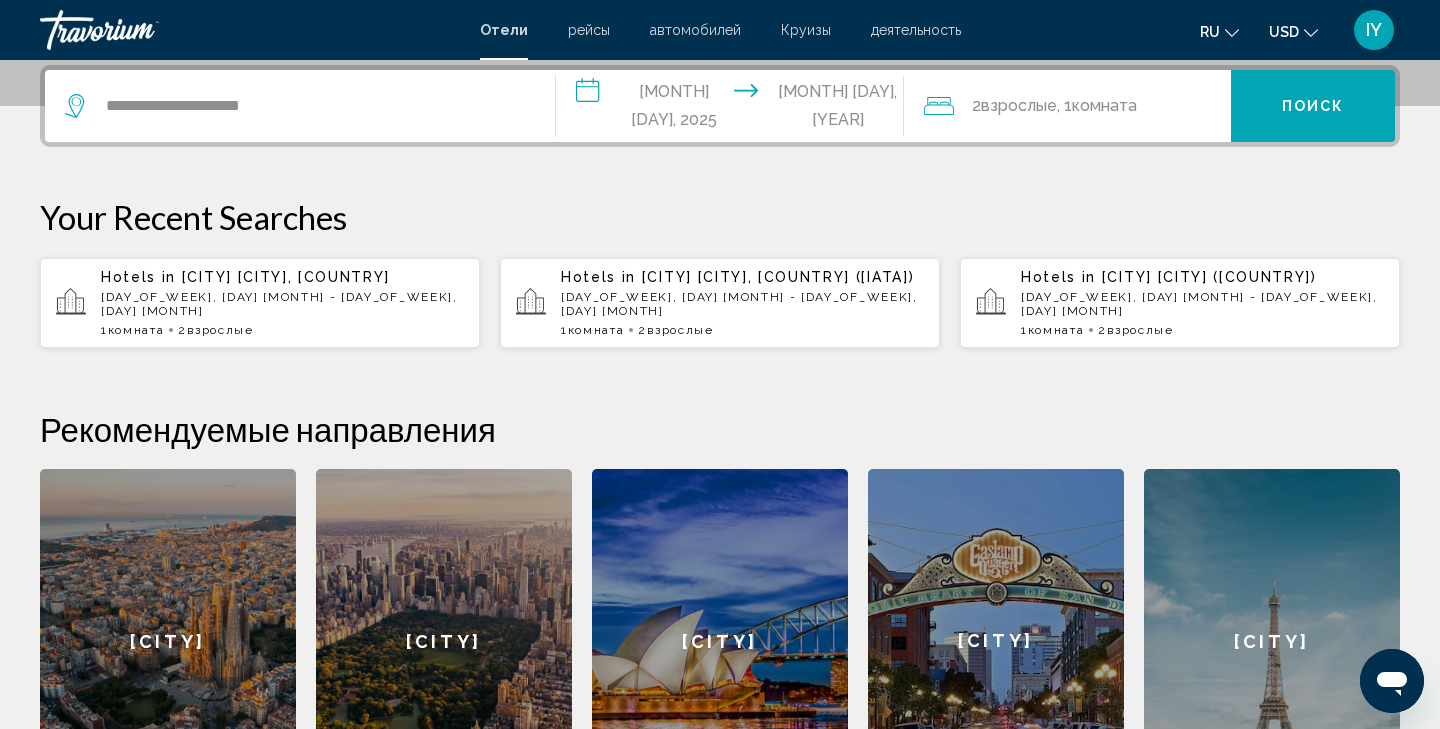 click on "Поиск" at bounding box center [1313, 106] 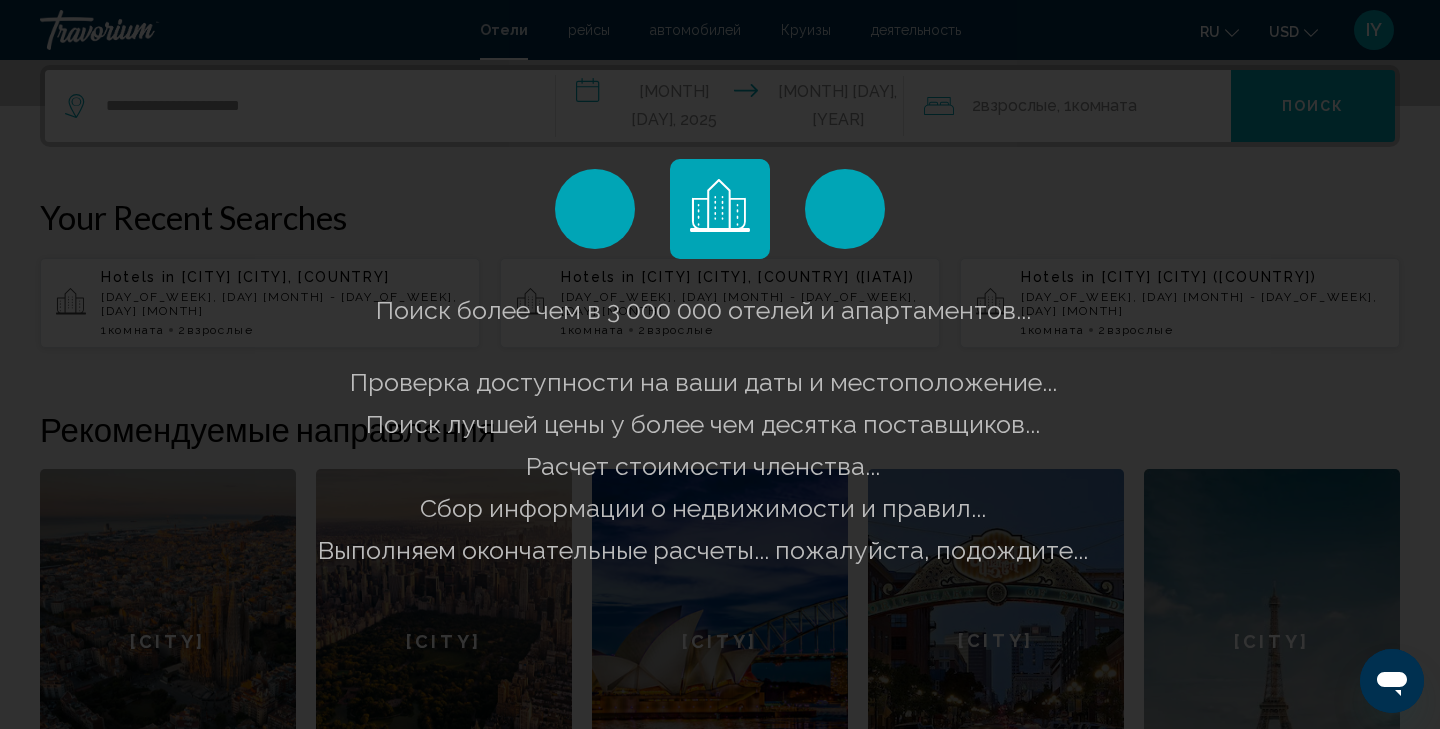 scroll, scrollTop: 0, scrollLeft: 0, axis: both 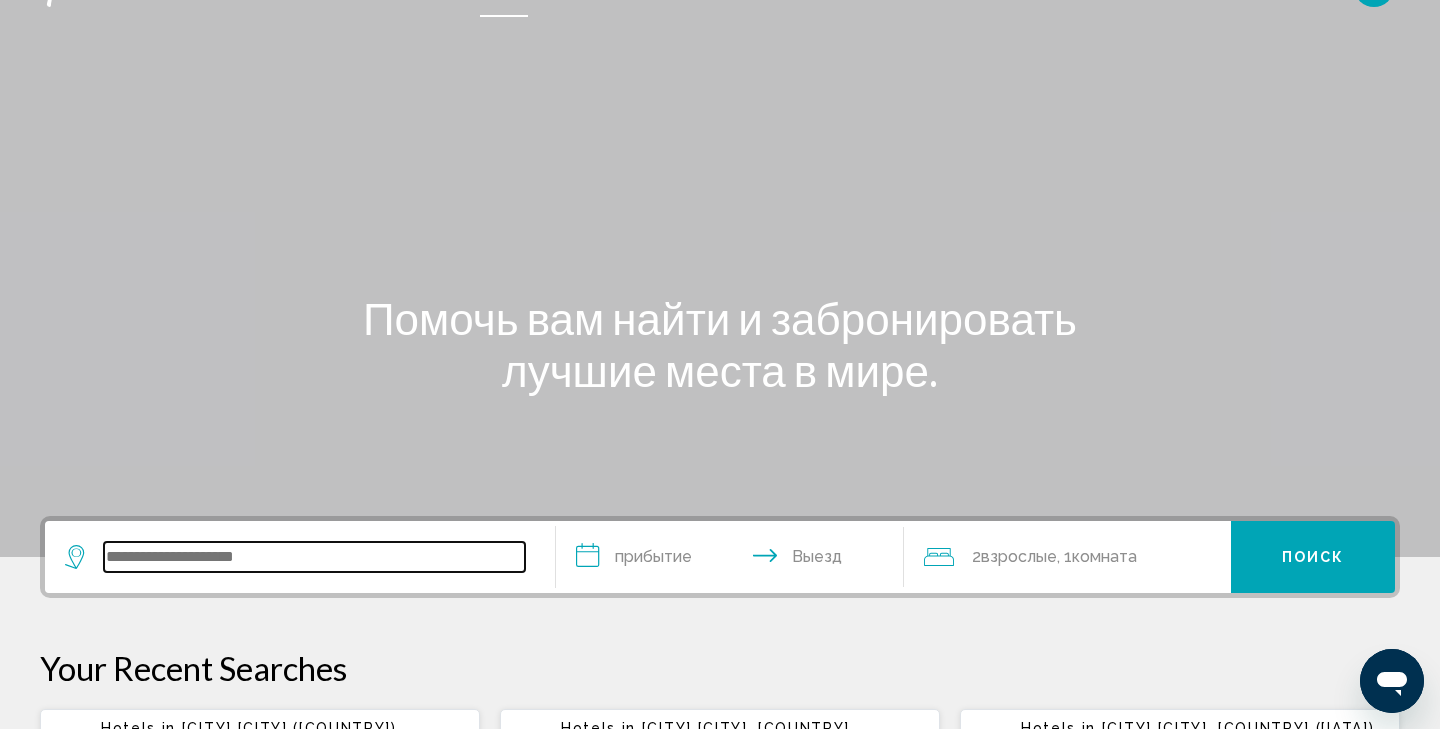 click at bounding box center [314, 557] 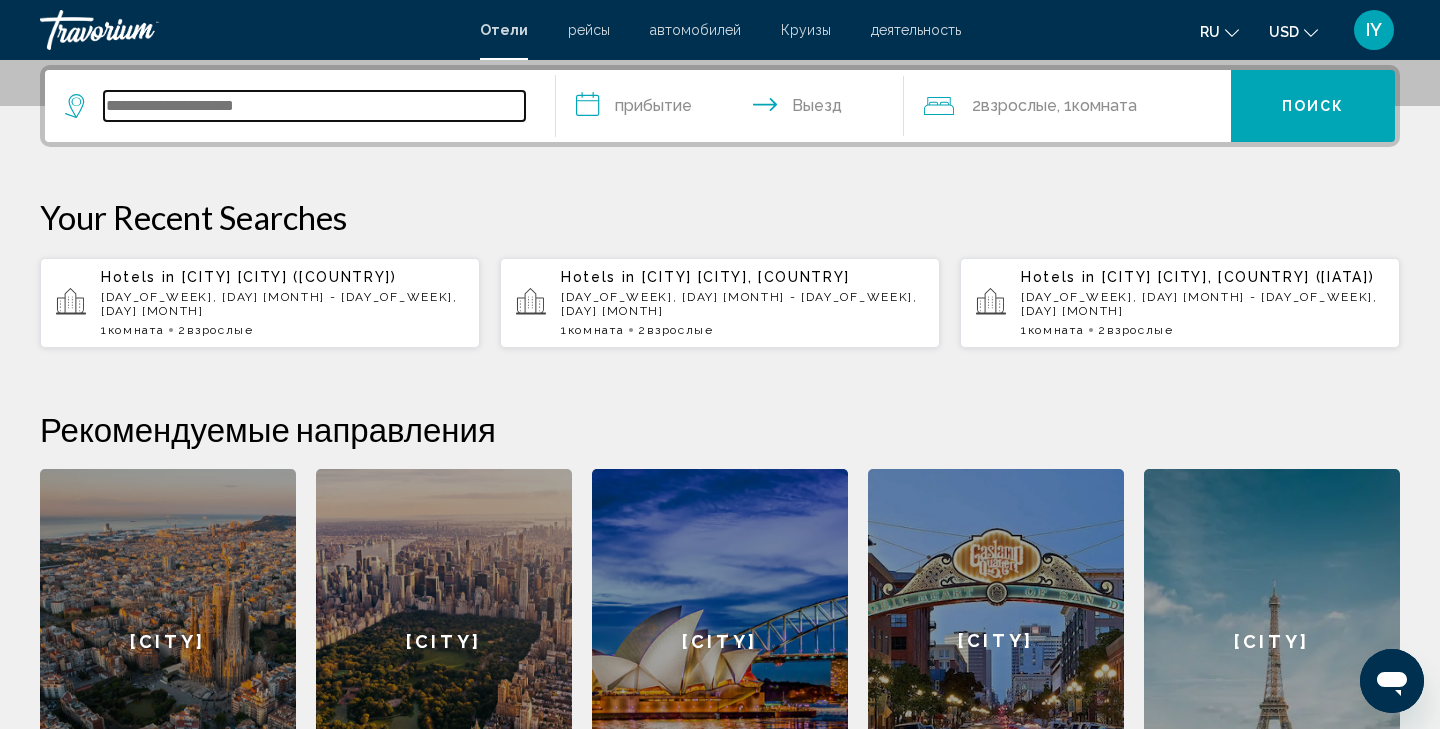 click at bounding box center (314, 106) 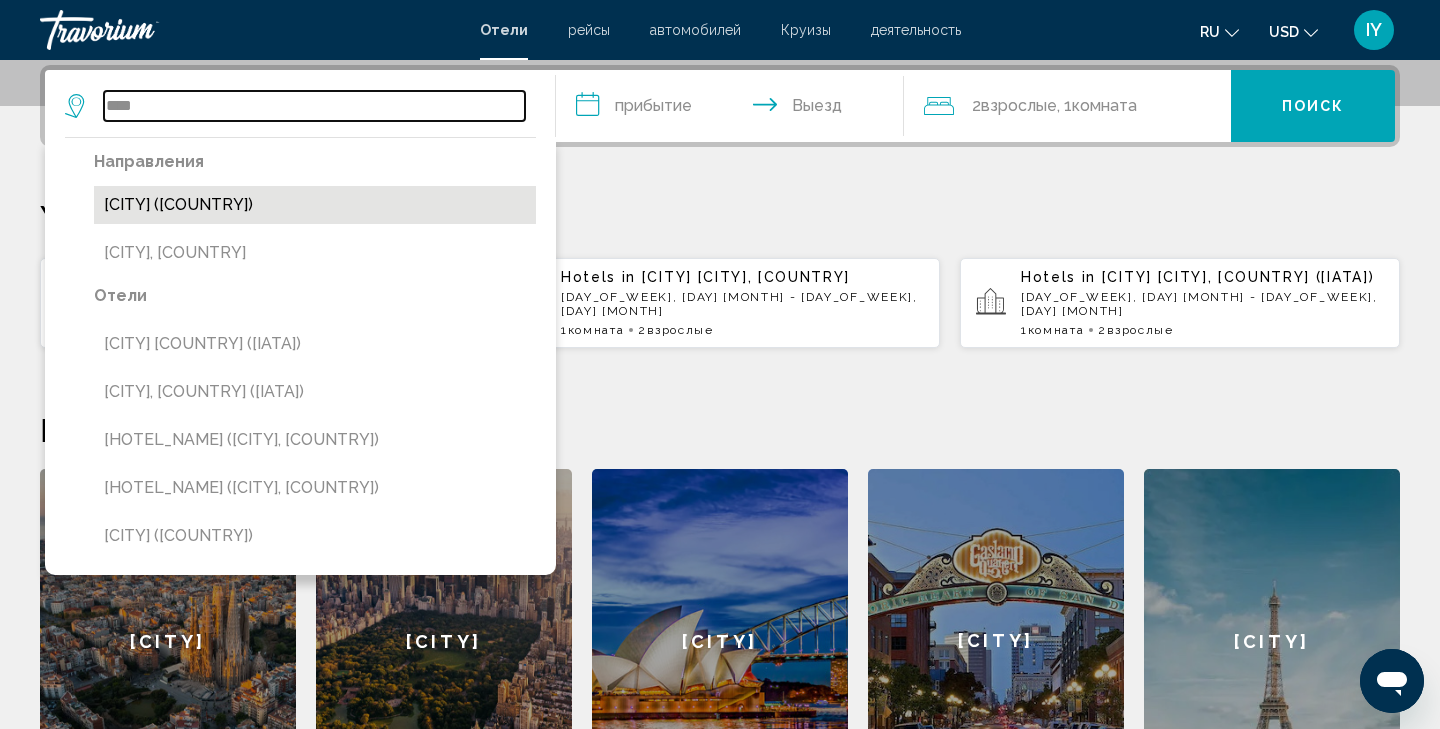 type on "****" 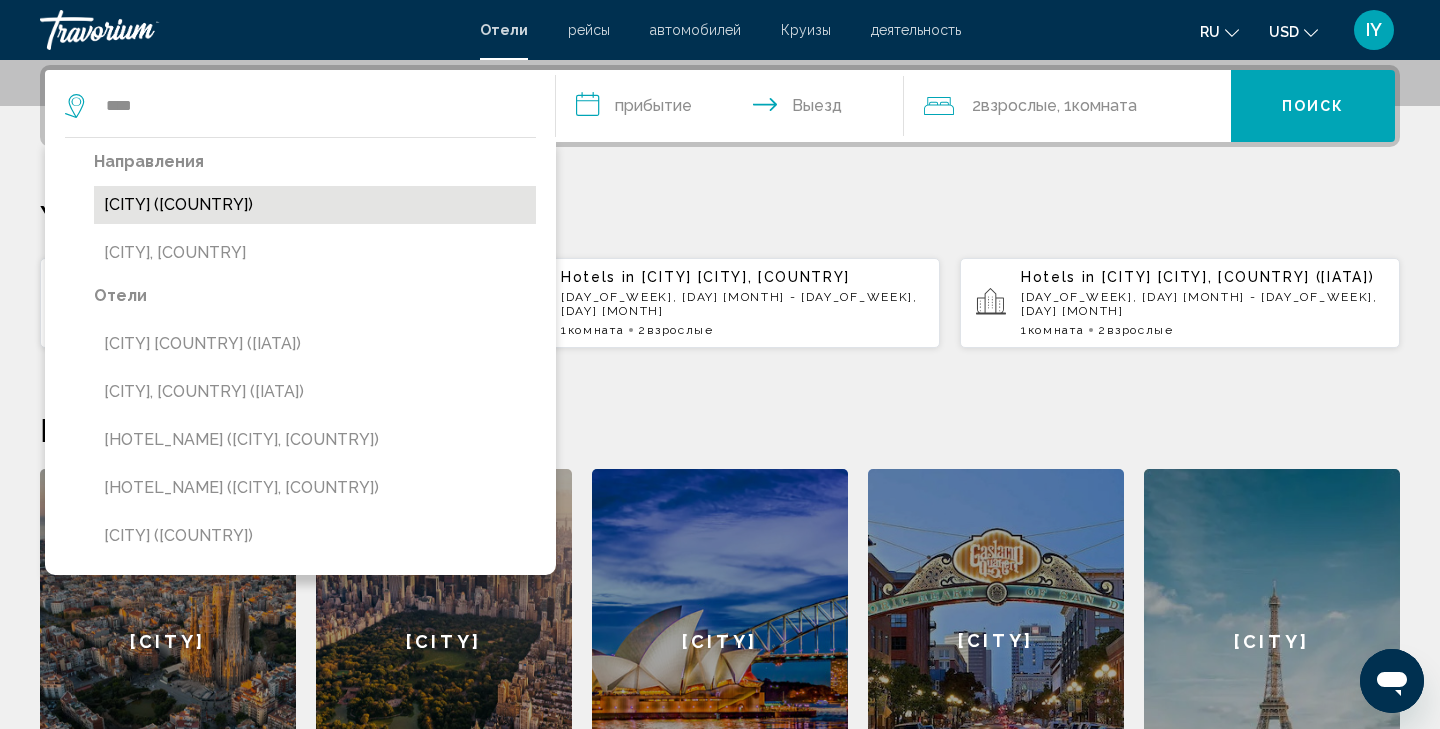 click on "[CITY], [COUNTRY] ([AIRPORT_CODE])" at bounding box center (315, 205) 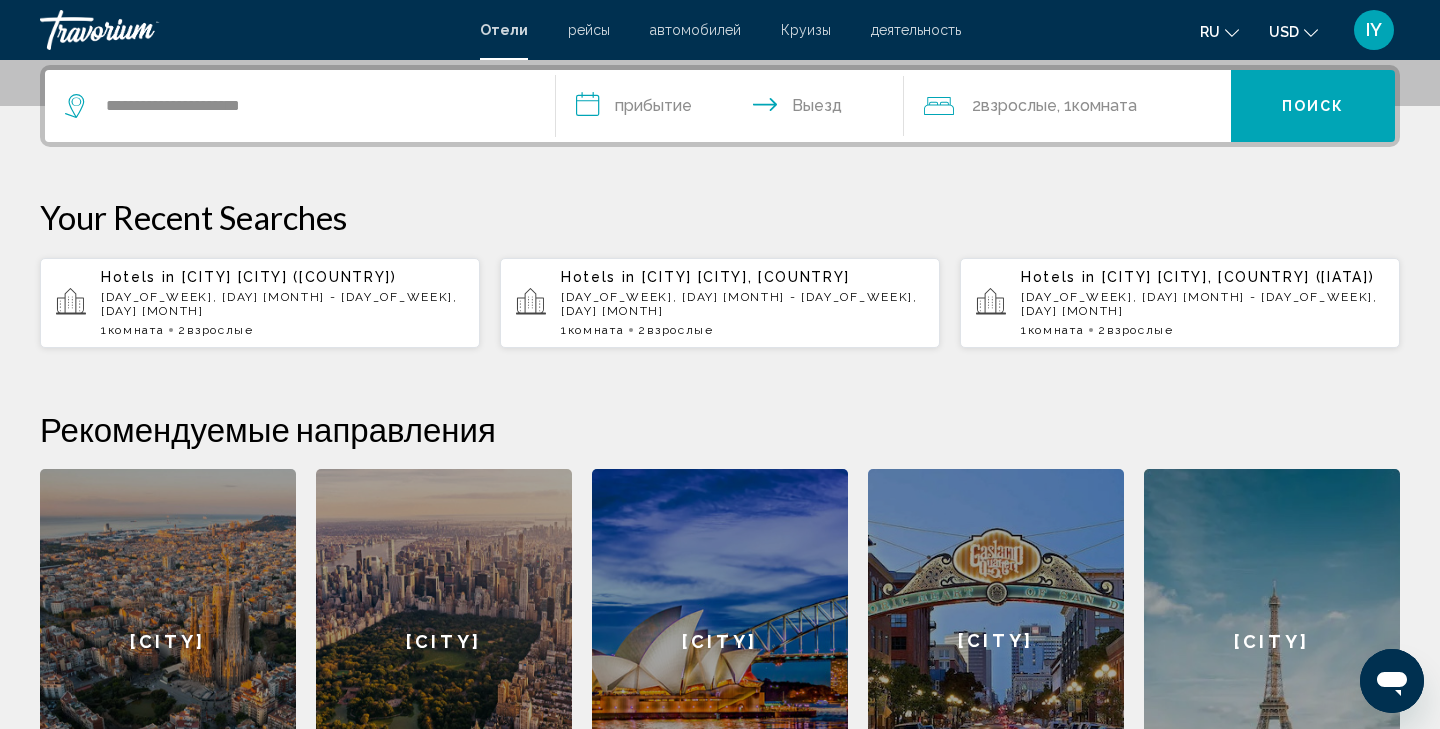 click on "**********" at bounding box center [734, 109] 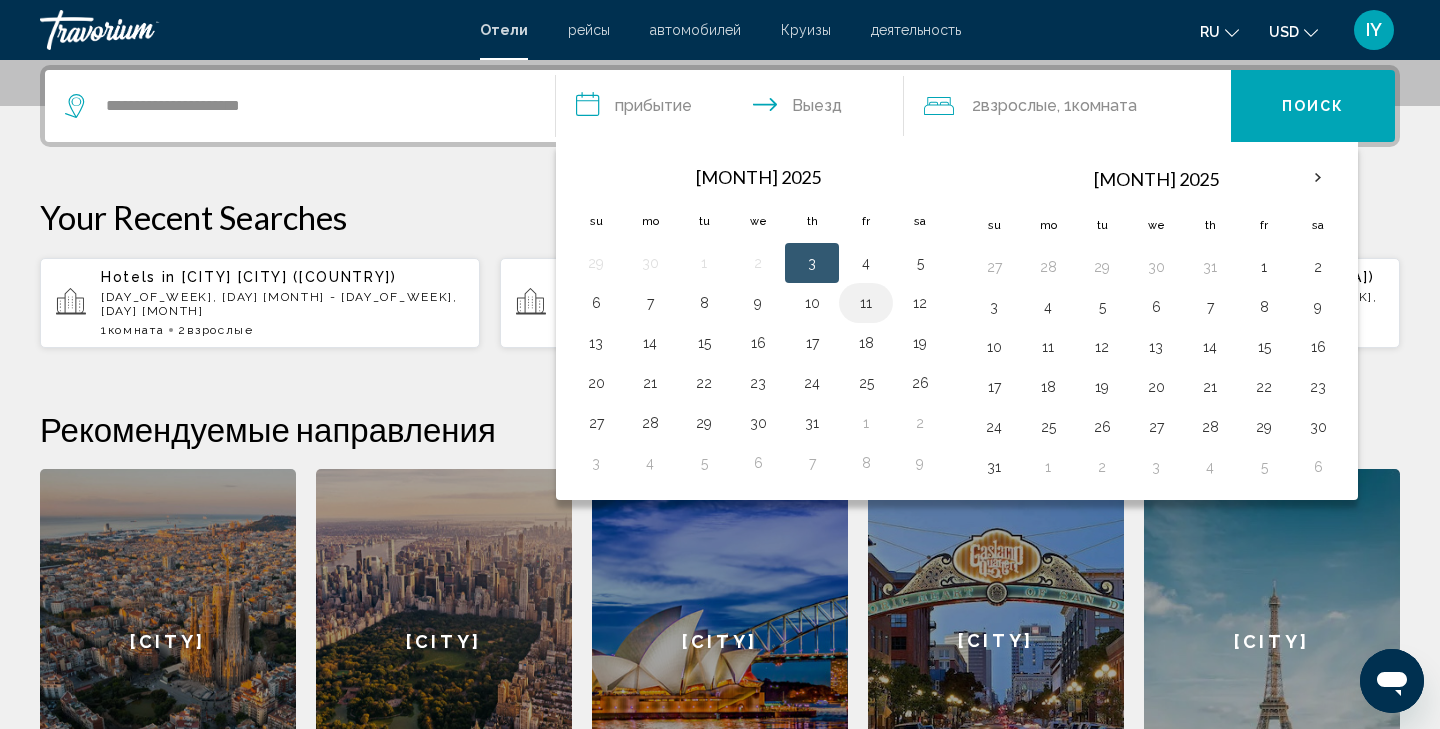 click on "[NUMBER]" at bounding box center (866, 303) 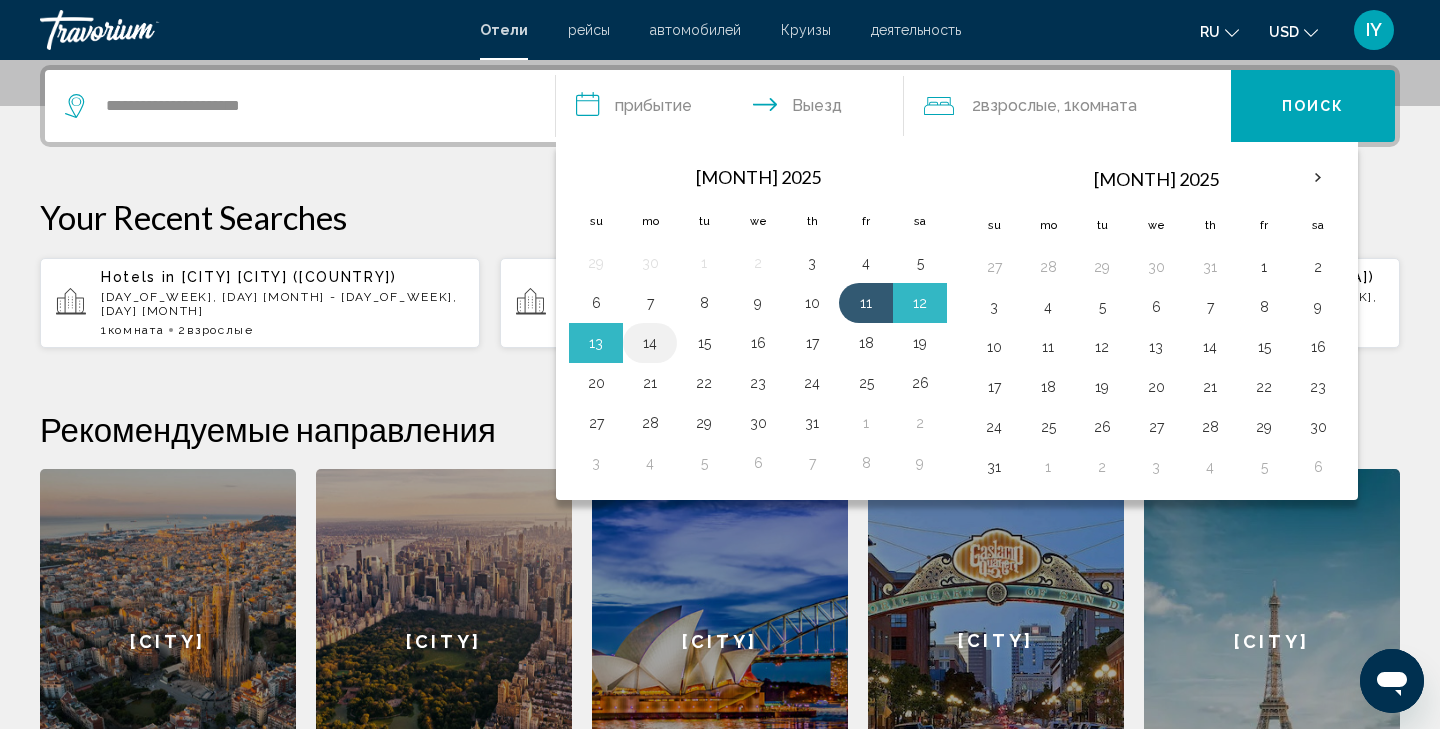 click on "[NUMBER]" at bounding box center (650, 343) 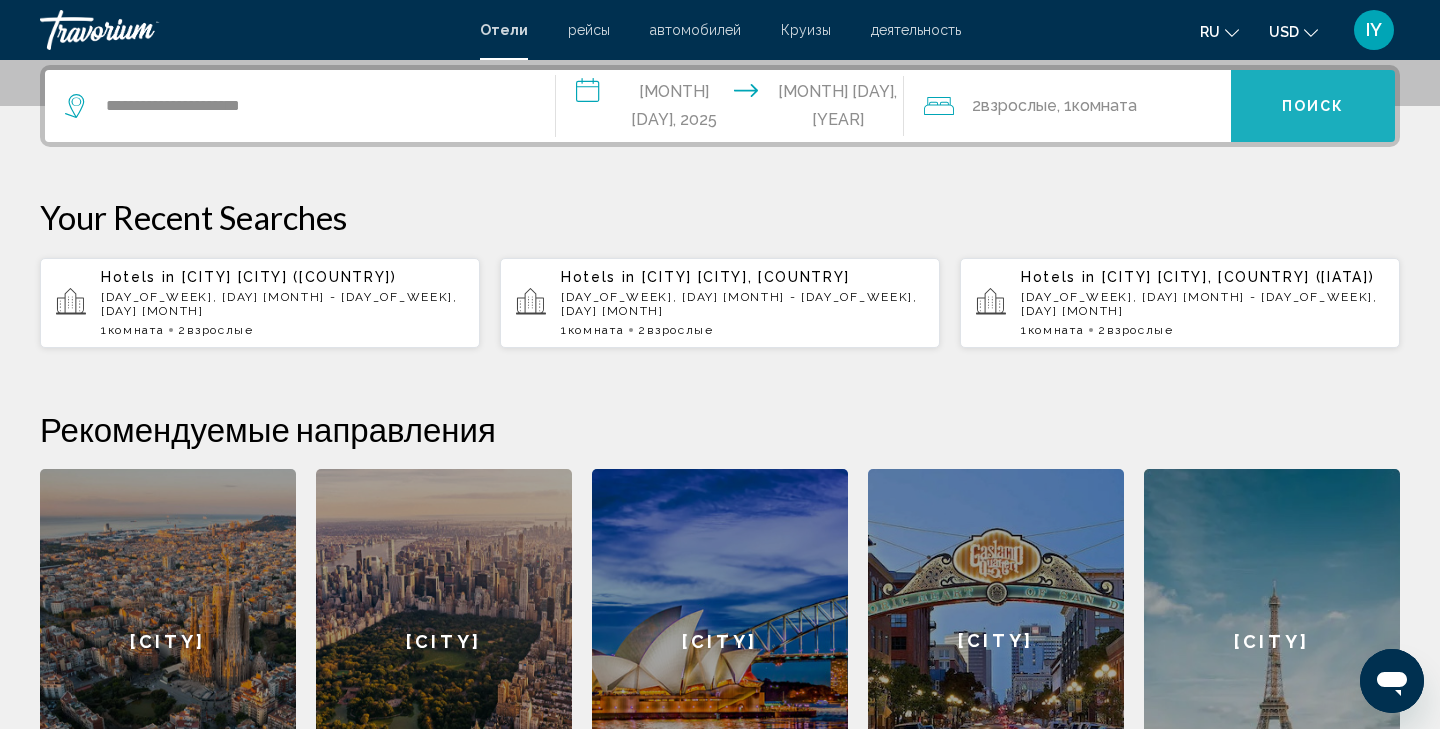 click on "Поиск" at bounding box center [1313, 106] 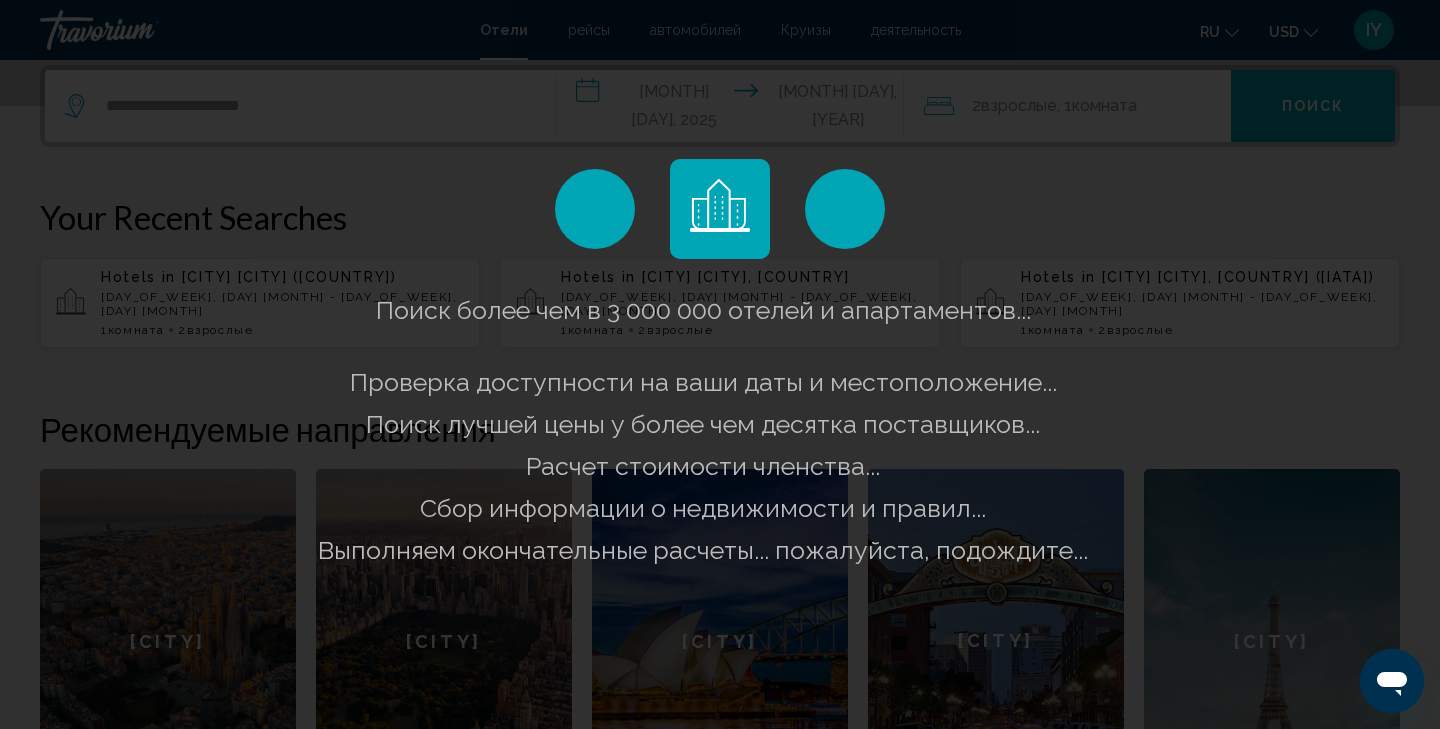 scroll, scrollTop: 0, scrollLeft: 0, axis: both 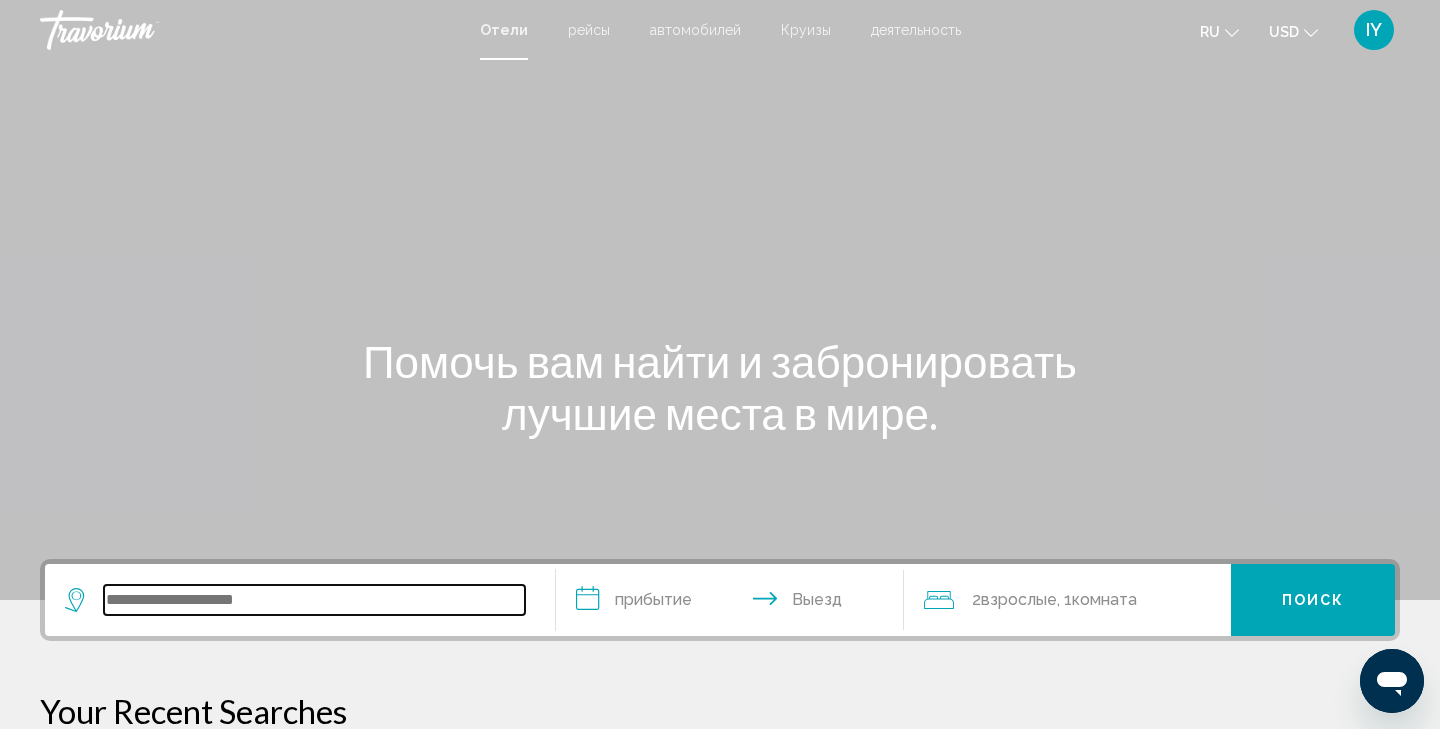 click at bounding box center [314, 600] 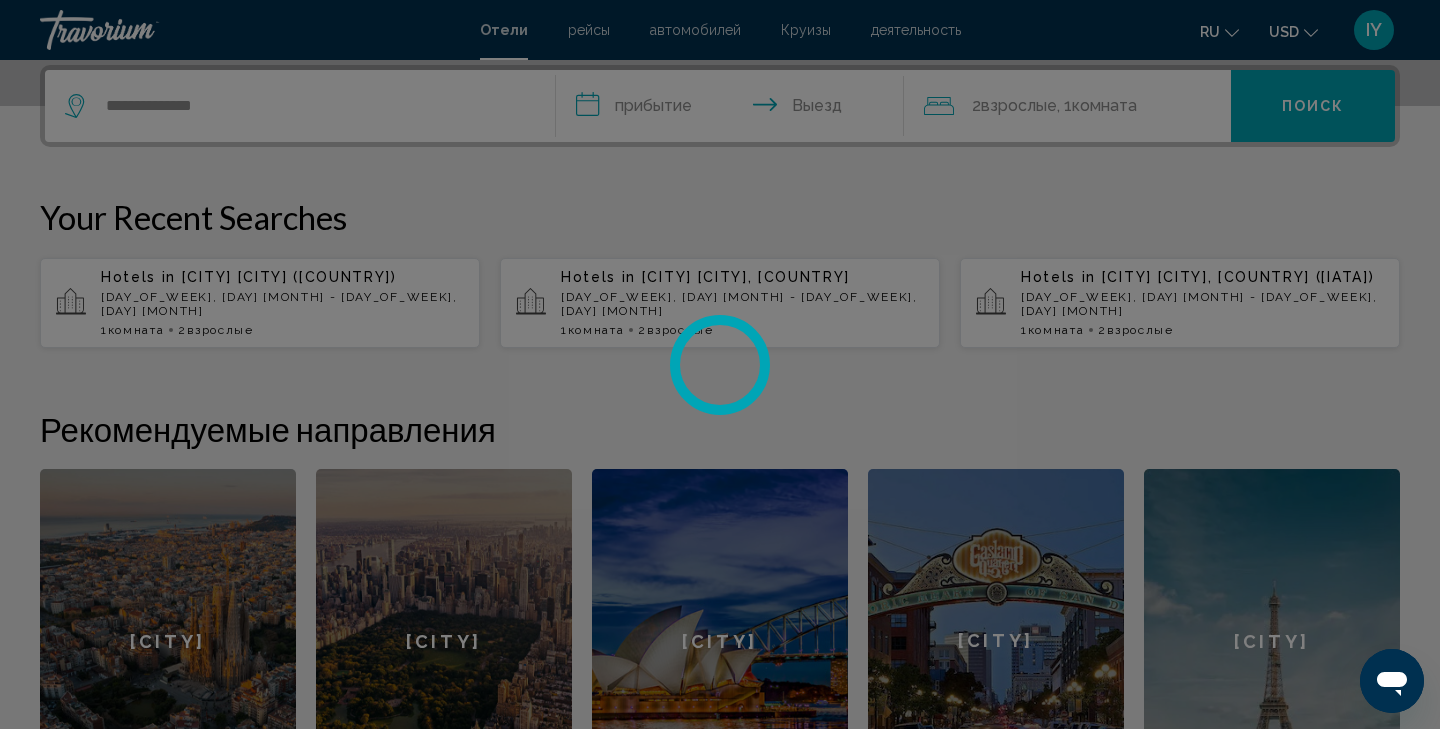 click at bounding box center (720, 364) 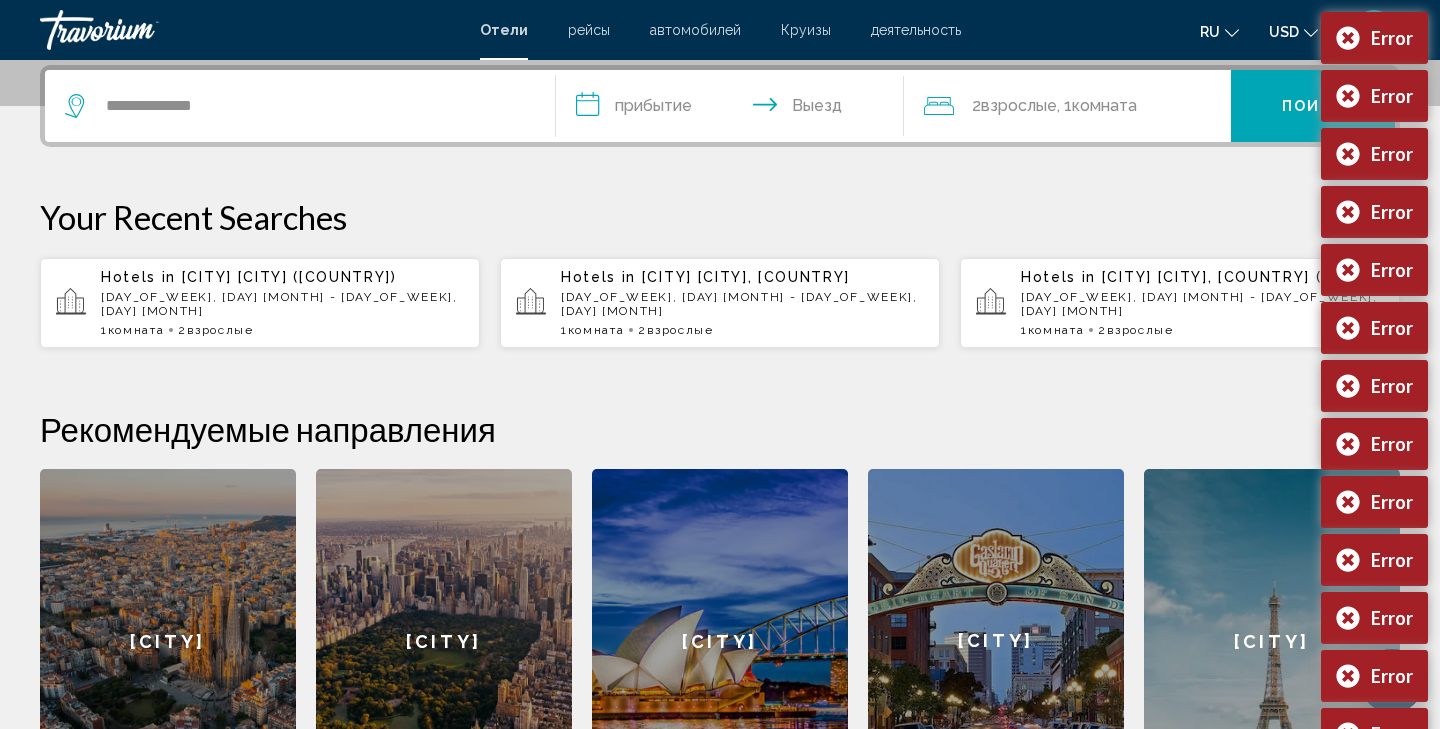drag, startPoint x: 654, startPoint y: 4, endPoint x: 814, endPoint y: 179, distance: 237.11812 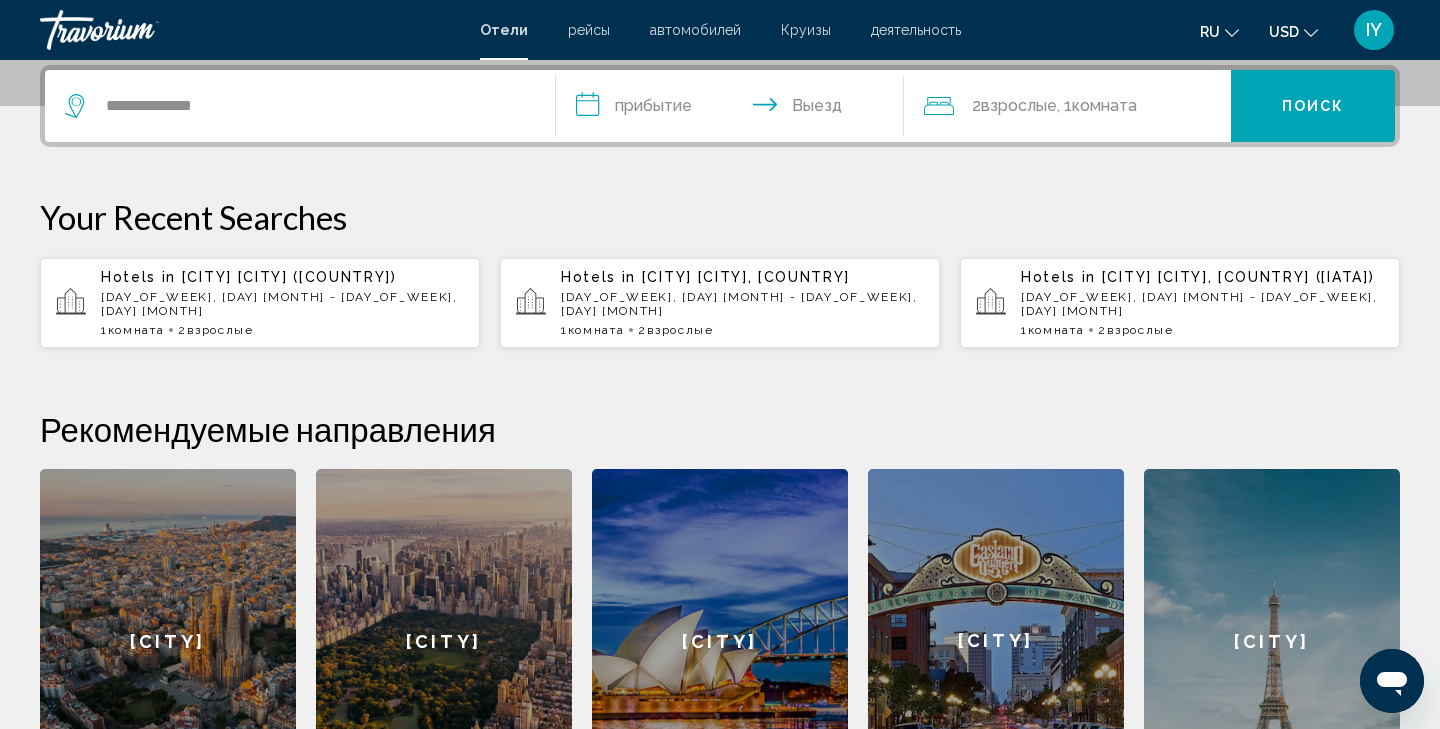 click on "**********" at bounding box center (720, 439) 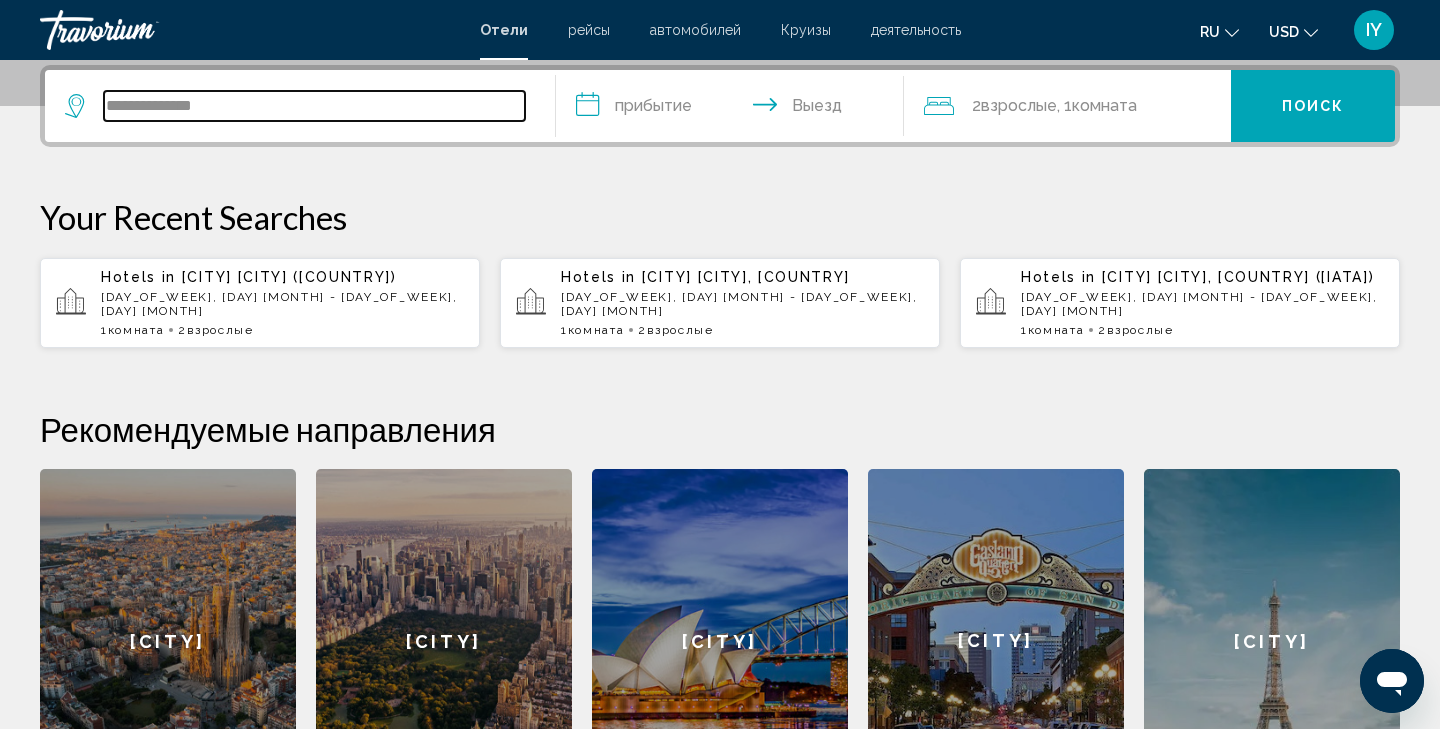 click on "**********" at bounding box center [314, 106] 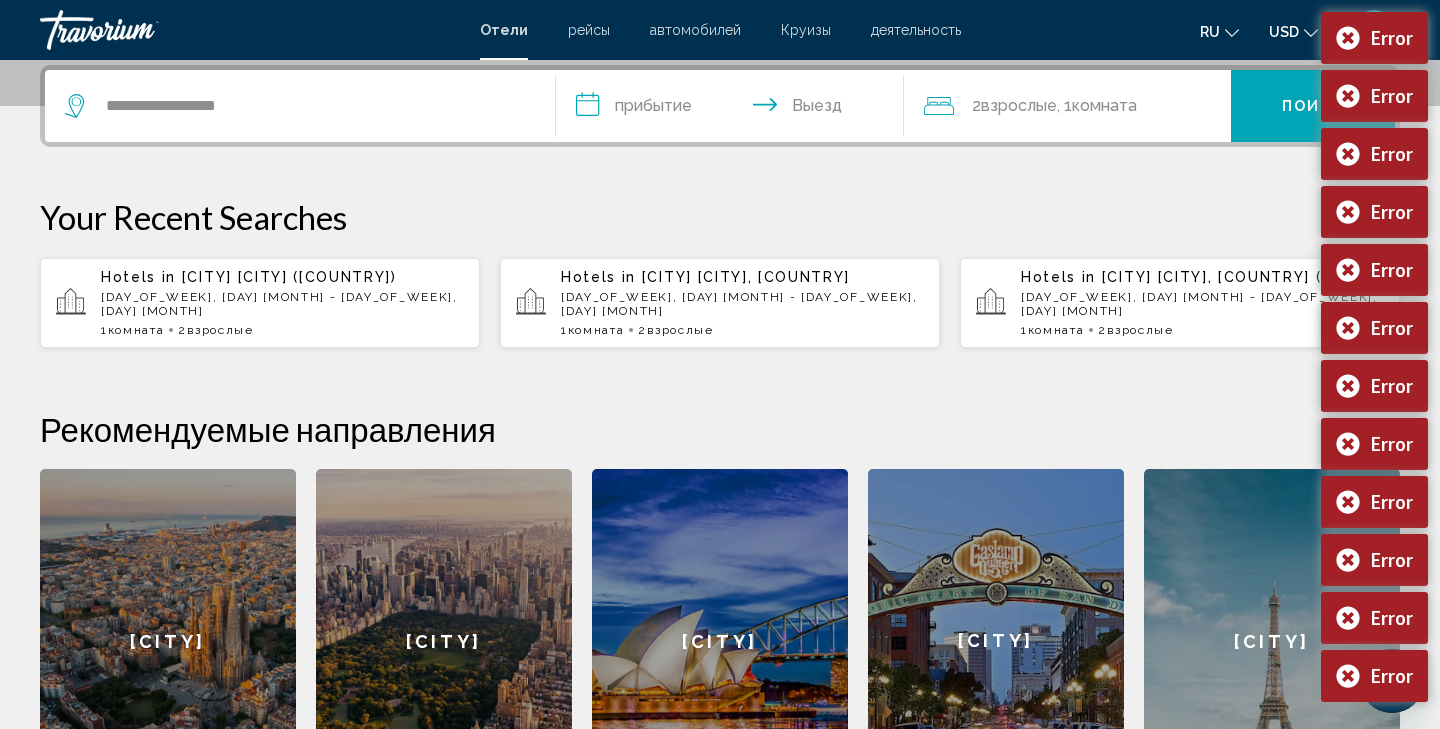 drag, startPoint x: 389, startPoint y: 193, endPoint x: 436, endPoint y: 220, distance: 54.20332 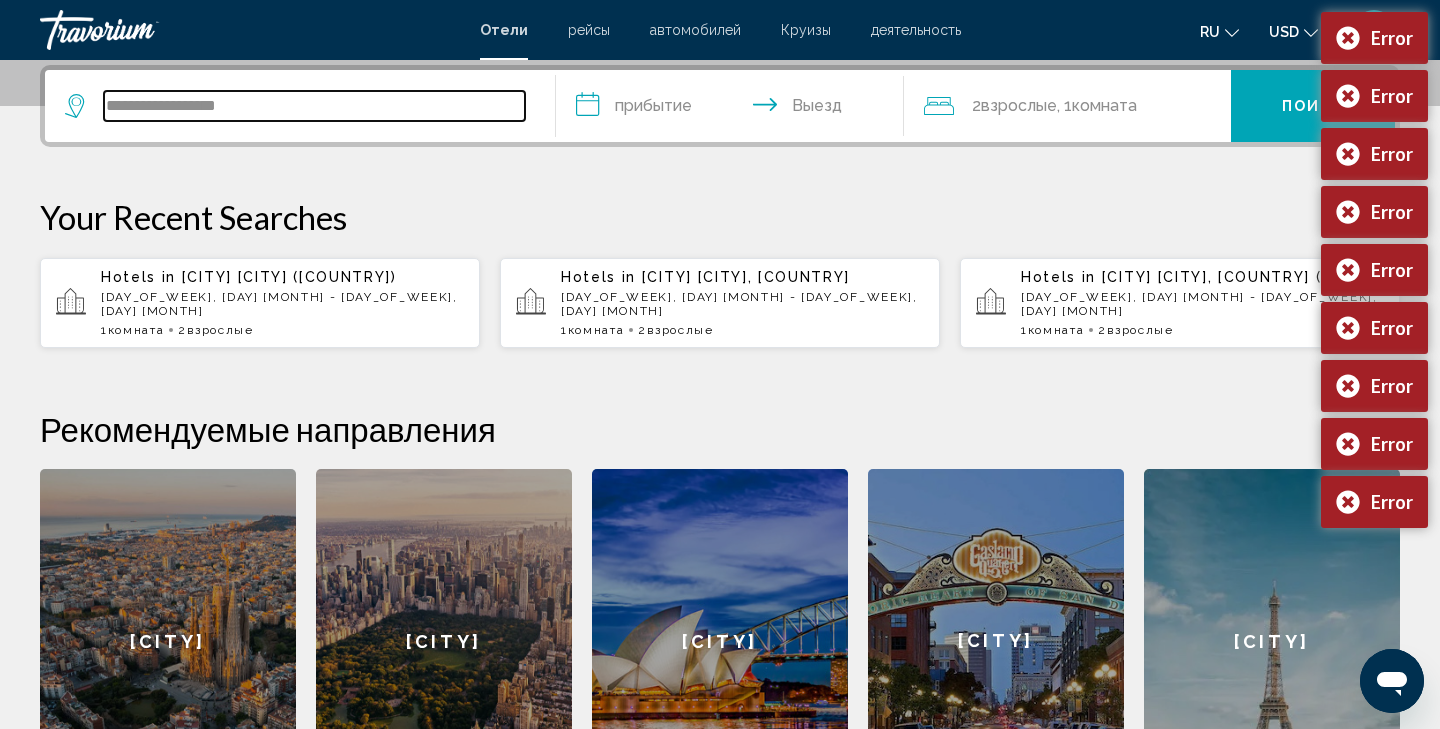 click on "**********" at bounding box center [314, 106] 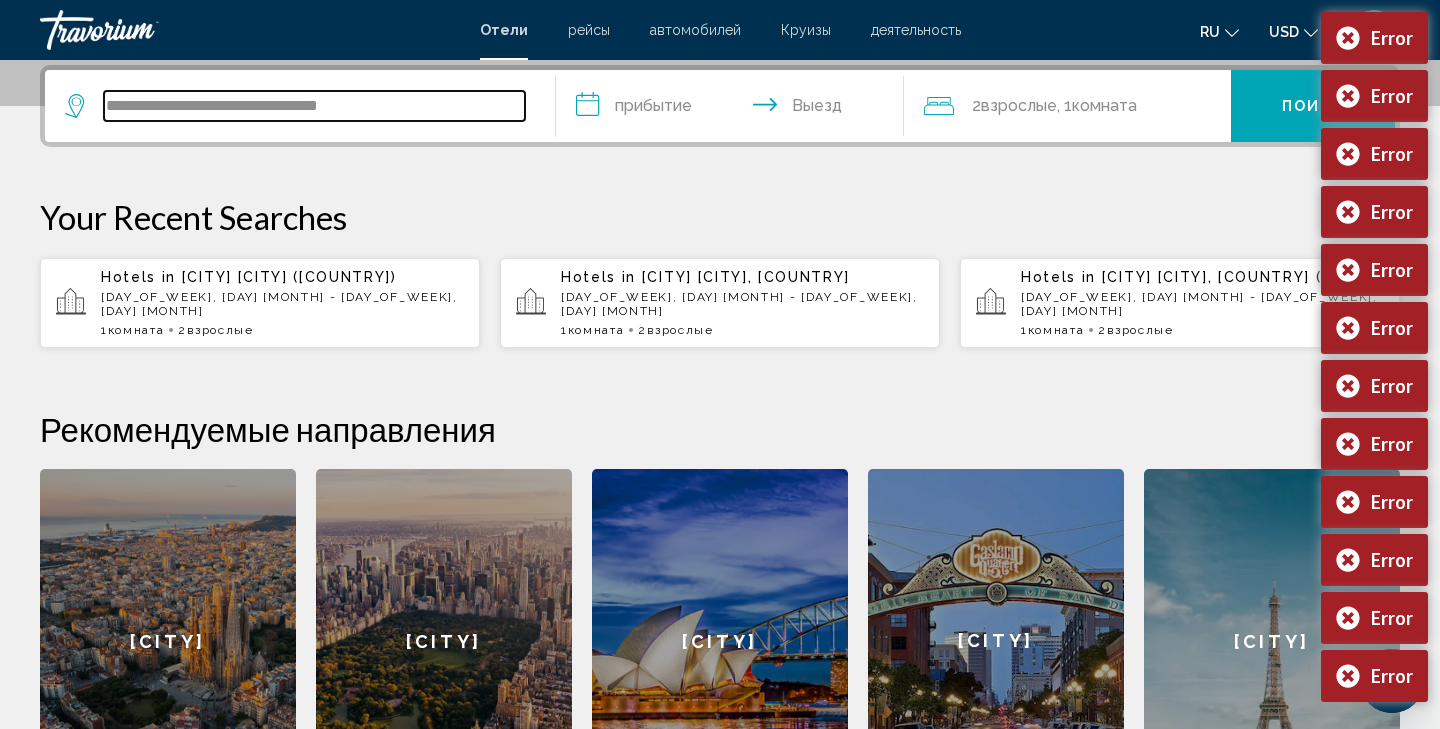 type on "**********" 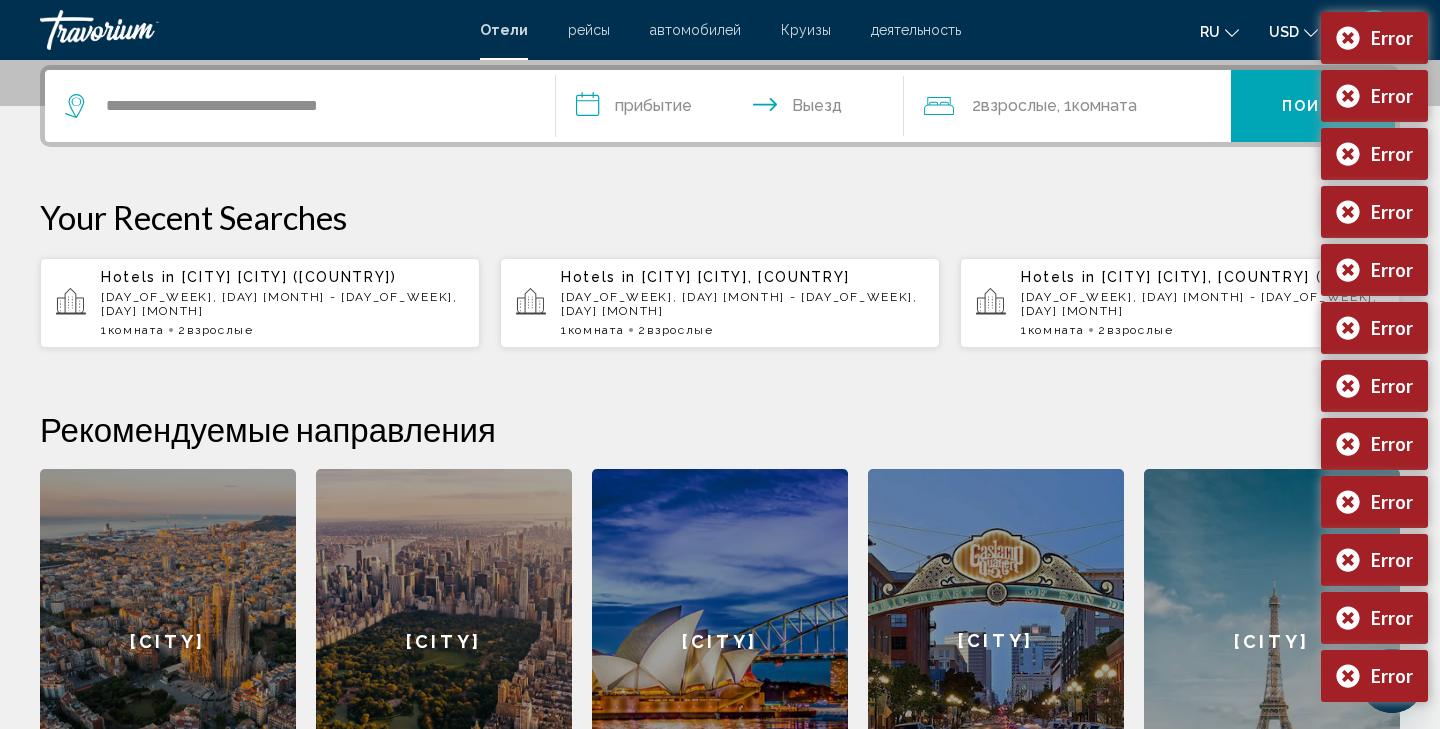click on "**********" at bounding box center (734, 109) 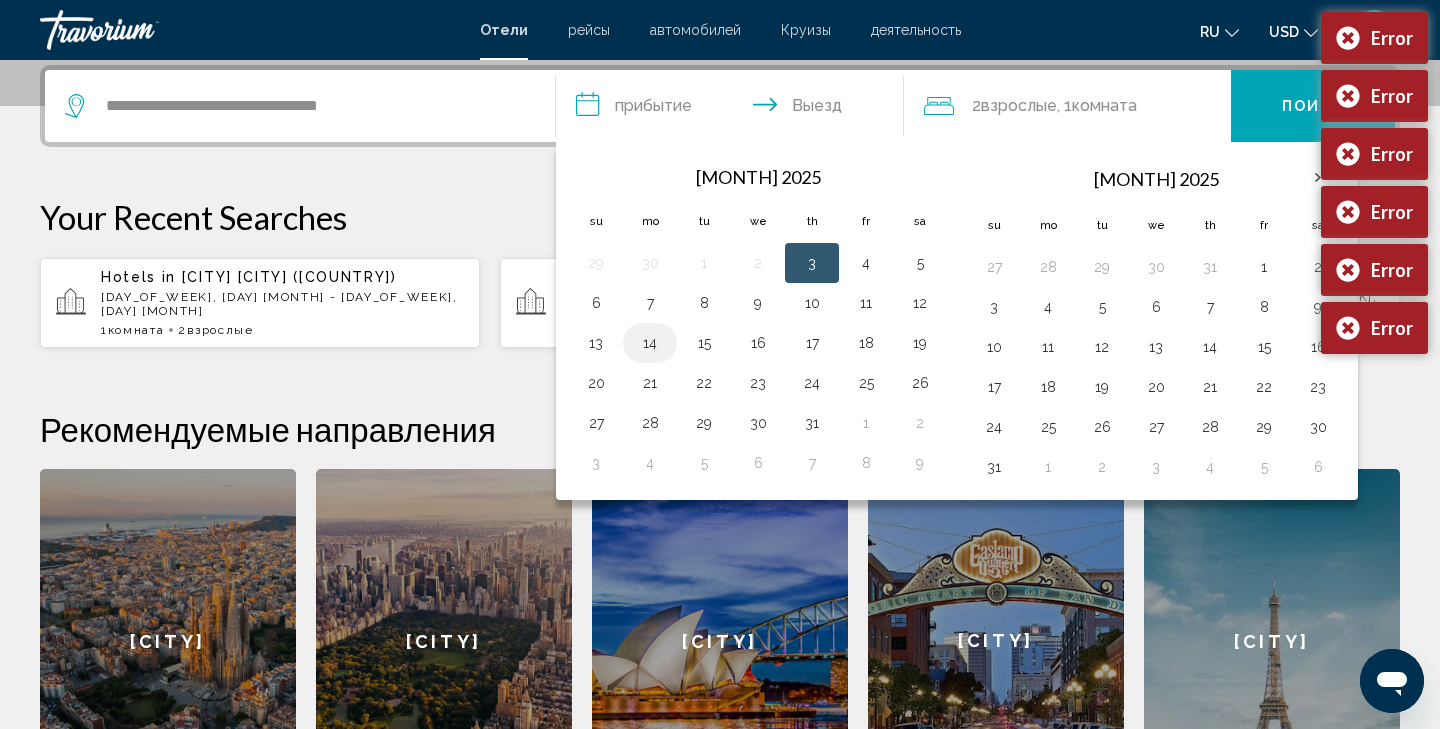 click on "[NUMBER]" at bounding box center [650, 343] 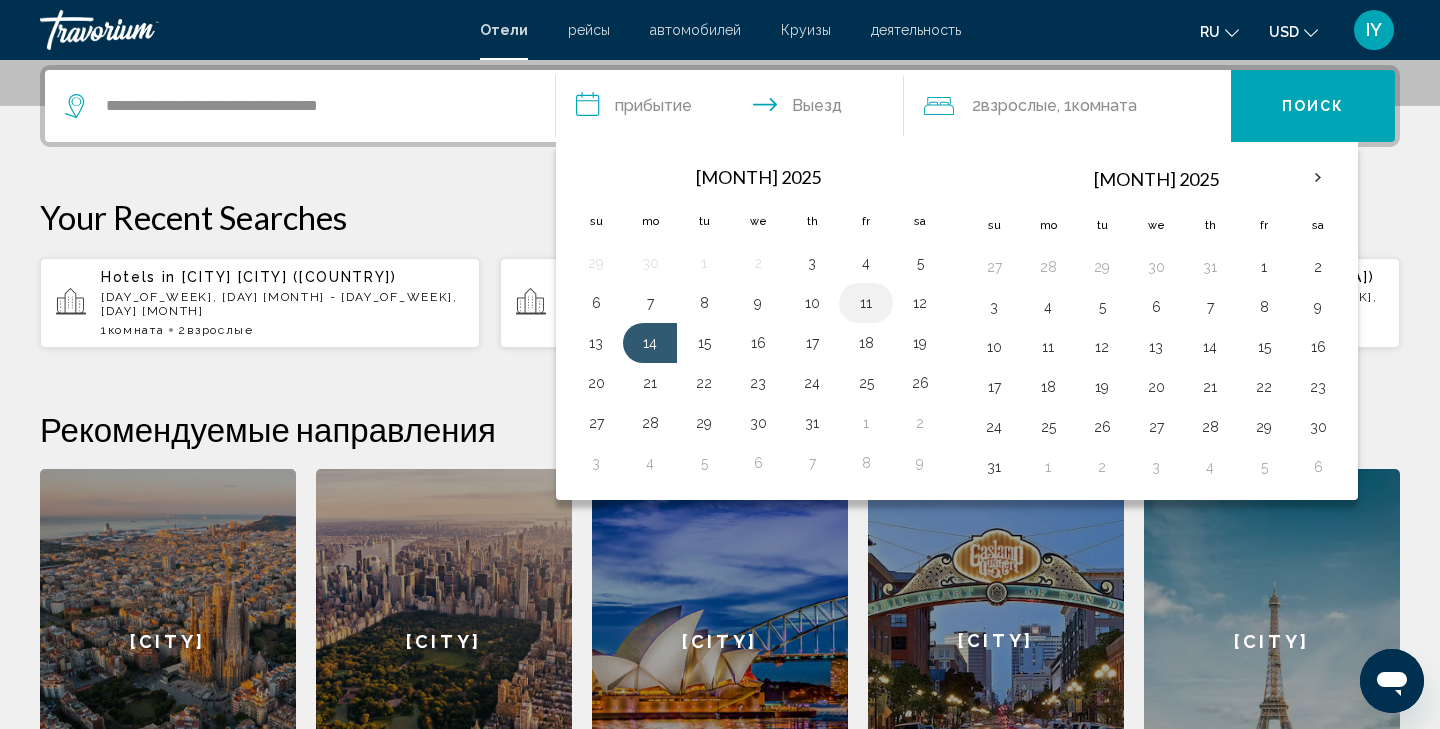click on "[NUMBER]" at bounding box center [866, 303] 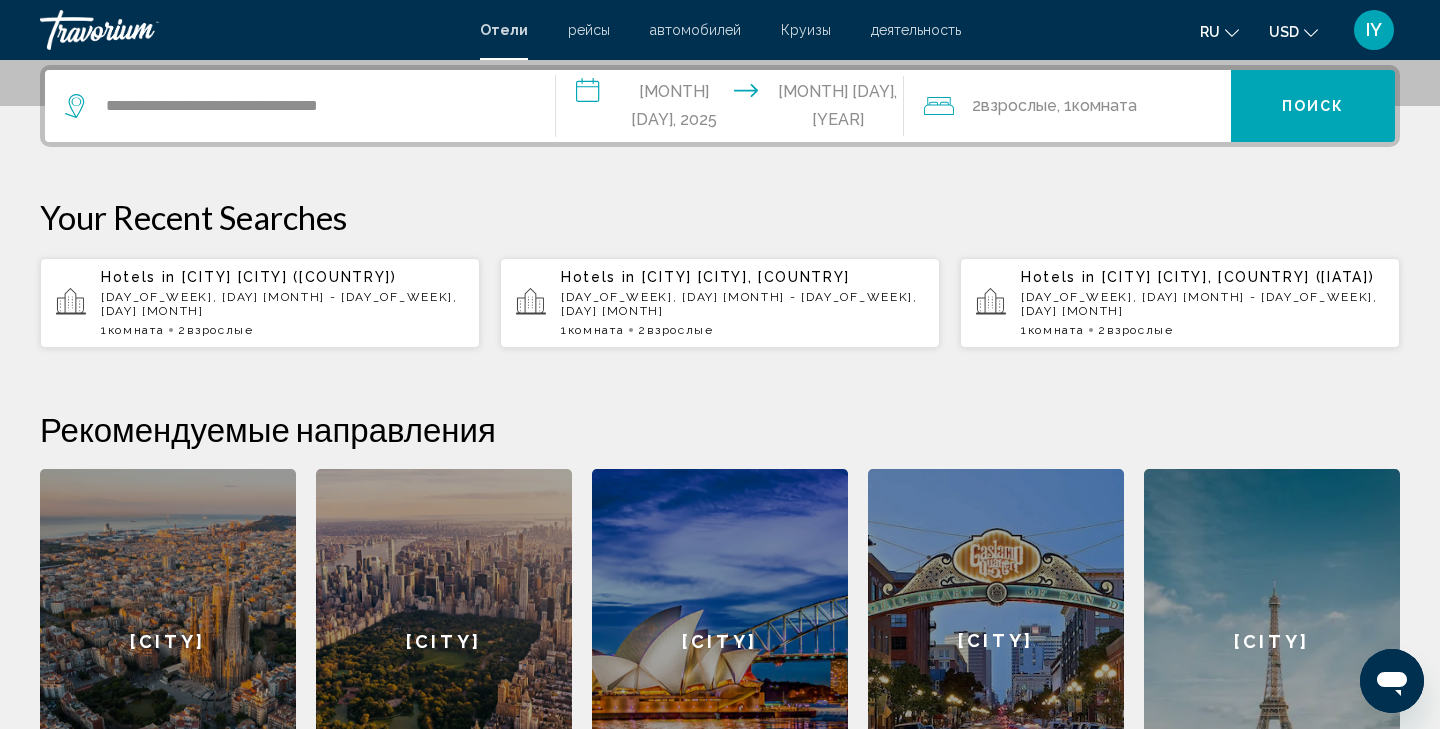 click on "Поиск" at bounding box center (1313, 107) 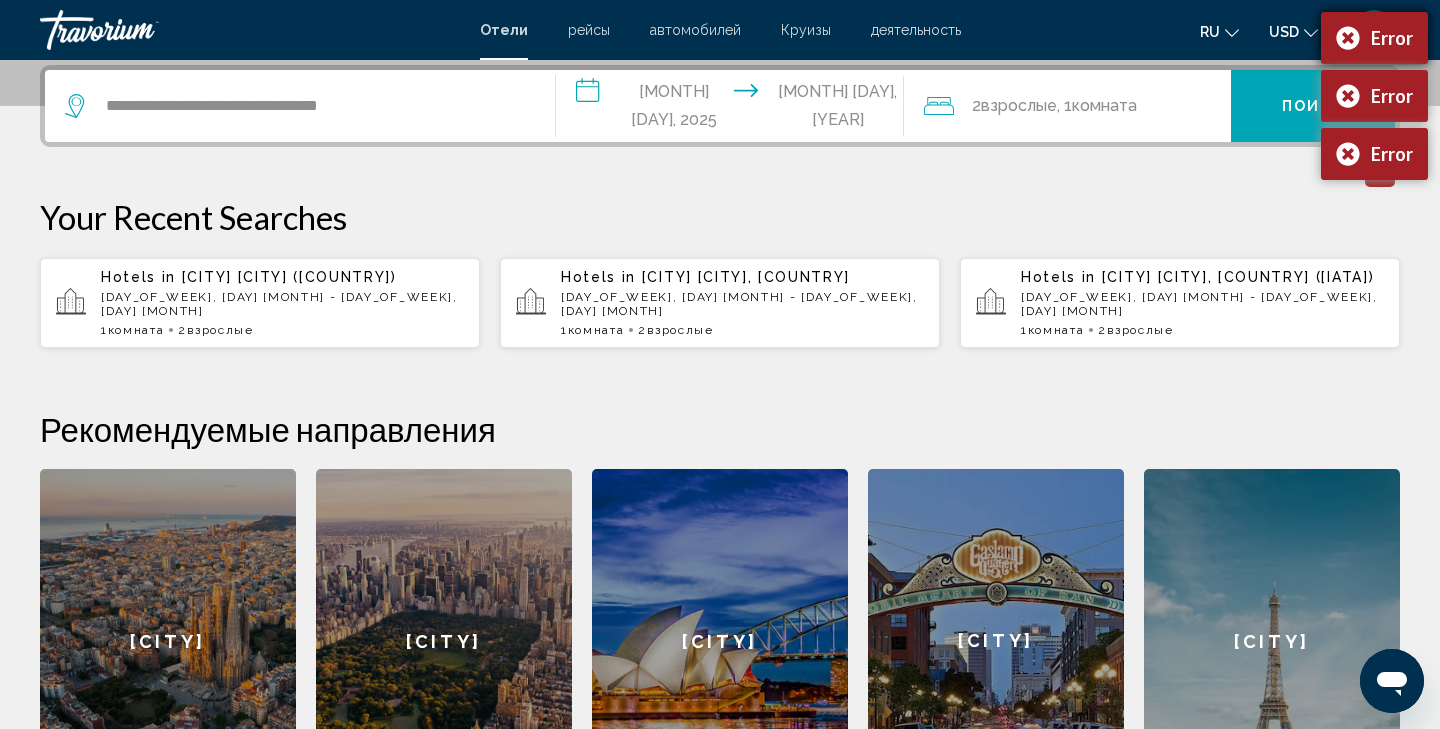 click on "Error" at bounding box center [1374, 38] 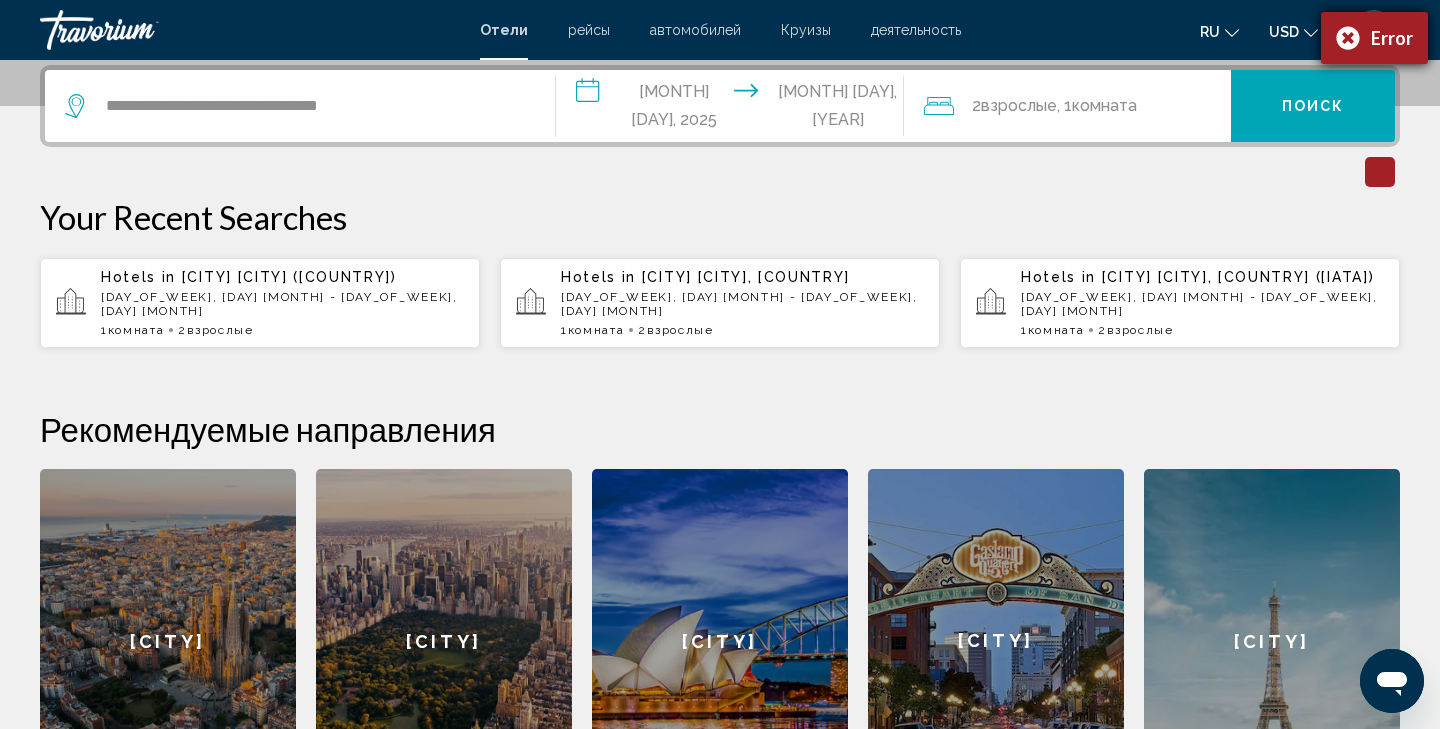 click on "Error" at bounding box center (1374, 38) 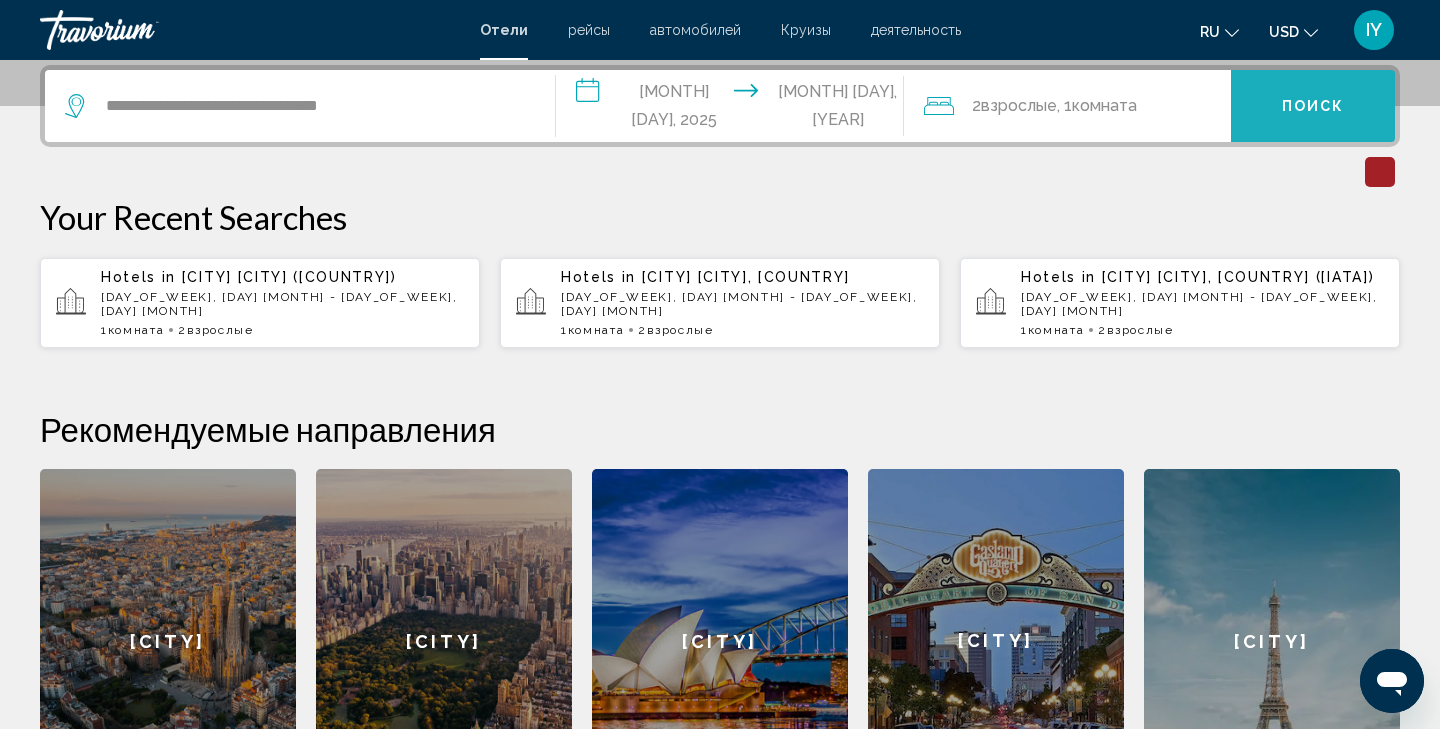 click on "Поиск" at bounding box center [1313, 106] 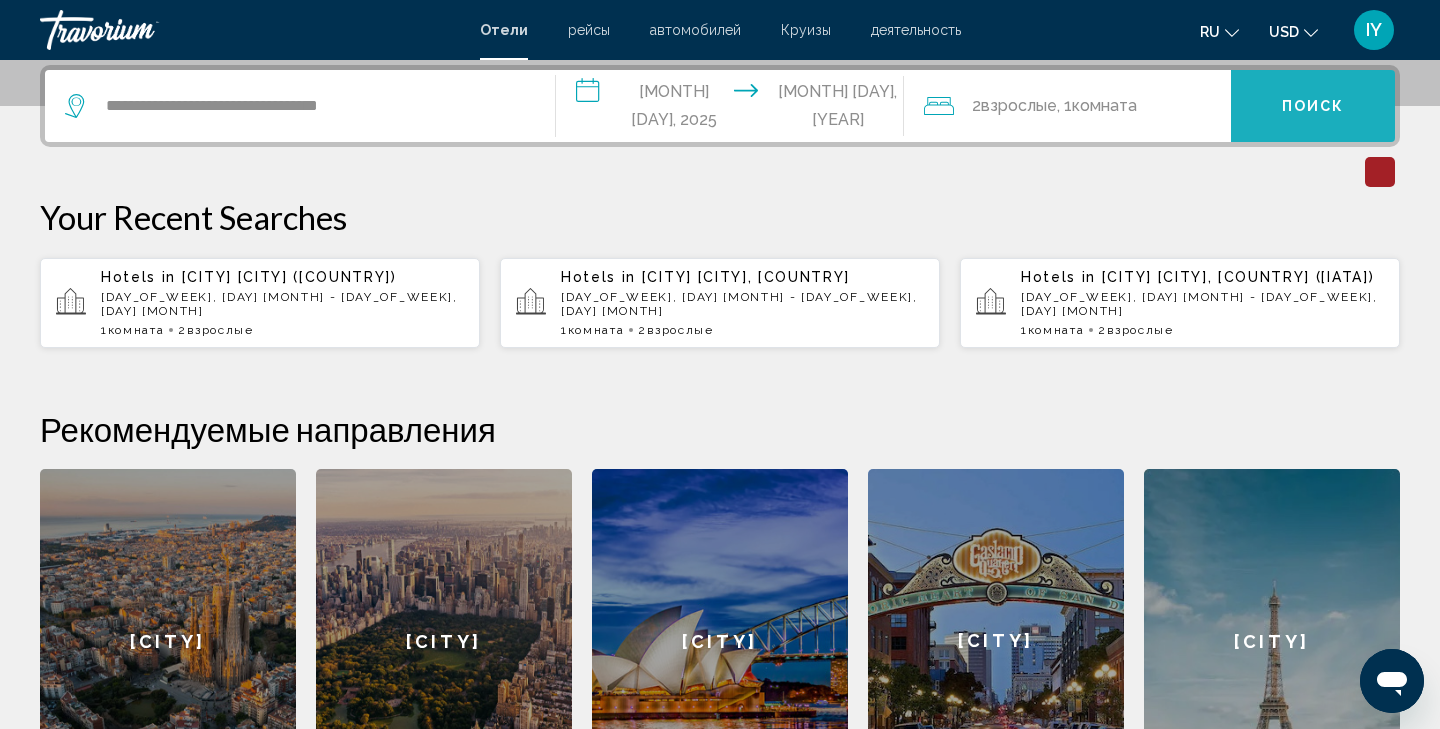 click on "Поиск" at bounding box center [1313, 107] 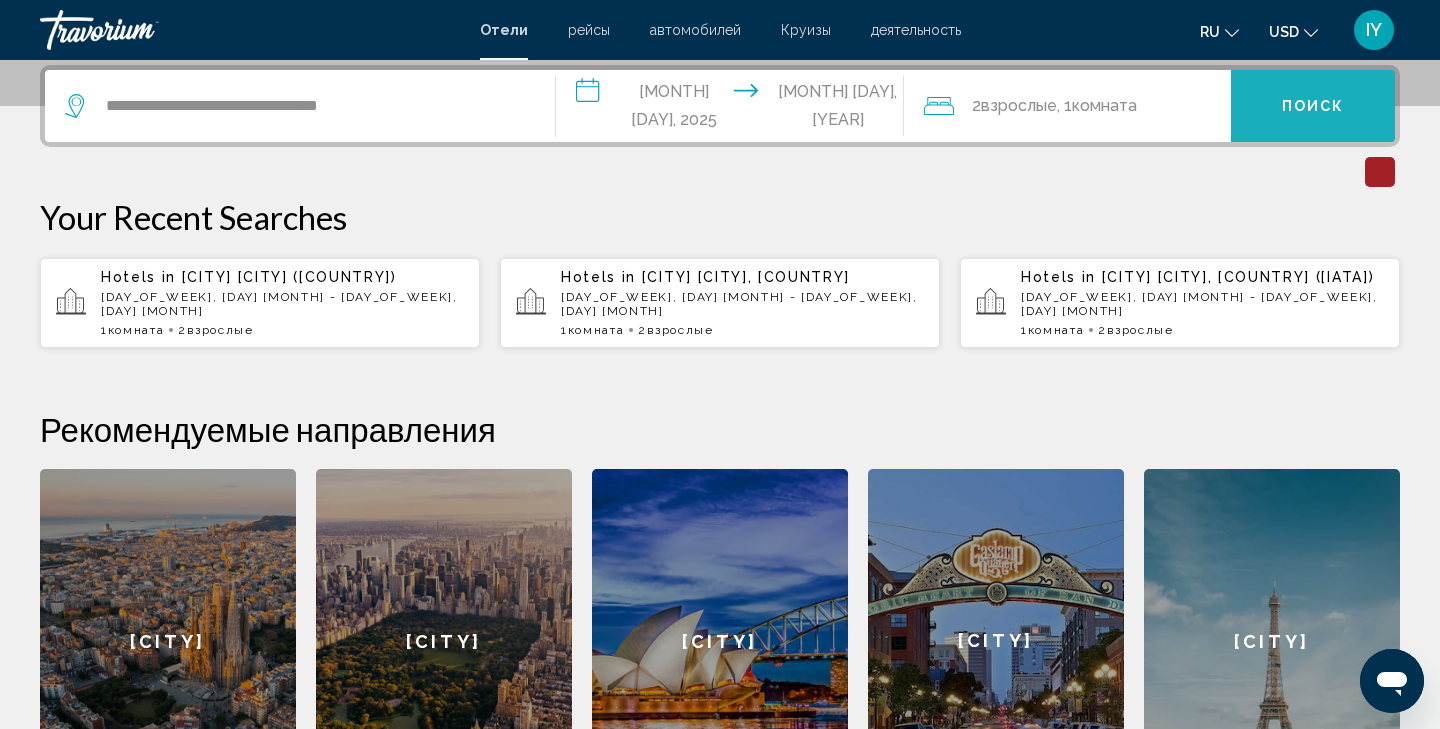 click on "Поиск" at bounding box center [1313, 106] 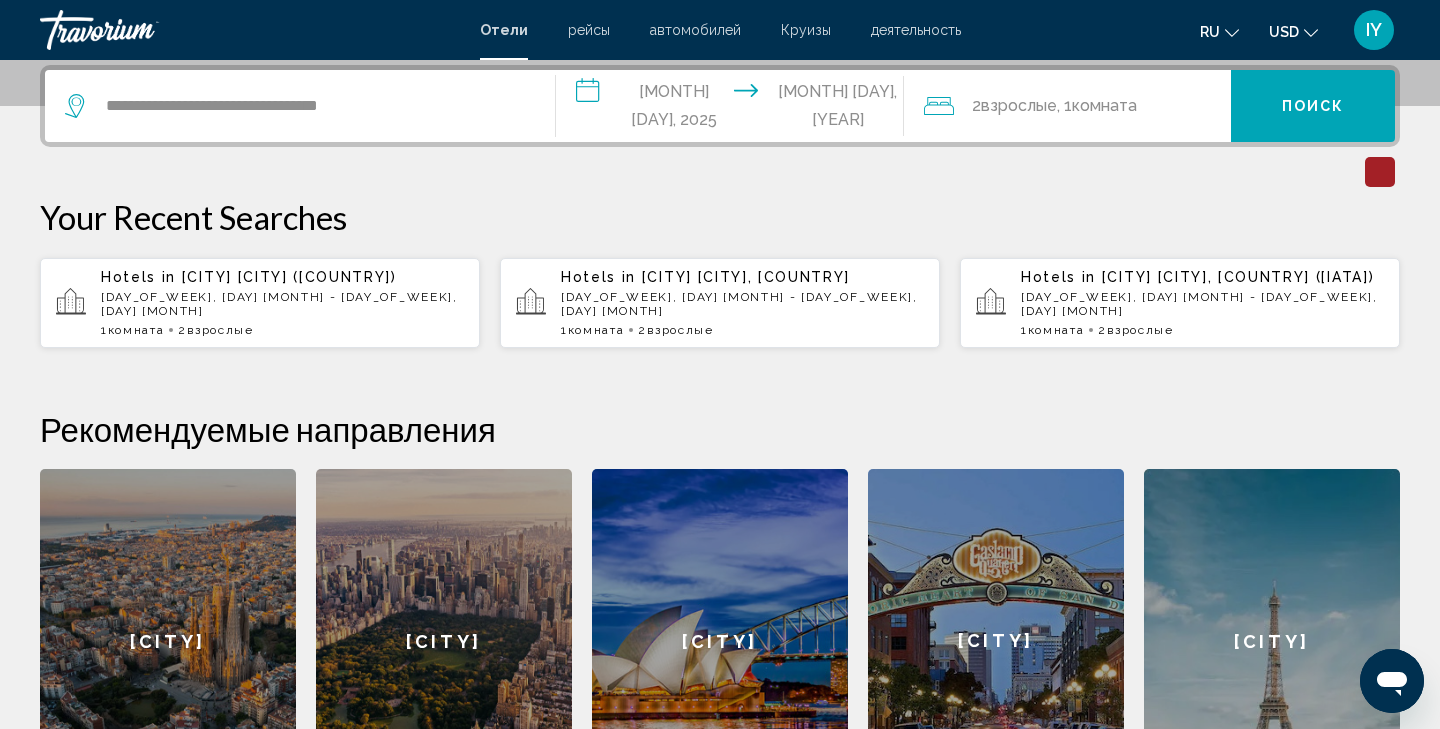 drag, startPoint x: 259, startPoint y: 15, endPoint x: 824, endPoint y: 182, distance: 589.1638 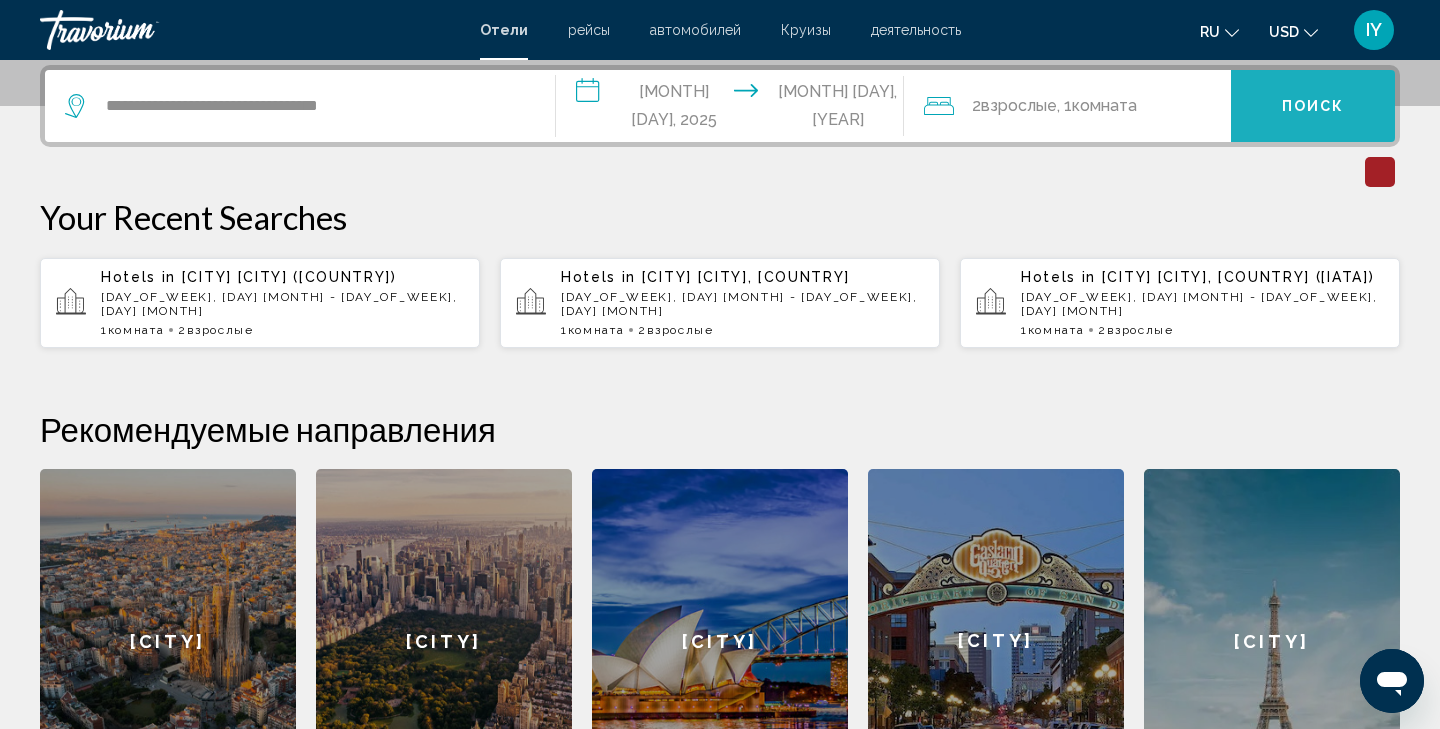 click on "Поиск" at bounding box center (1313, 107) 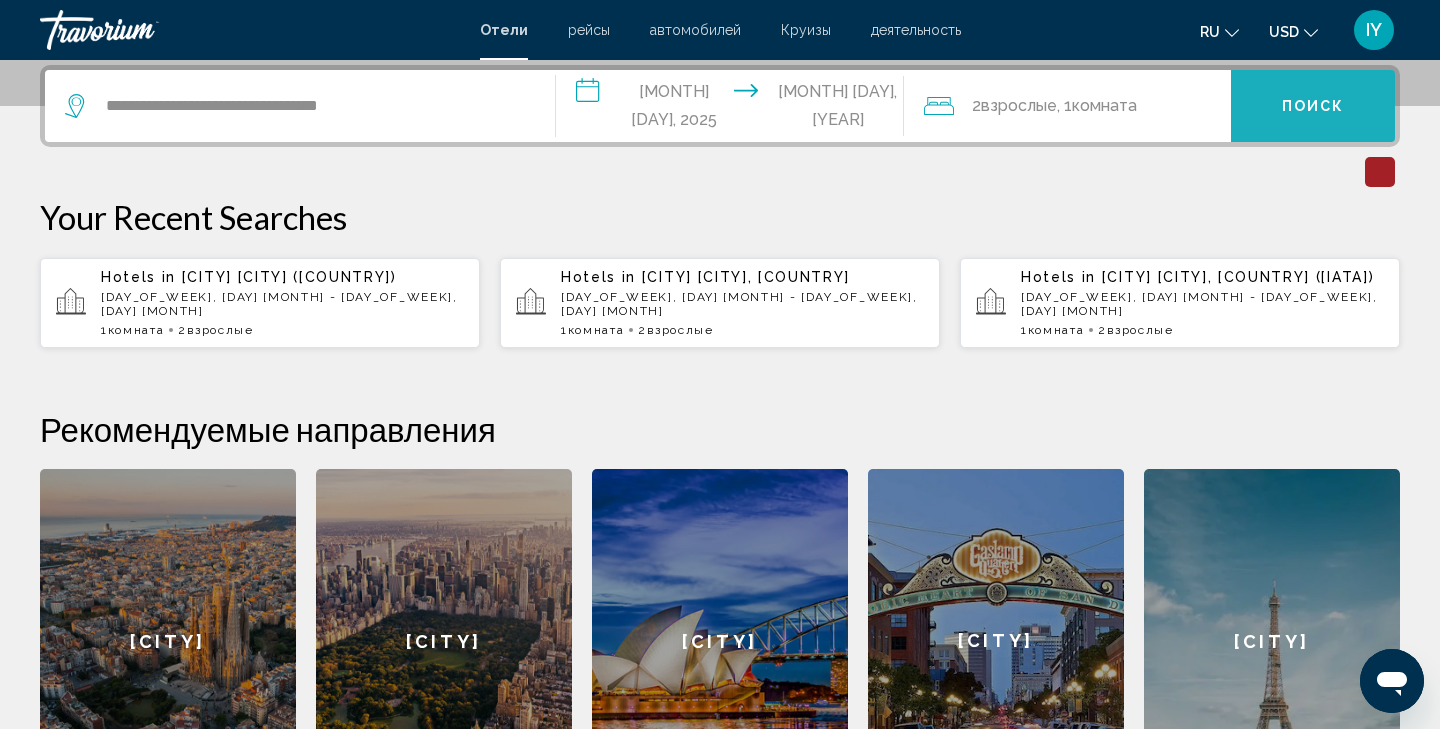 click on "Поиск" at bounding box center (1313, 107) 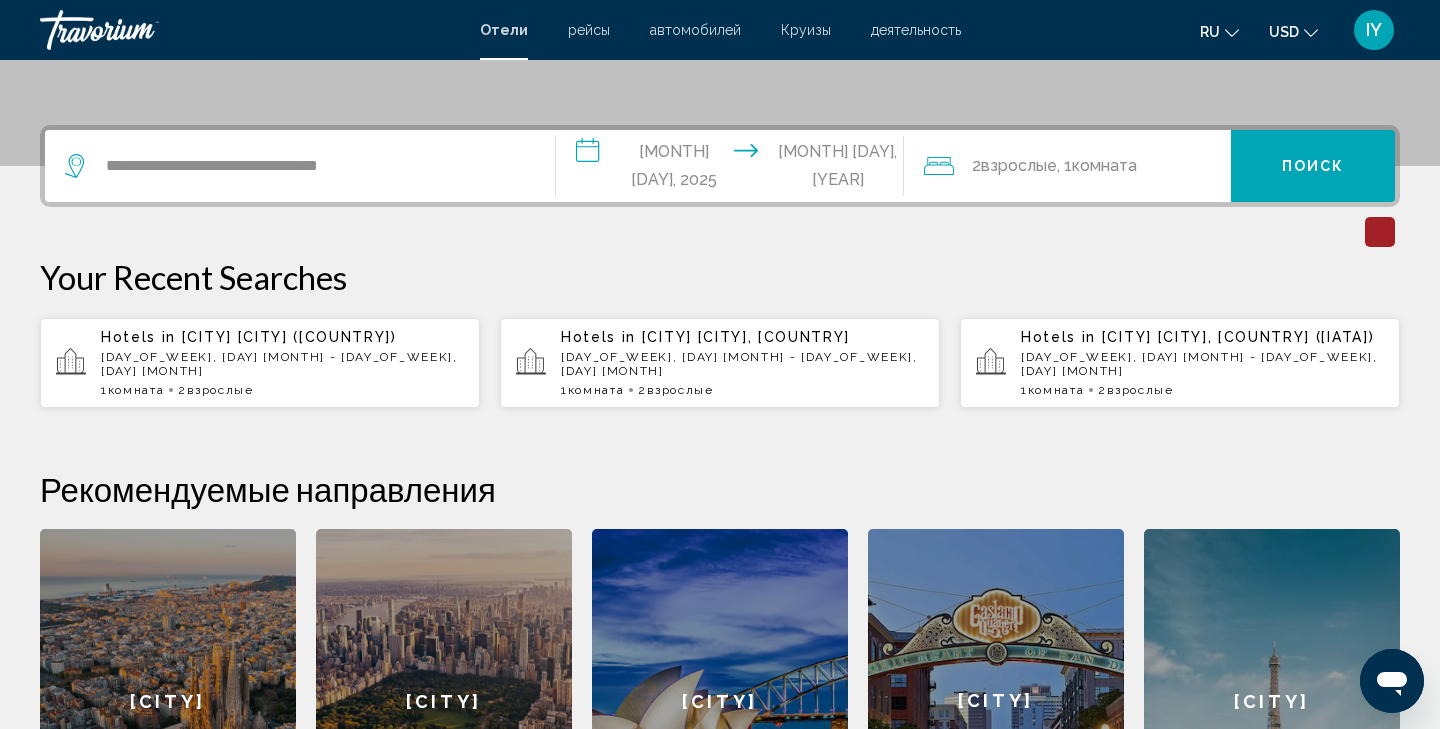 scroll, scrollTop: 468, scrollLeft: 0, axis: vertical 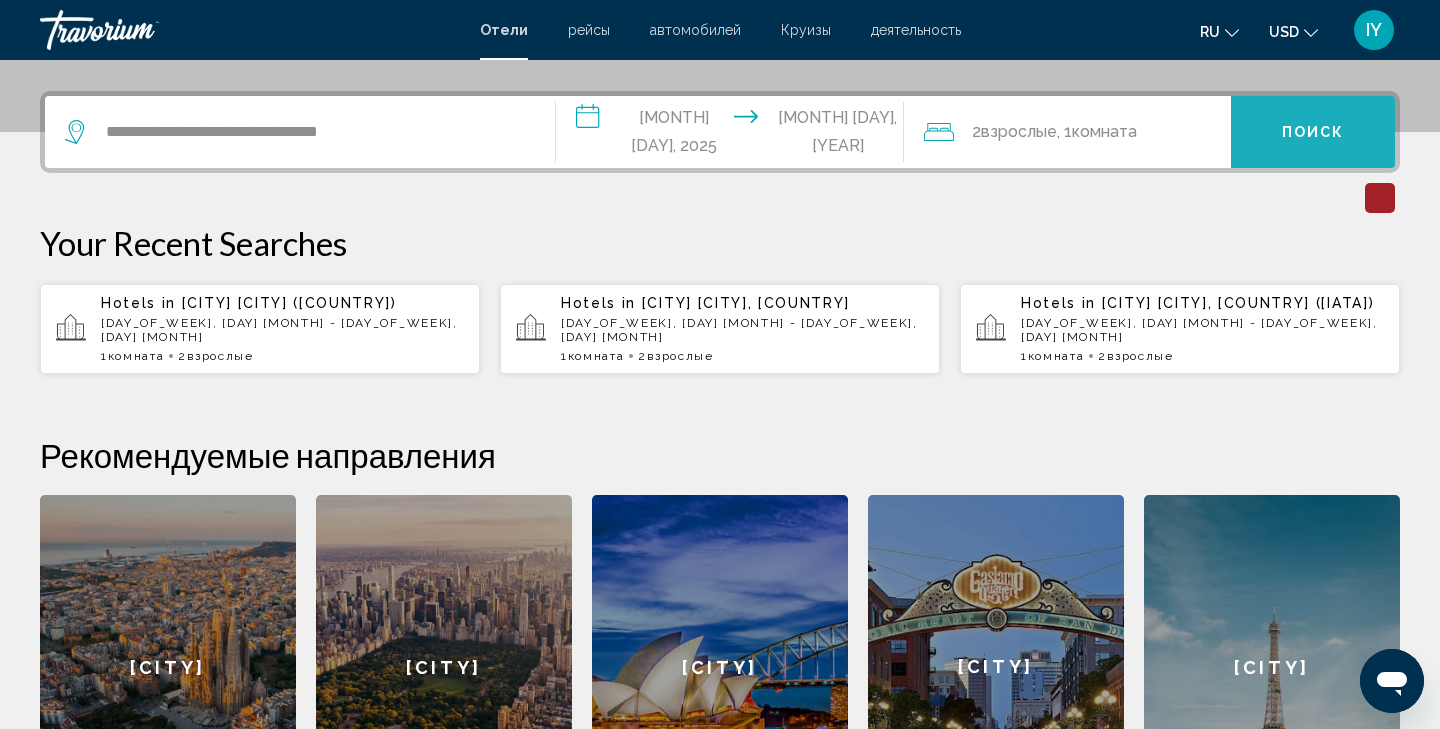 click on "Поиск" at bounding box center [1313, 133] 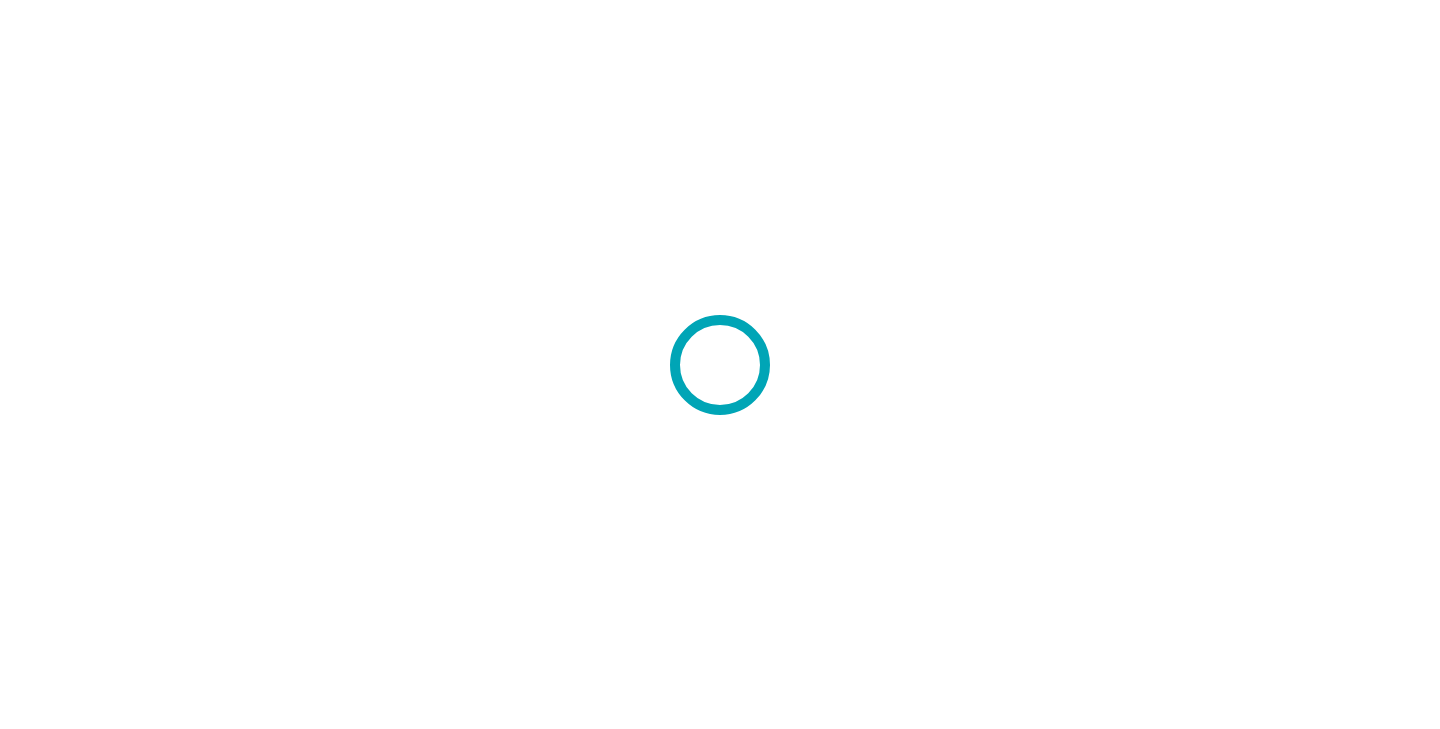 scroll, scrollTop: 0, scrollLeft: 0, axis: both 